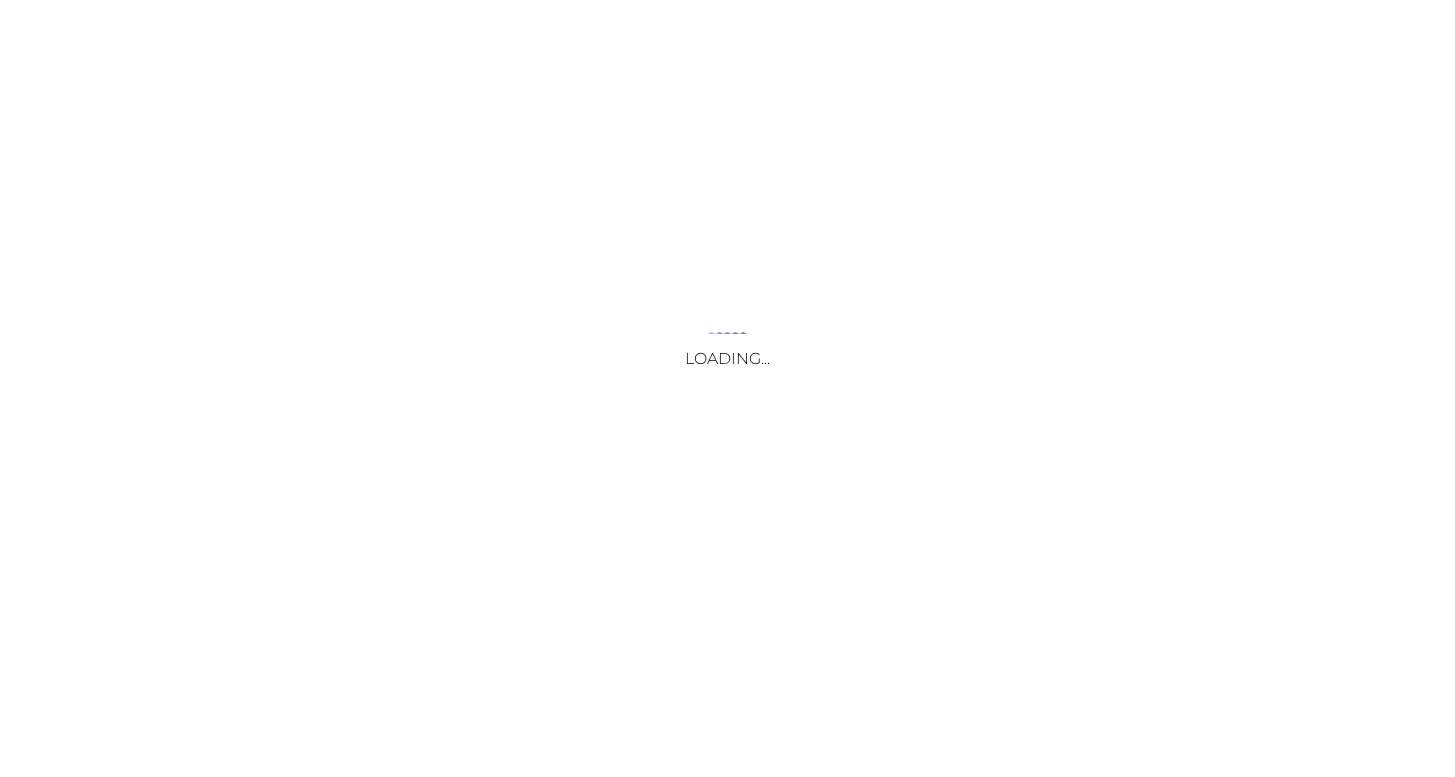 scroll, scrollTop: 0, scrollLeft: 0, axis: both 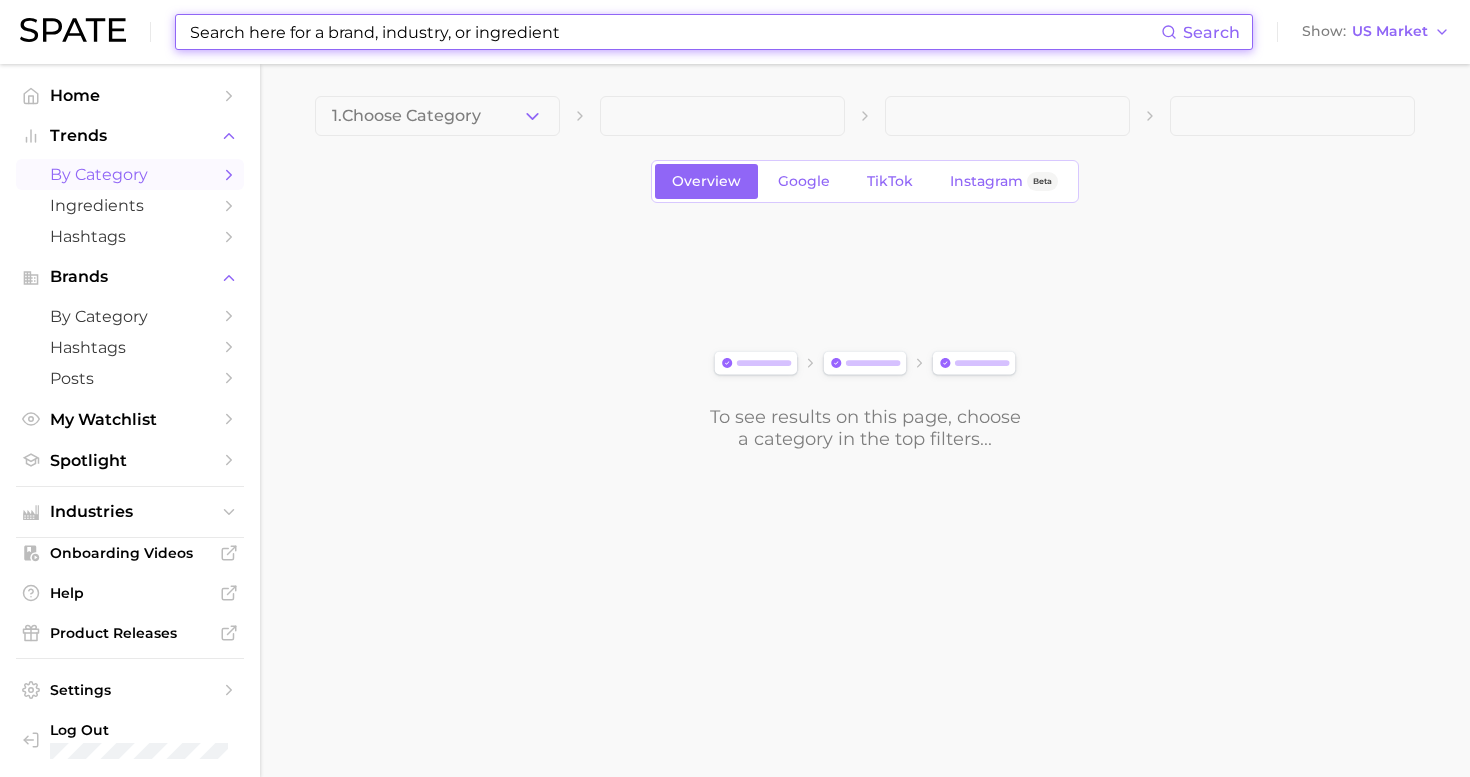 click at bounding box center (674, 32) 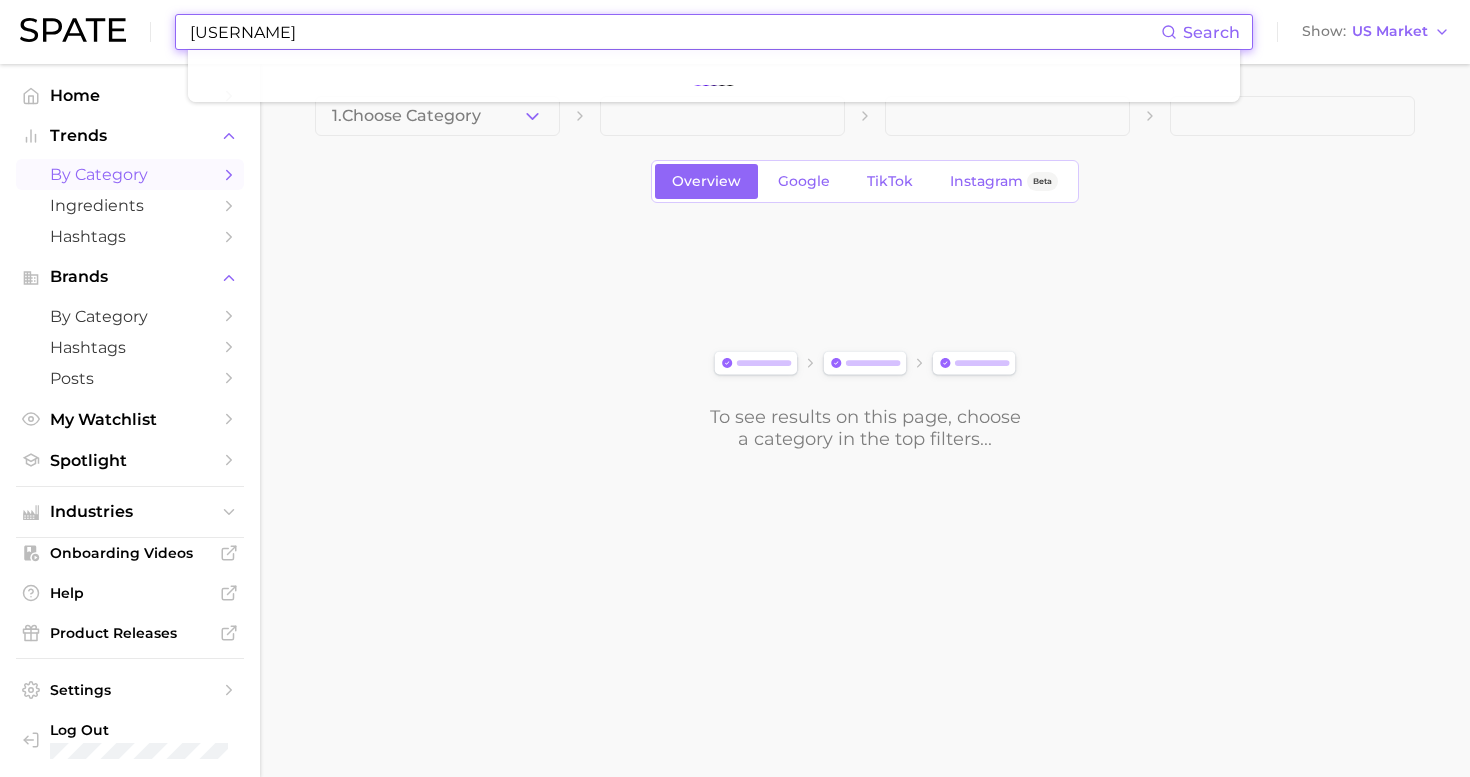 type on "labubu" 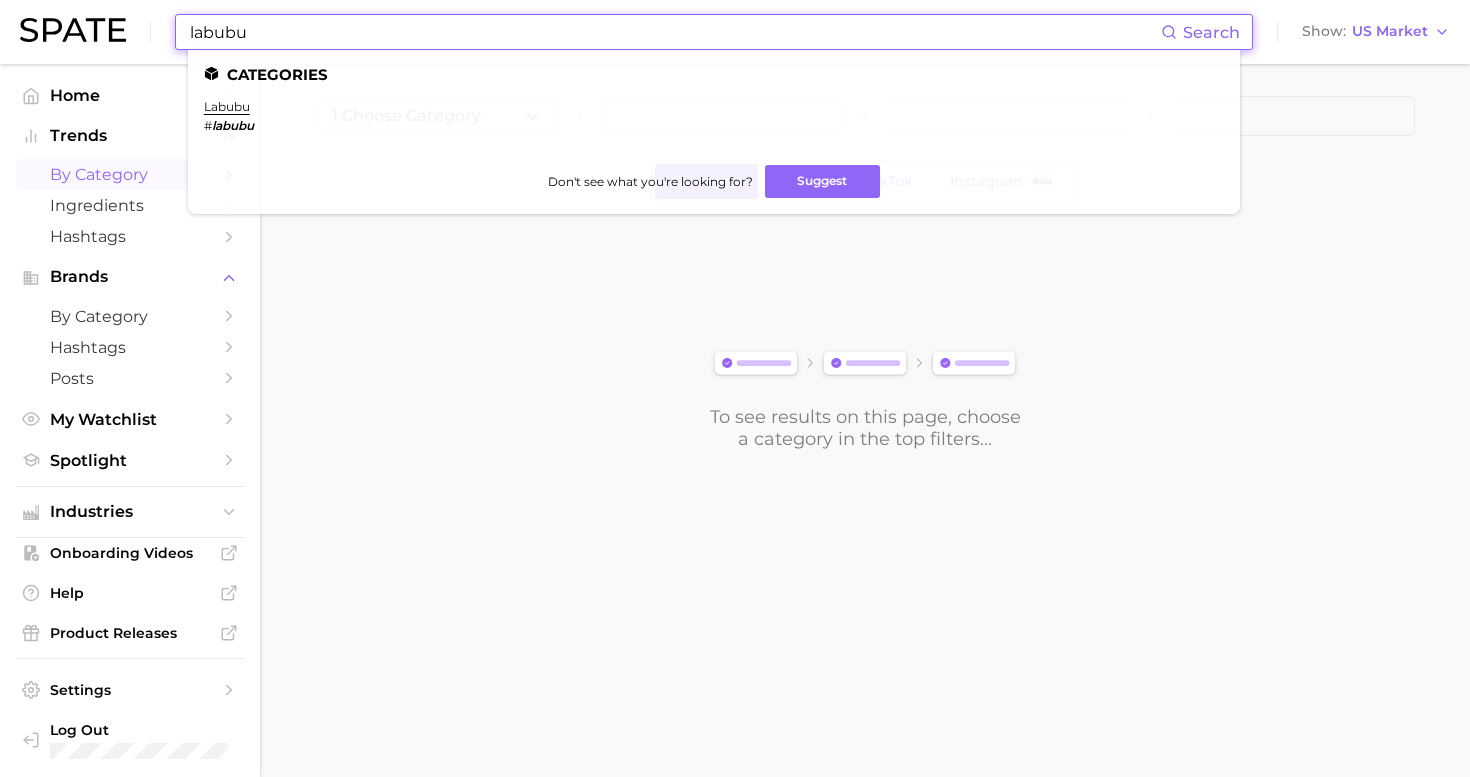 click on "labubu" at bounding box center (227, 106) 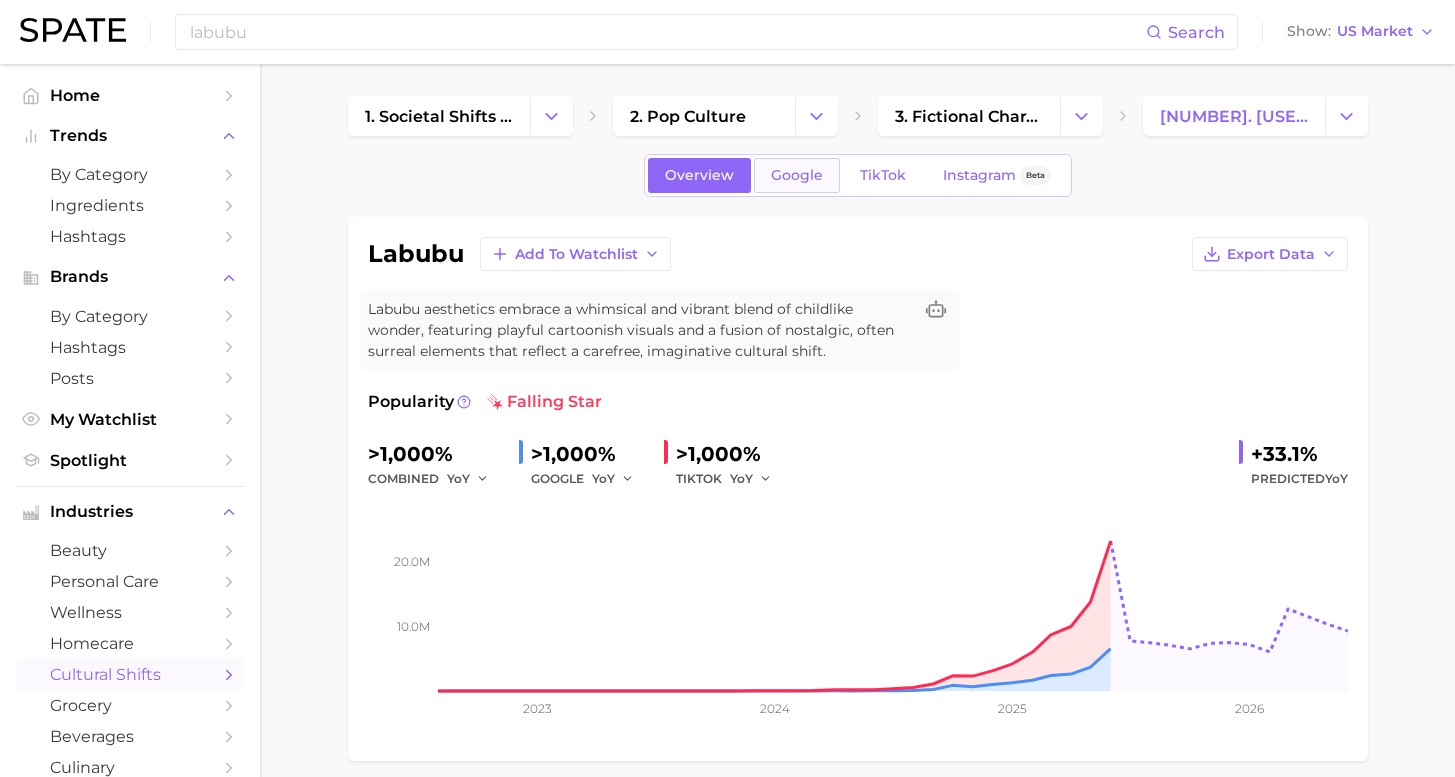 click on "Google" at bounding box center [797, 175] 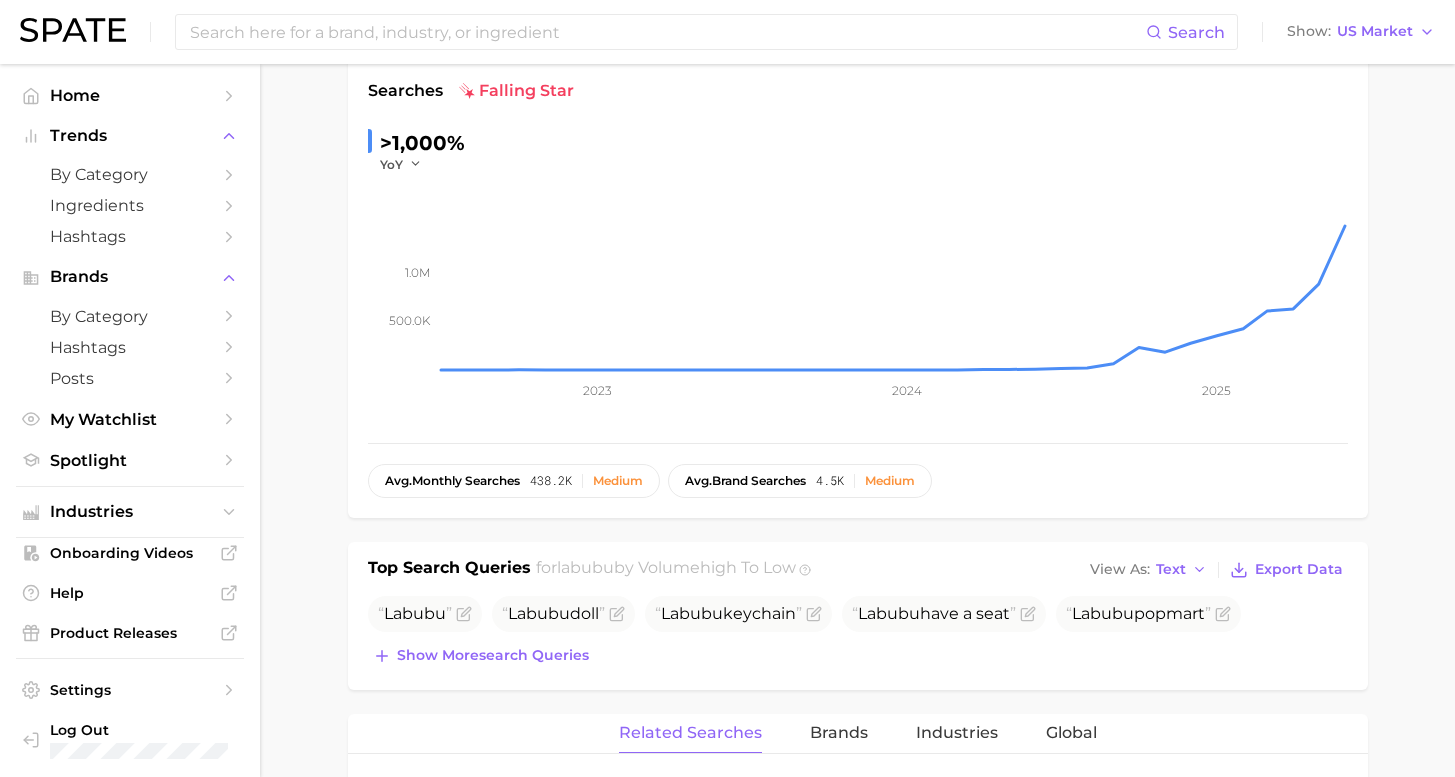 scroll, scrollTop: 454, scrollLeft: 0, axis: vertical 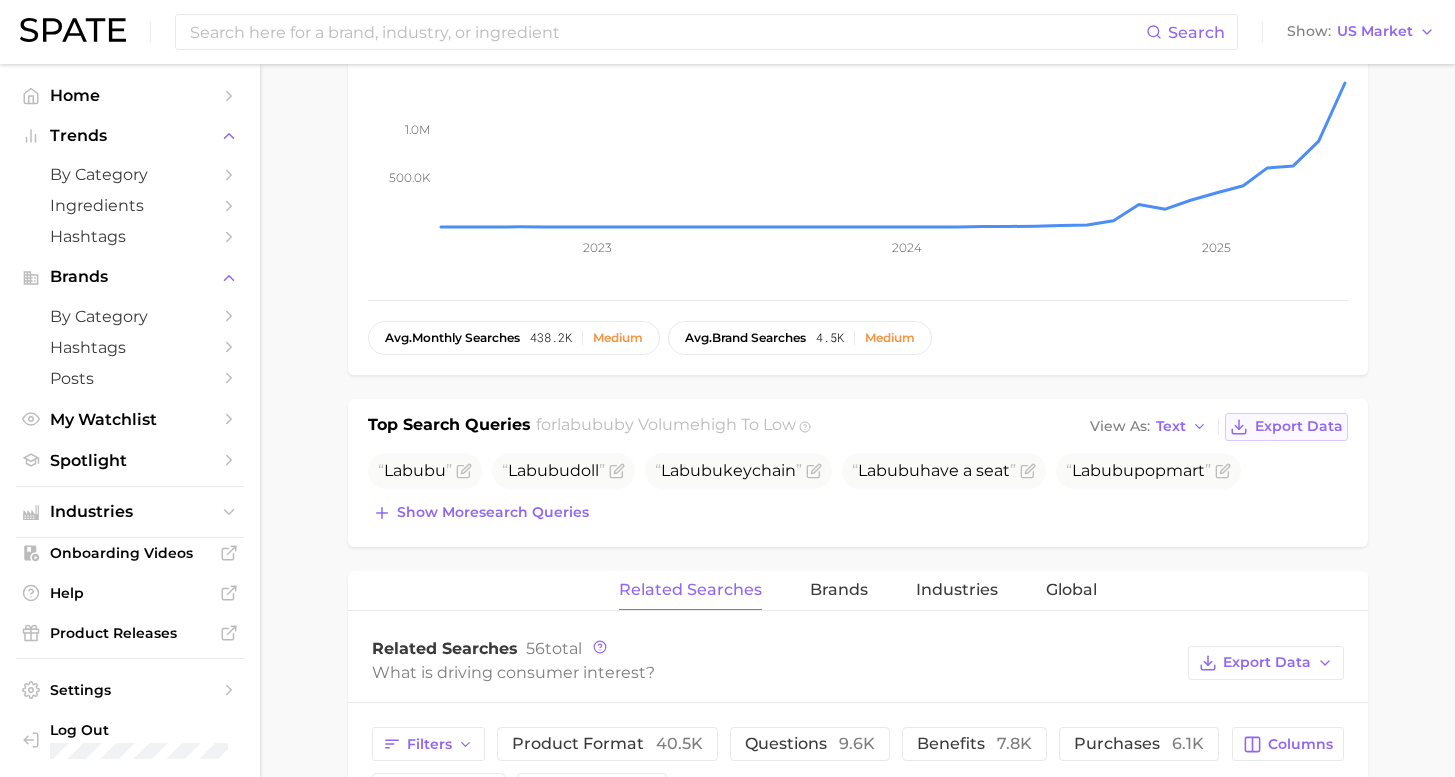click on "Export Data" at bounding box center [1299, 426] 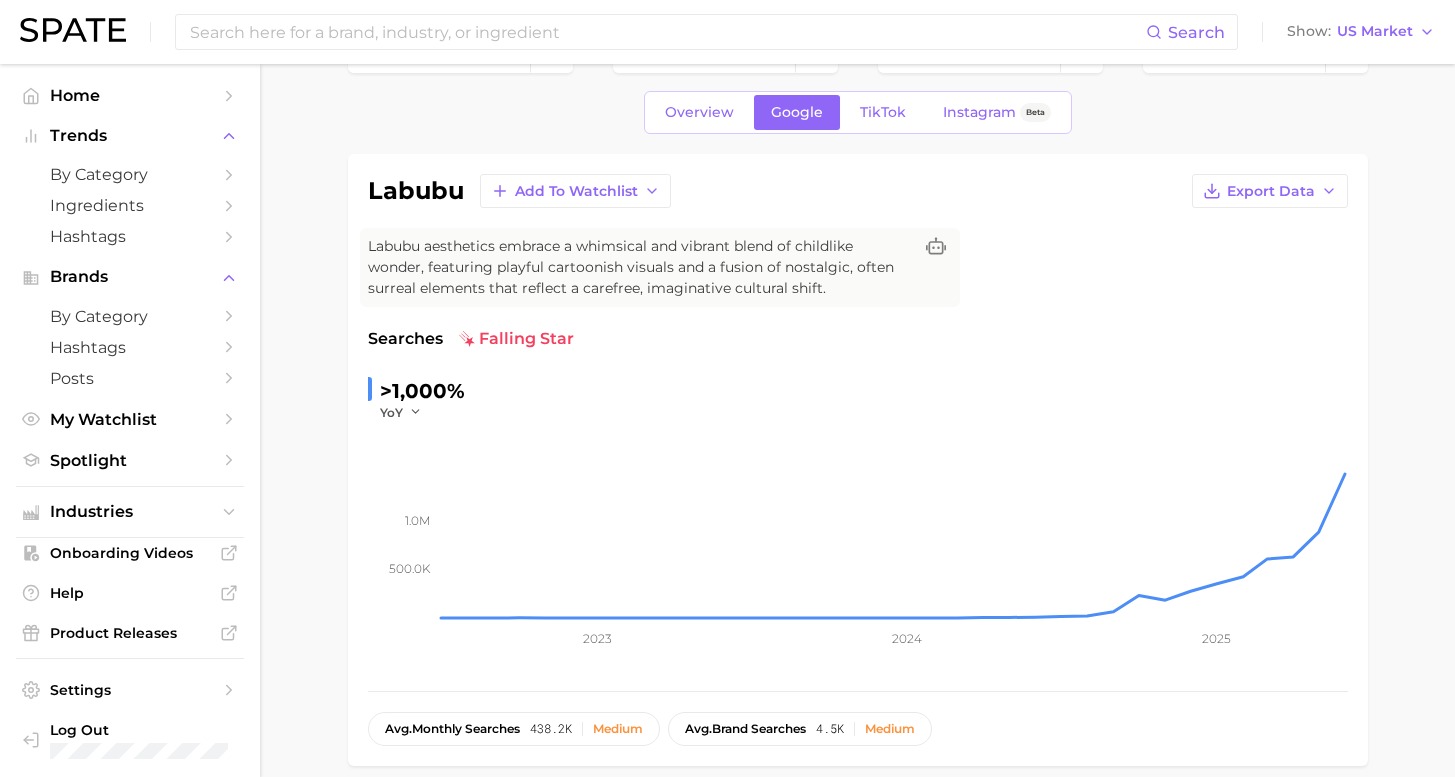 scroll, scrollTop: 37, scrollLeft: 0, axis: vertical 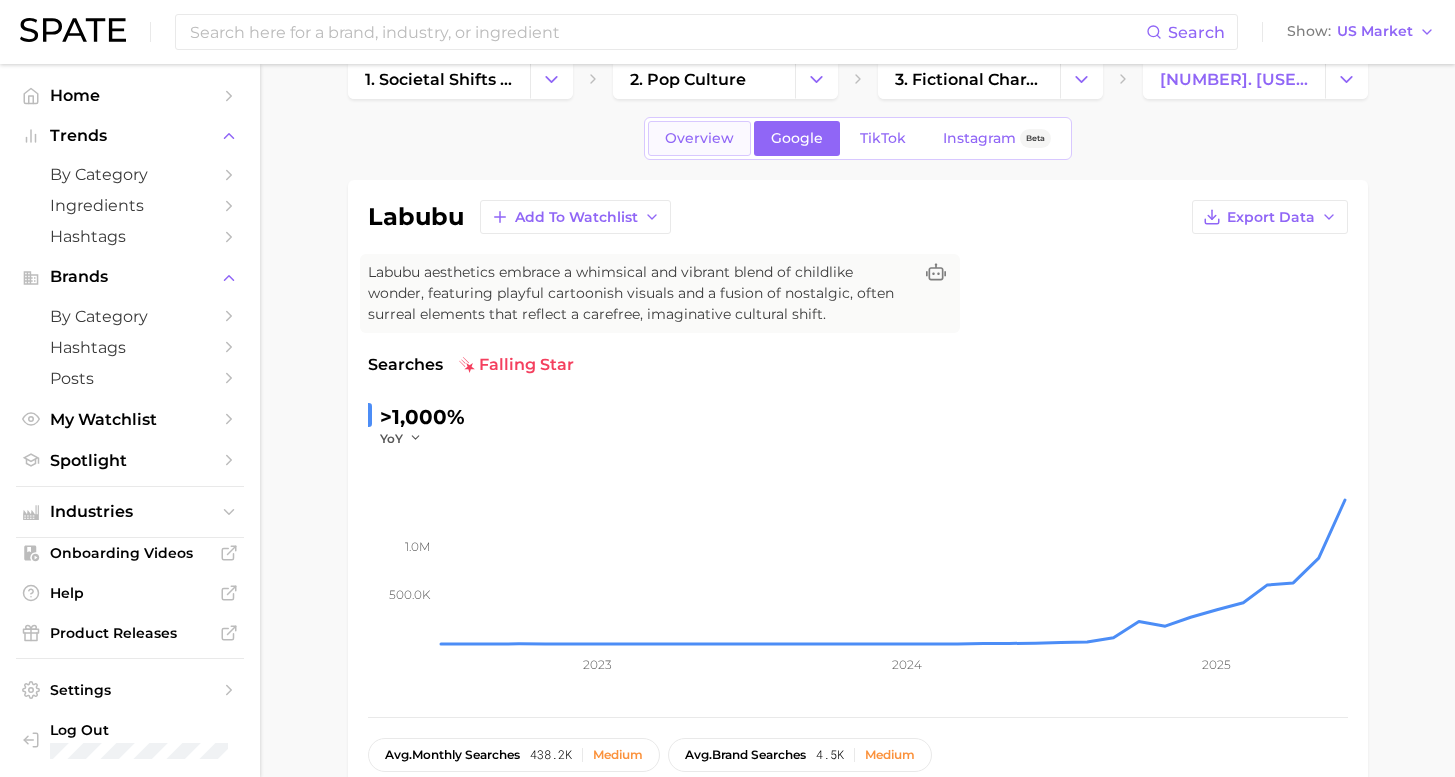click on "Overview" at bounding box center (699, 138) 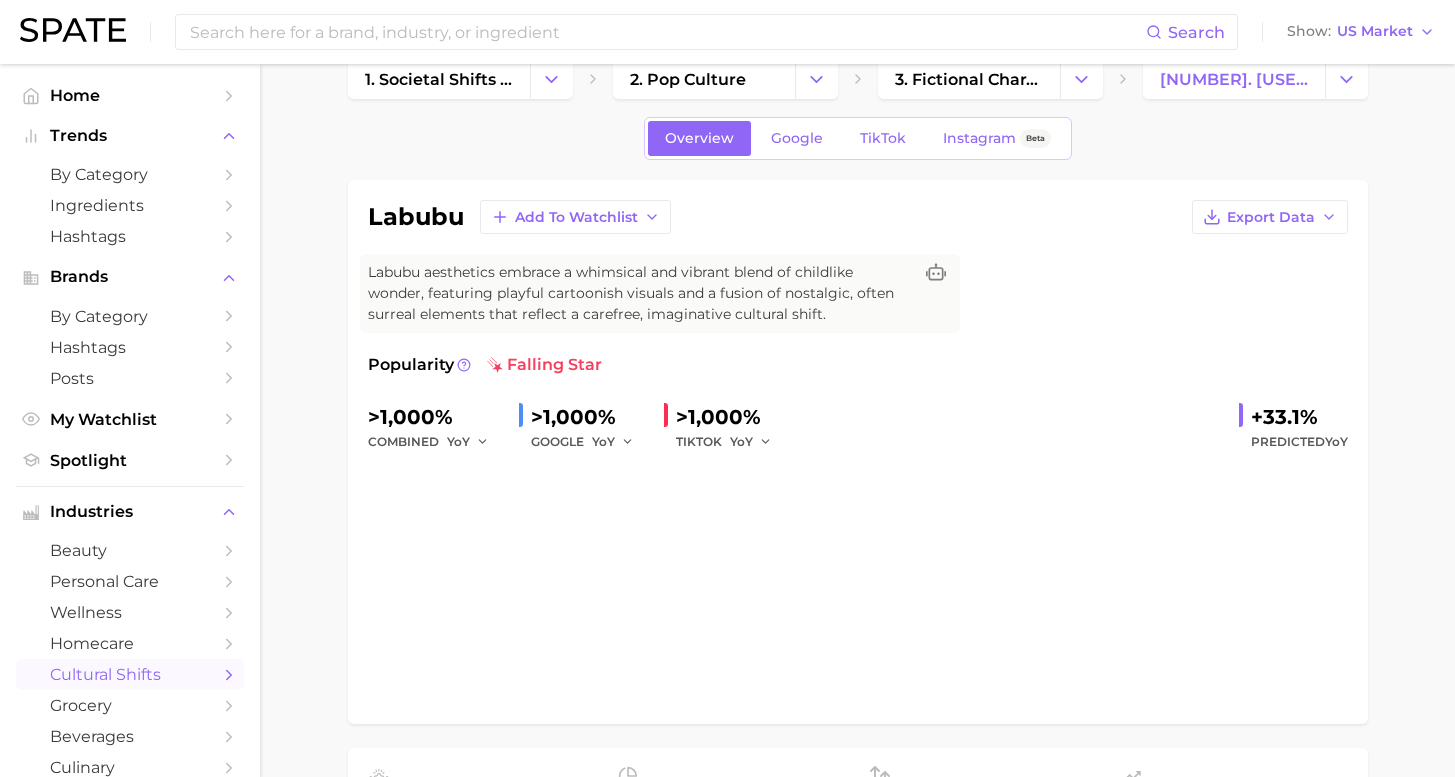 click on "[USERNAME] aesthetics embrace a whimsical and vibrant blend of childlike wonder, featuring playful cartoonish visuals and a fusion of nostalgic, often surreal elements that reflect a carefree, imaginative cultural shift. Popularity falling star >1,000% combined YoY >1,000% GOOGLE YoY >1,000% TIKTOK YoY +33.1% Predicted  YoY 10.0m 20.0m 2023 2024 2025 2026 How big is this trend? High Popularity 6.3m avg.  monthly popularity Which platform is most popular? TikTok 72.1% popularity share How similar is this trend across platforms? Very High Convergence 97.9% pop.  convergence Will it last? Uncertain +33.1% pop.  predicted growth related categories brands Related Categories 2064  total What are consumers viewing alongside  [USERNAME] ? Export Data Filters body parts   356.9k product format   321.6k creator content   145.1k holidays   129.4k ingredients   119.9k routines" at bounding box center [858, 1046] 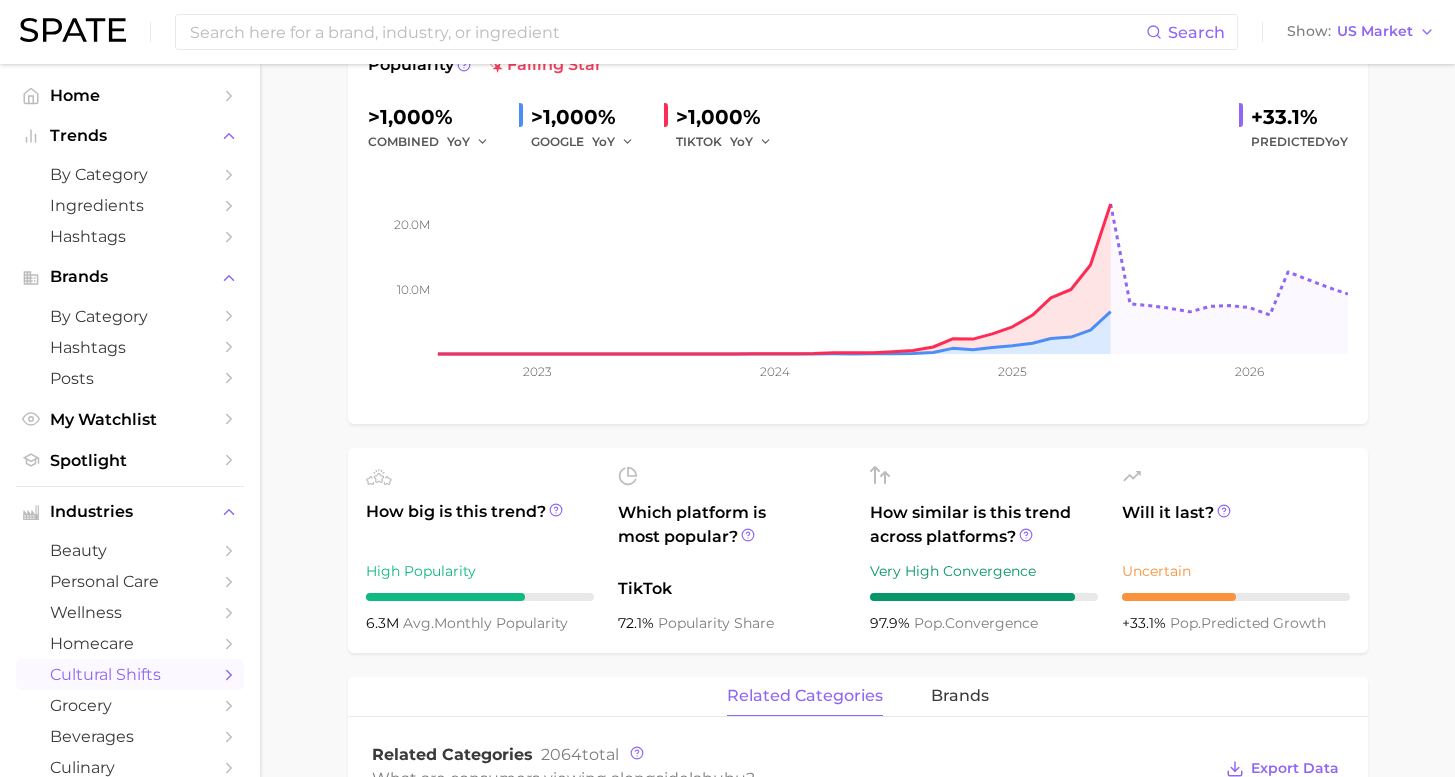 scroll, scrollTop: 0, scrollLeft: 0, axis: both 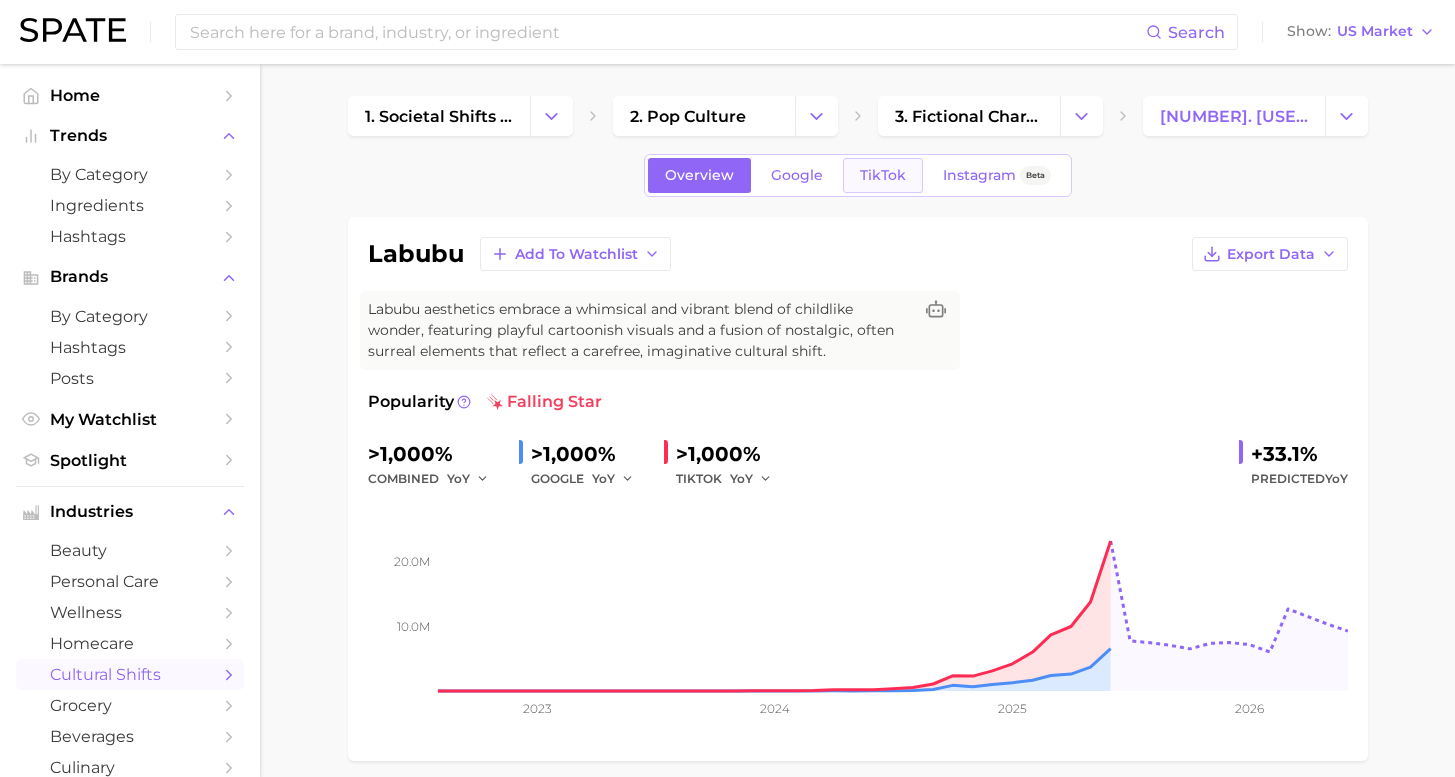 click on "TikTok" at bounding box center (883, 175) 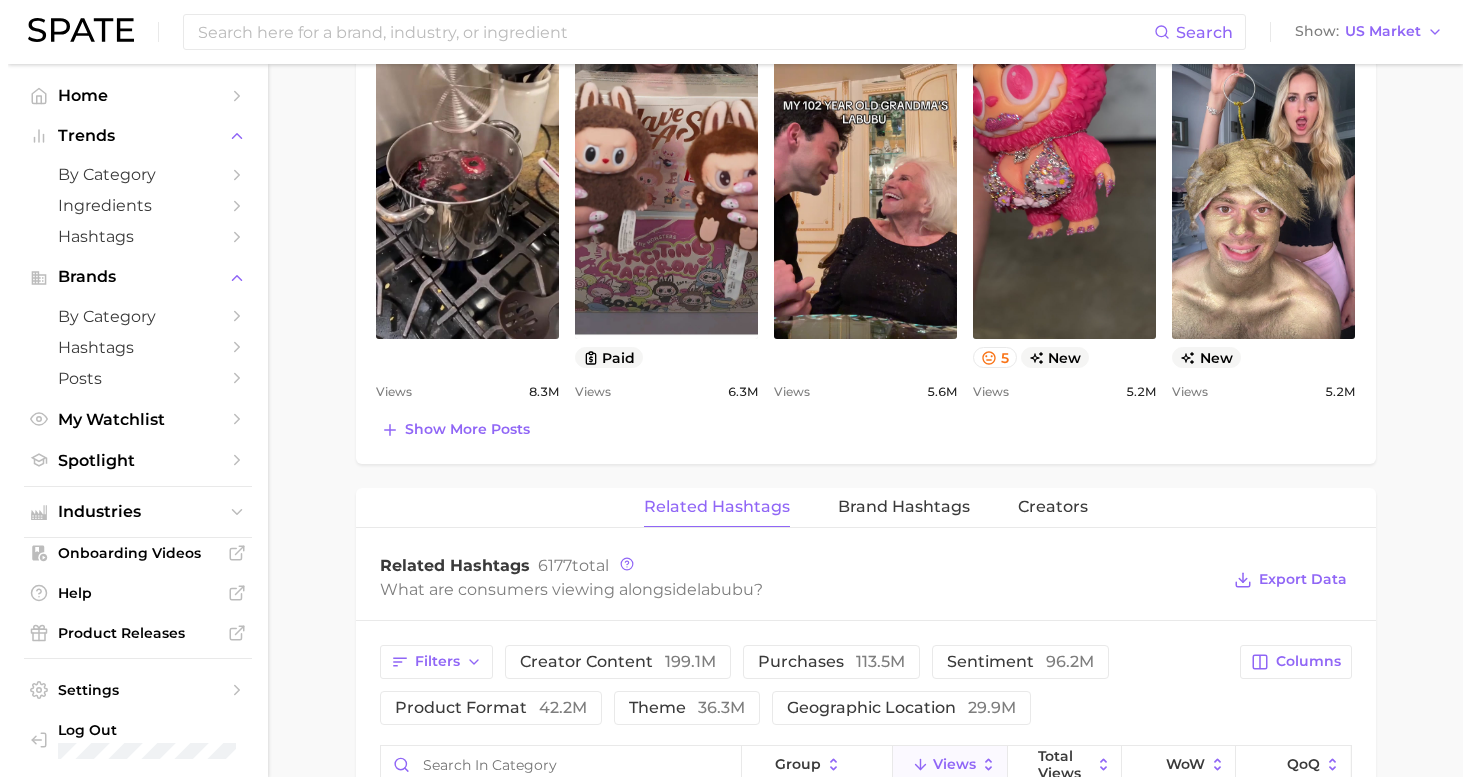 scroll, scrollTop: 1426, scrollLeft: 0, axis: vertical 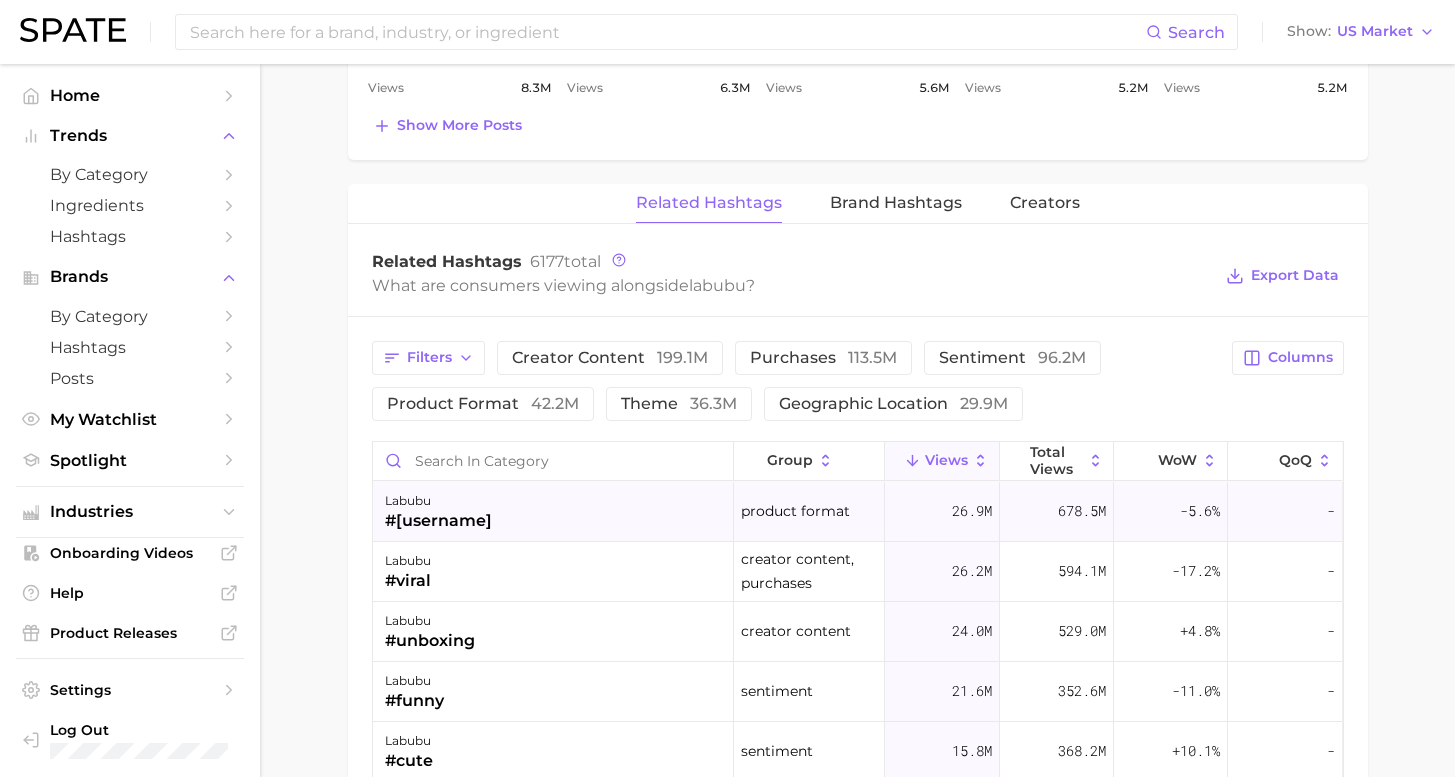 click on "labubu #blindbox" at bounding box center (553, 512) 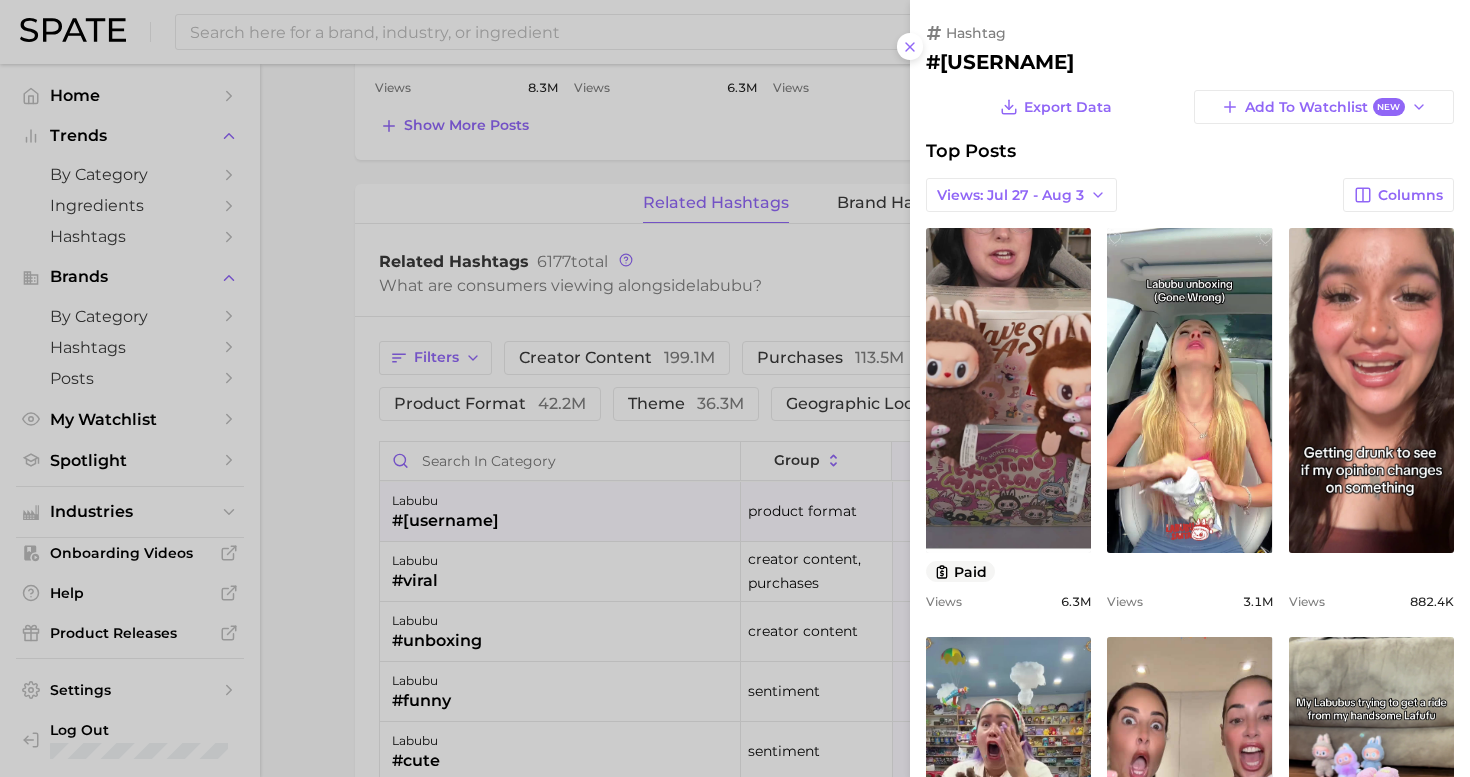 scroll, scrollTop: 0, scrollLeft: 0, axis: both 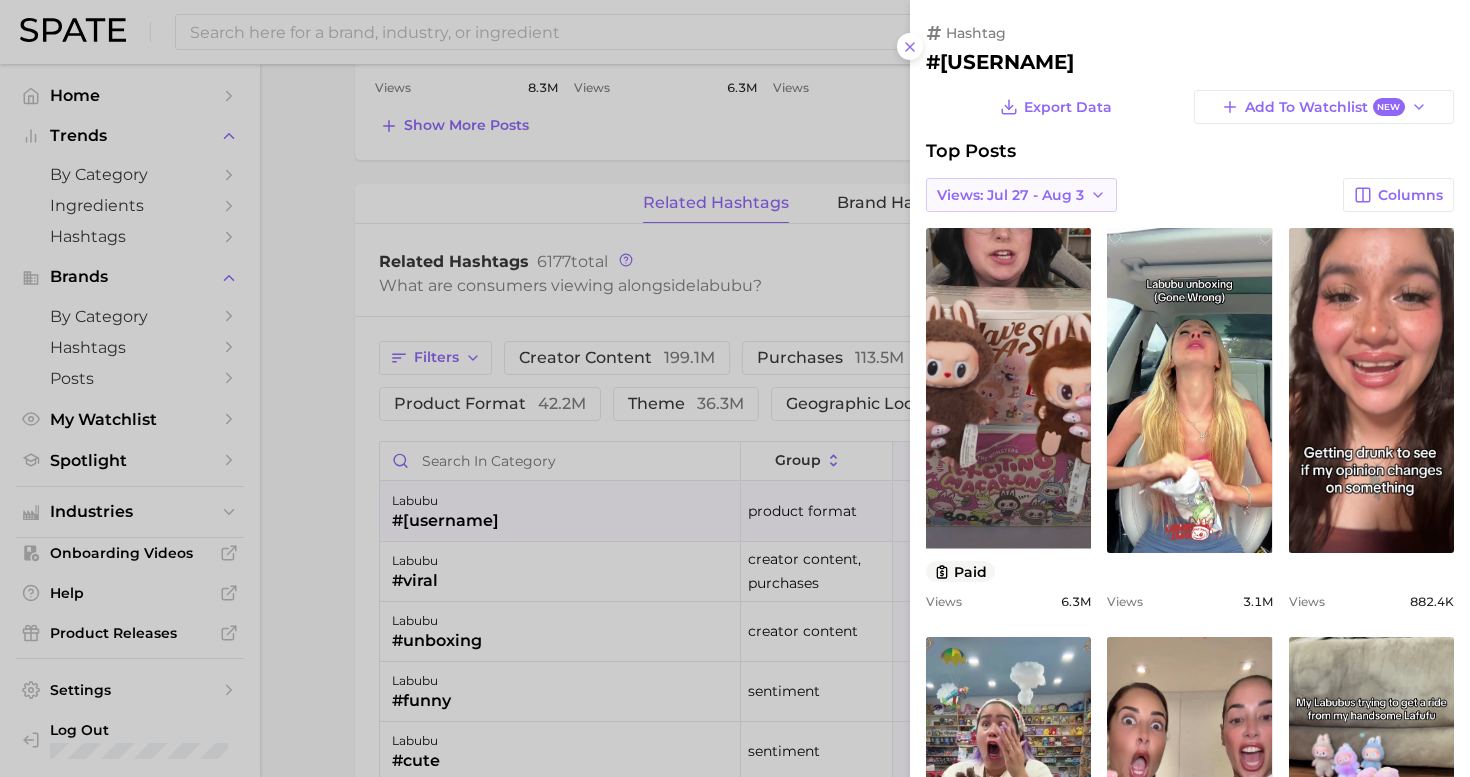 click on "Views: Jul 27 - Aug 3" at bounding box center [1010, 195] 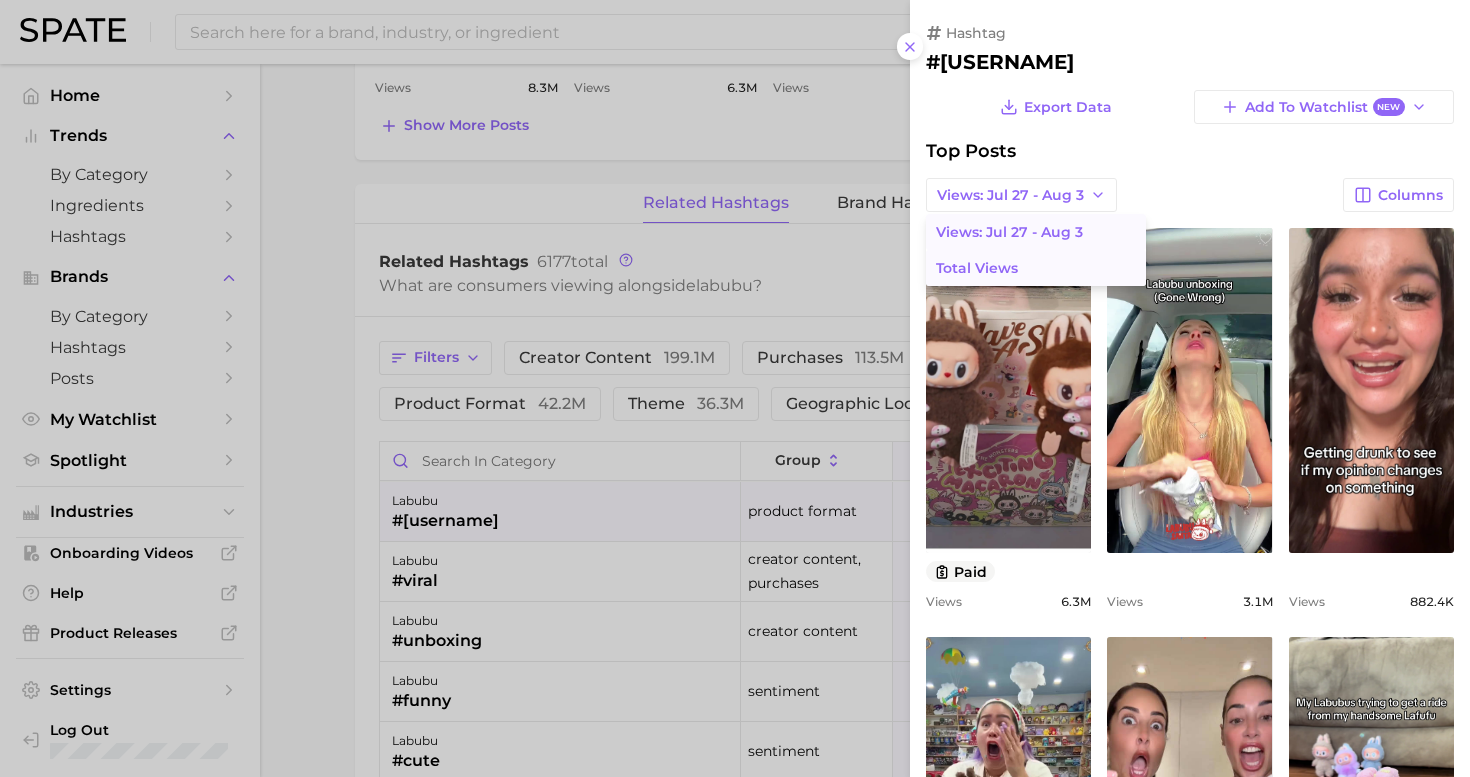 click on "Total Views" at bounding box center [1036, 268] 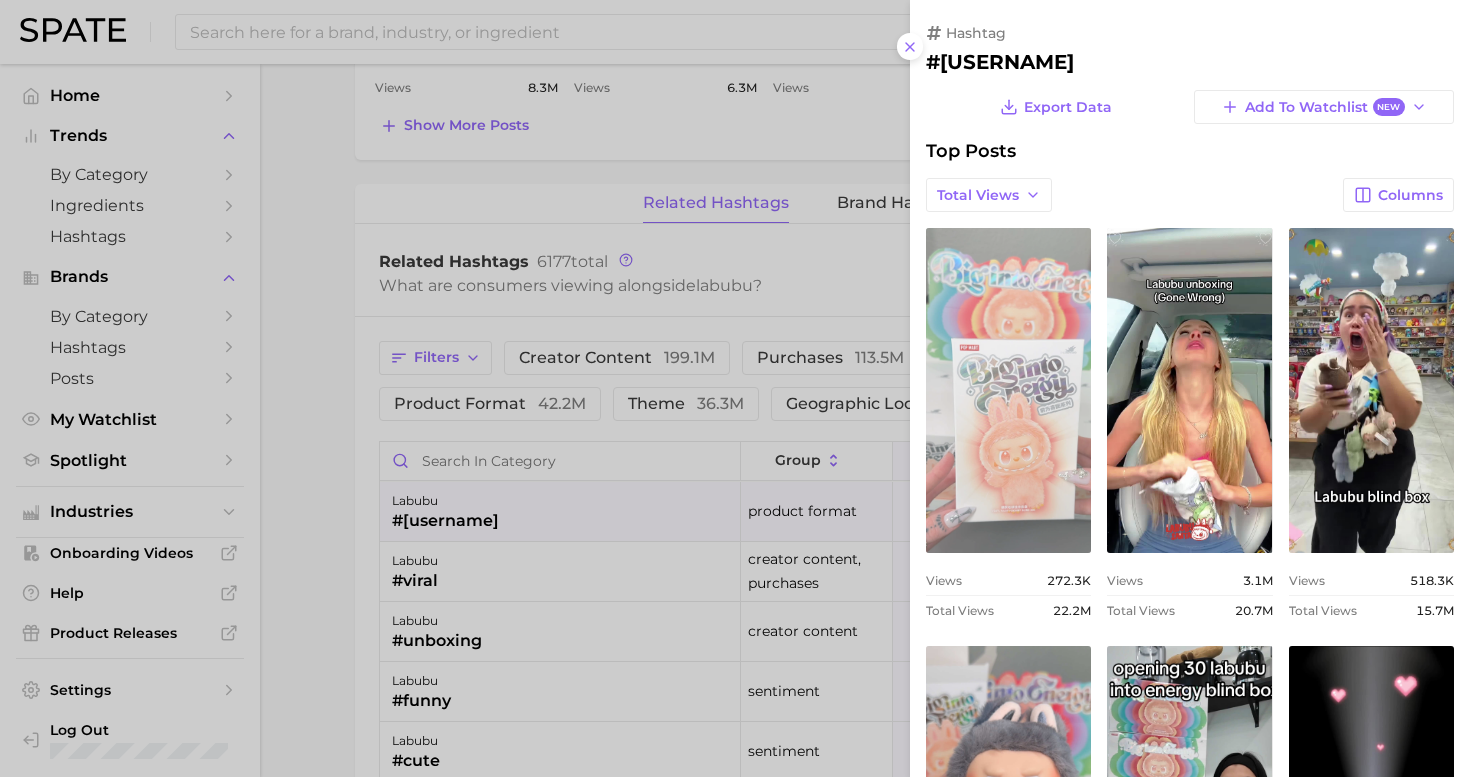 scroll, scrollTop: 0, scrollLeft: 0, axis: both 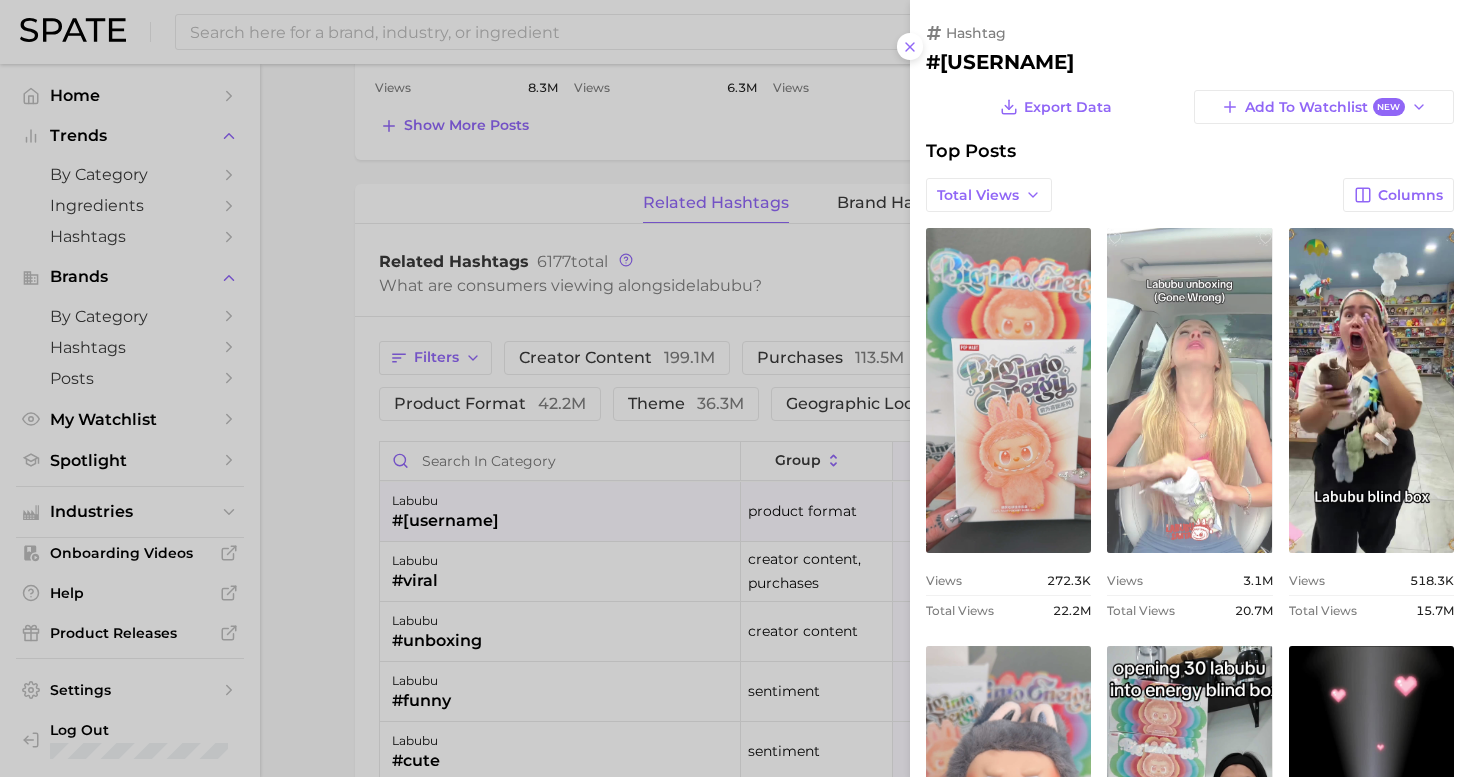 click on "view post on TikTok" at bounding box center [1189, 390] 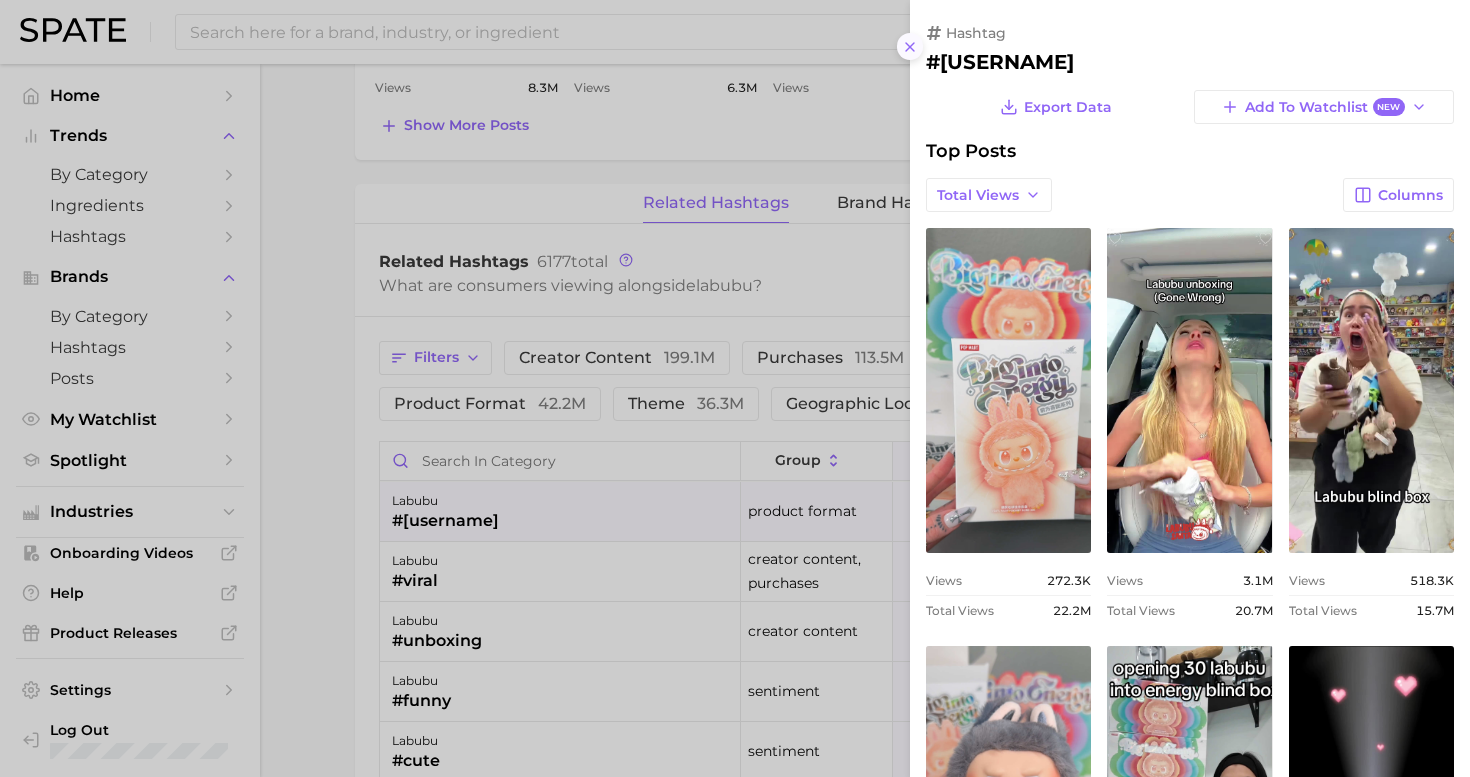 click 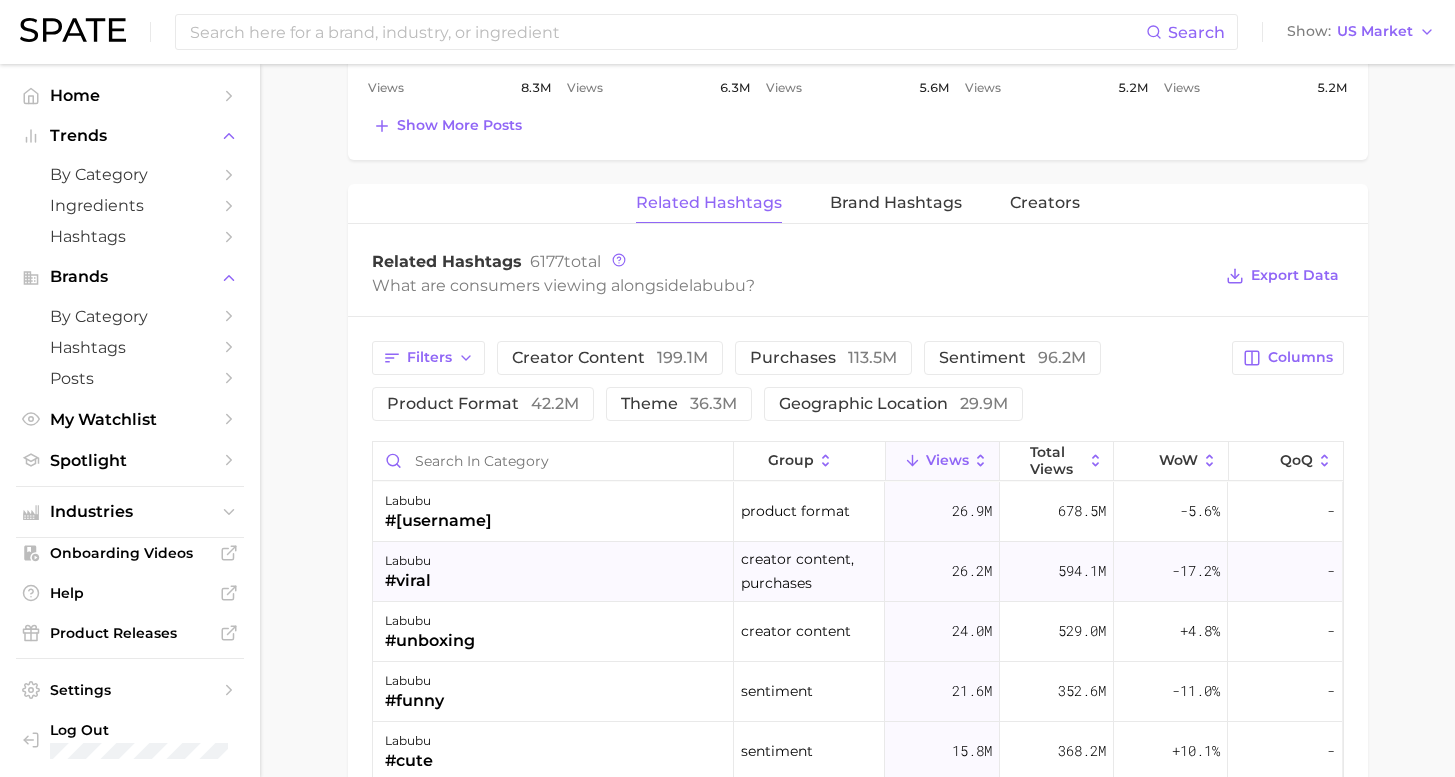 click on "labubu #viral" at bounding box center (553, 572) 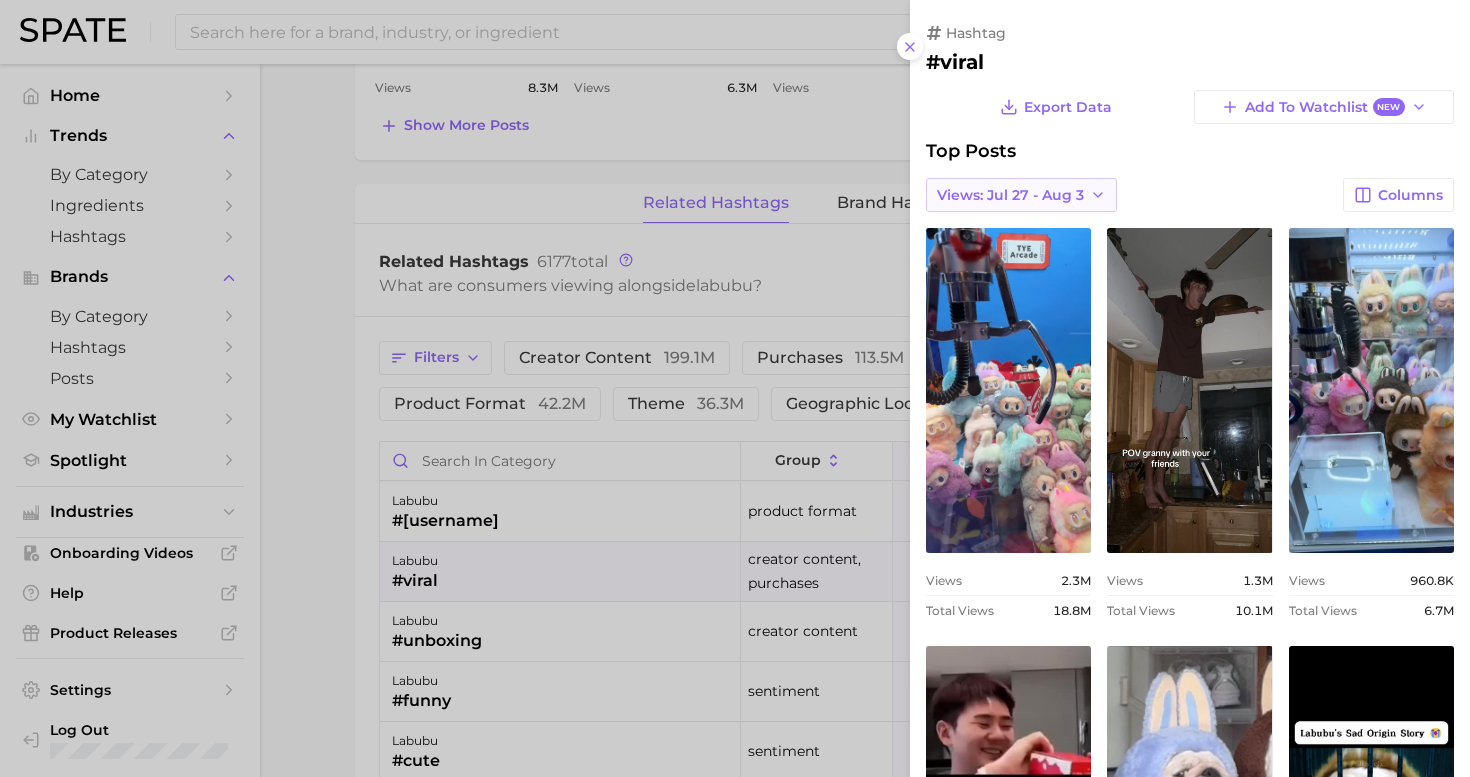 scroll, scrollTop: 0, scrollLeft: 0, axis: both 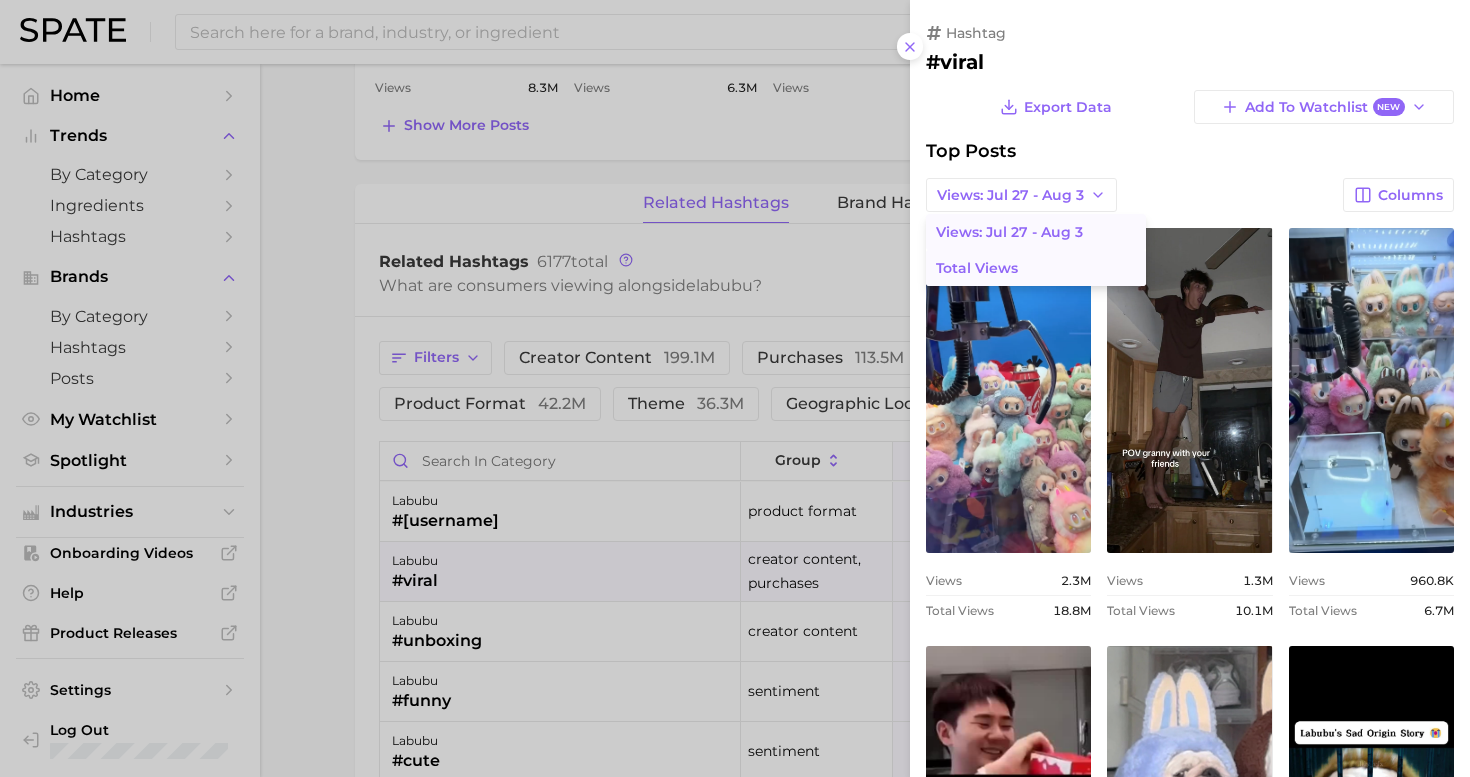 click on "Total Views" at bounding box center (1036, 268) 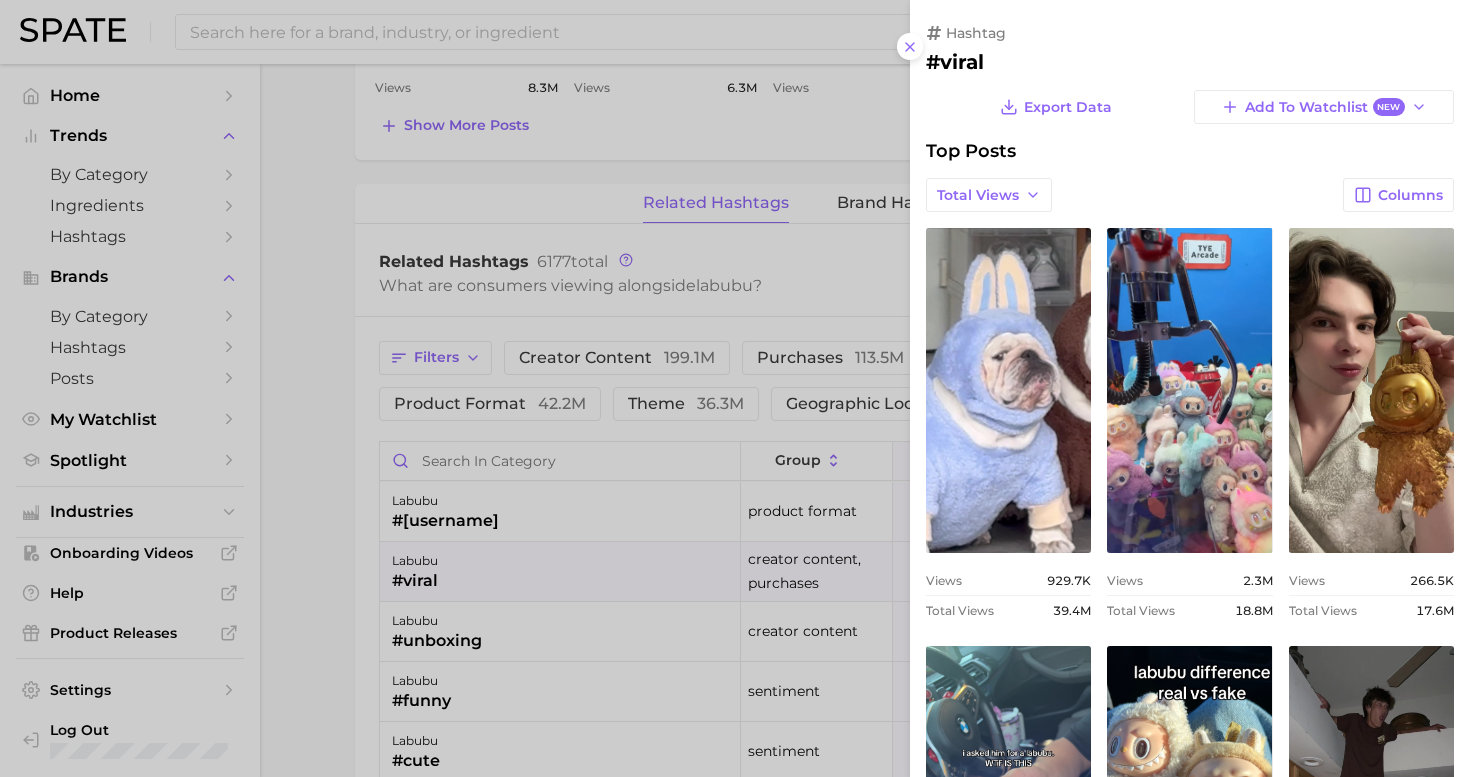 scroll, scrollTop: 0, scrollLeft: 0, axis: both 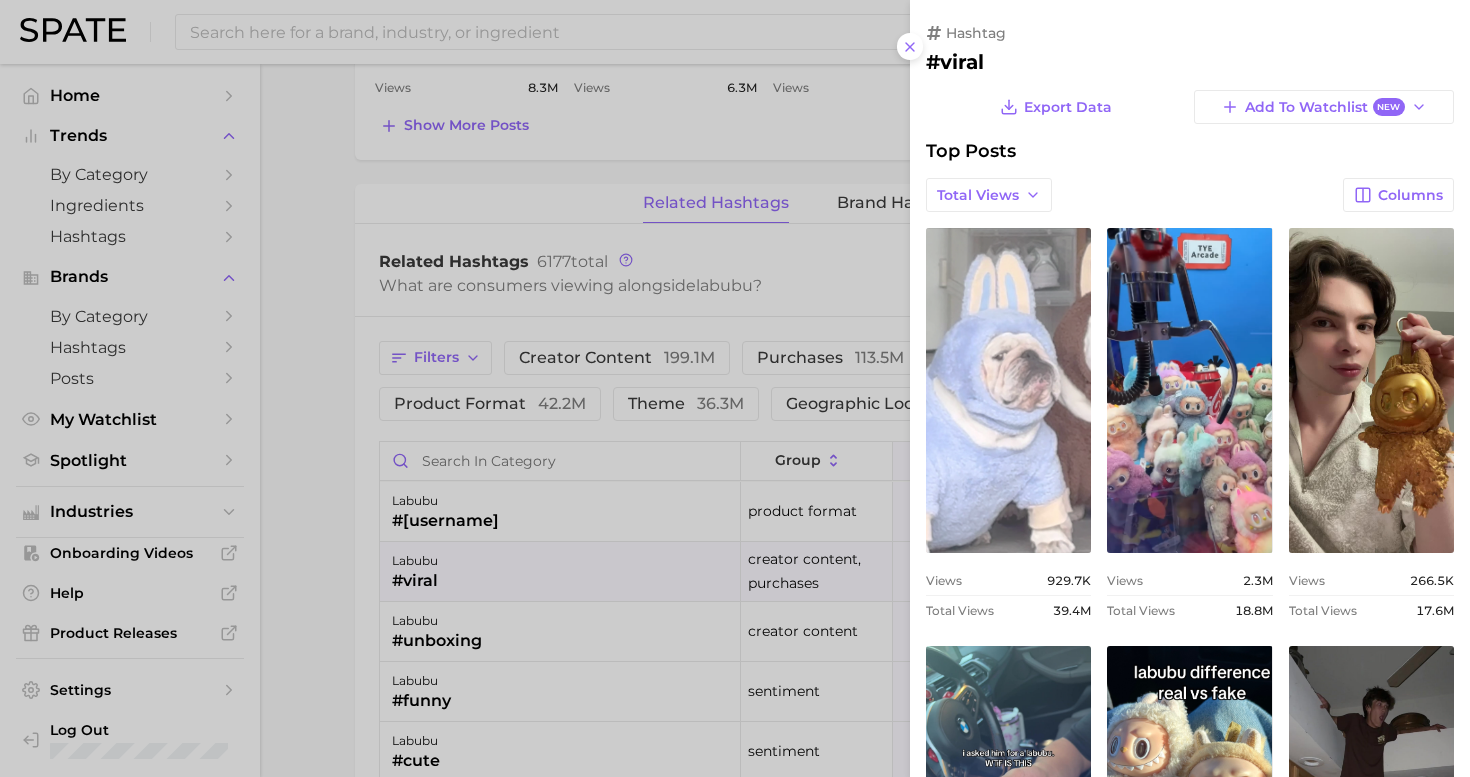 click on "view post on TikTok" at bounding box center [1008, 390] 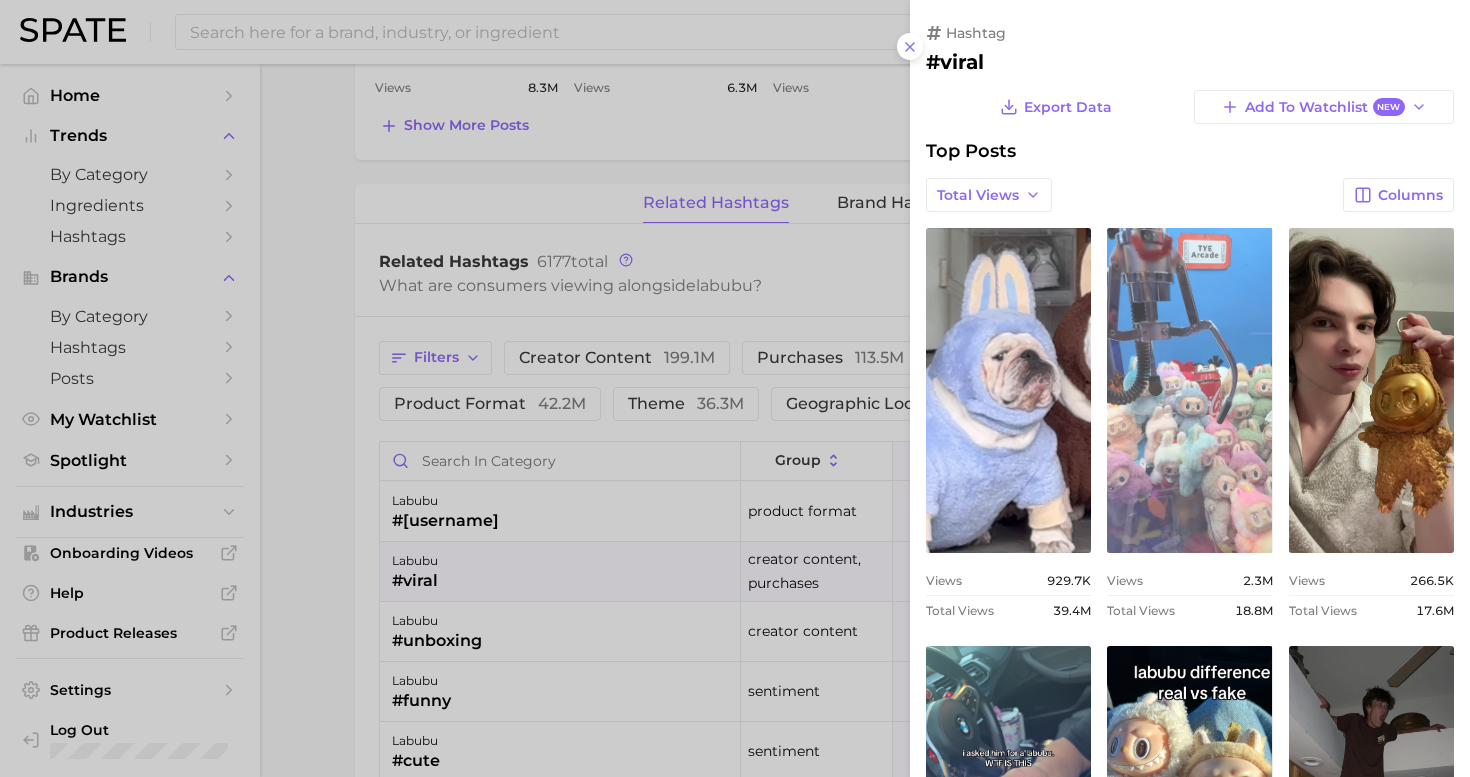 click on "view post on TikTok" at bounding box center (1189, 390) 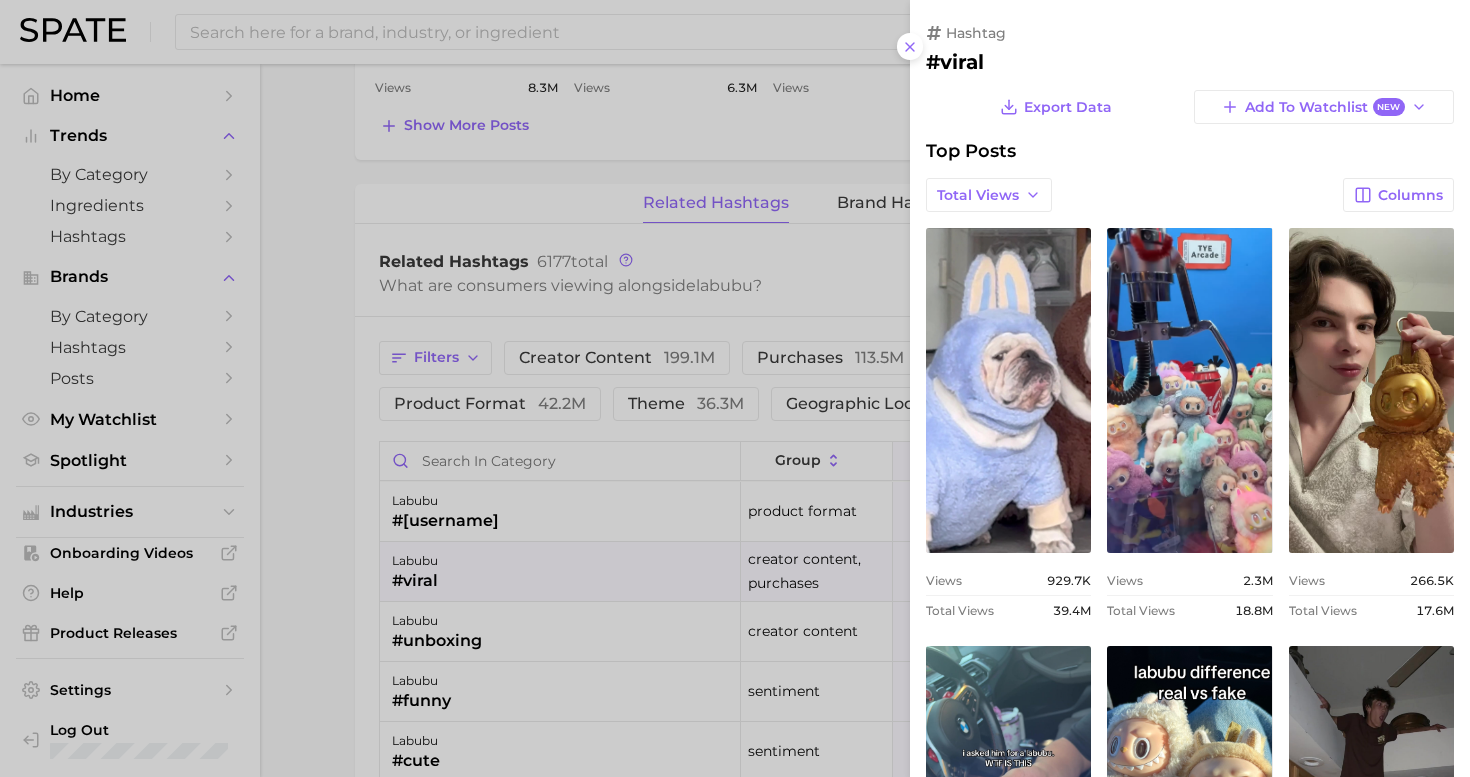 click at bounding box center (735, 388) 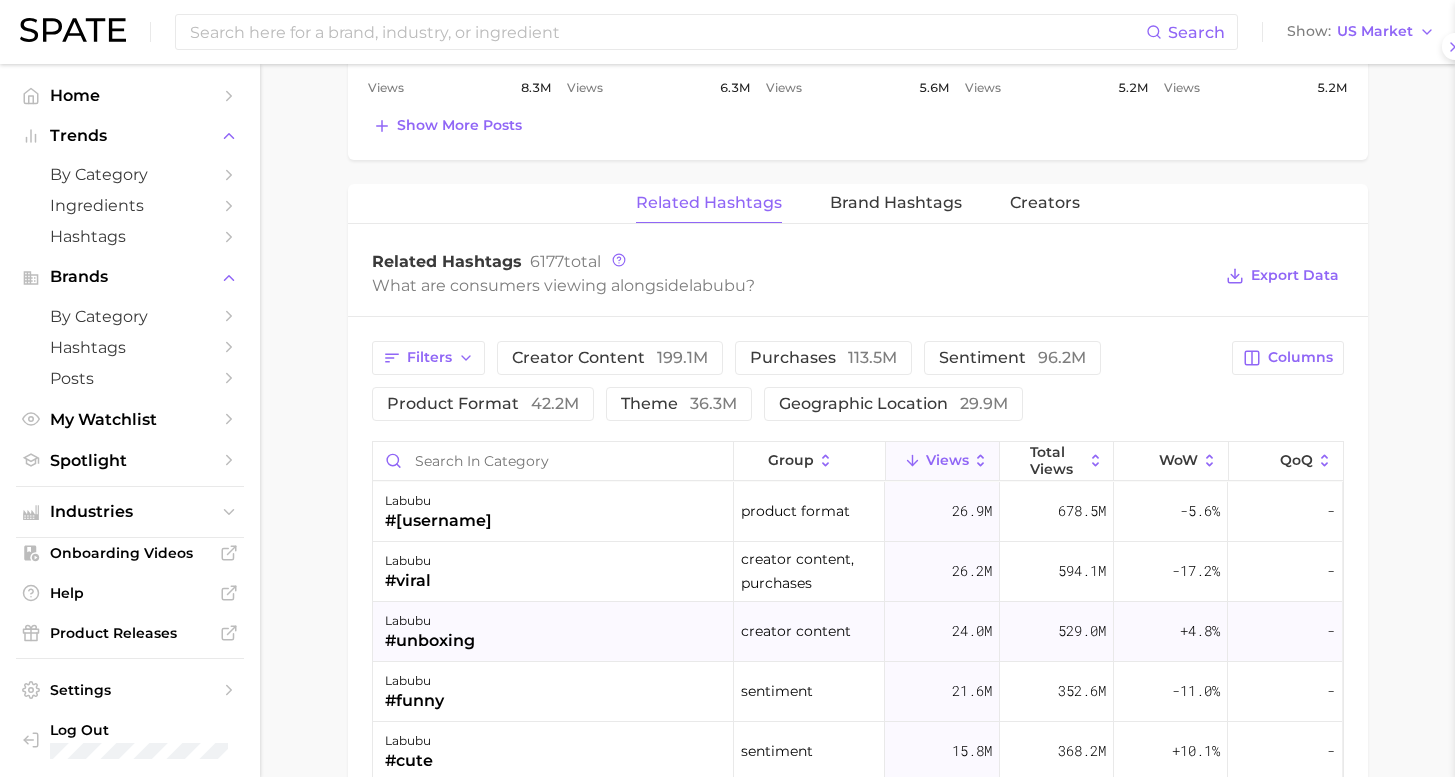 click on "labubu #unboxing" at bounding box center (553, 632) 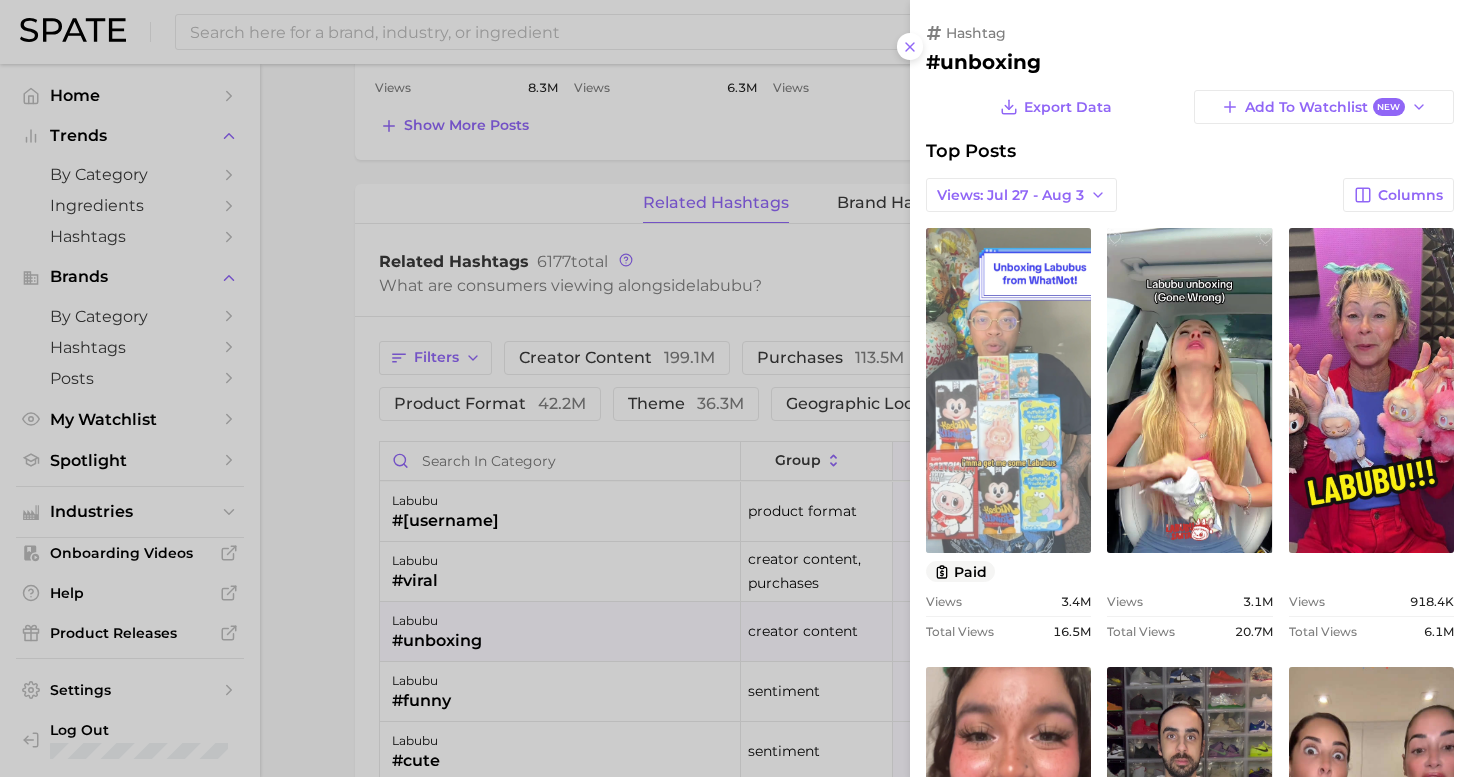scroll, scrollTop: 0, scrollLeft: 0, axis: both 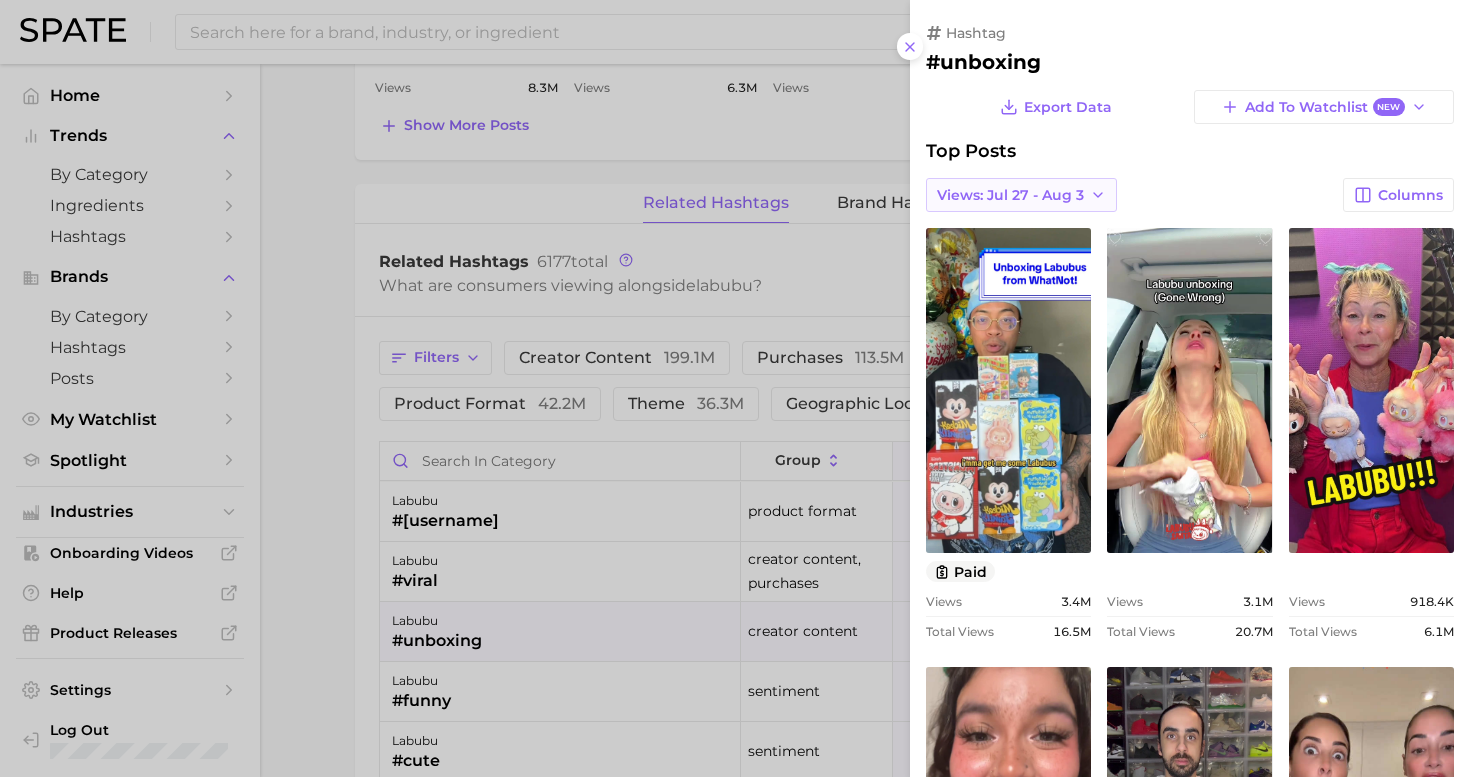click on "Views: Jul 27 - Aug 3" at bounding box center (1010, 195) 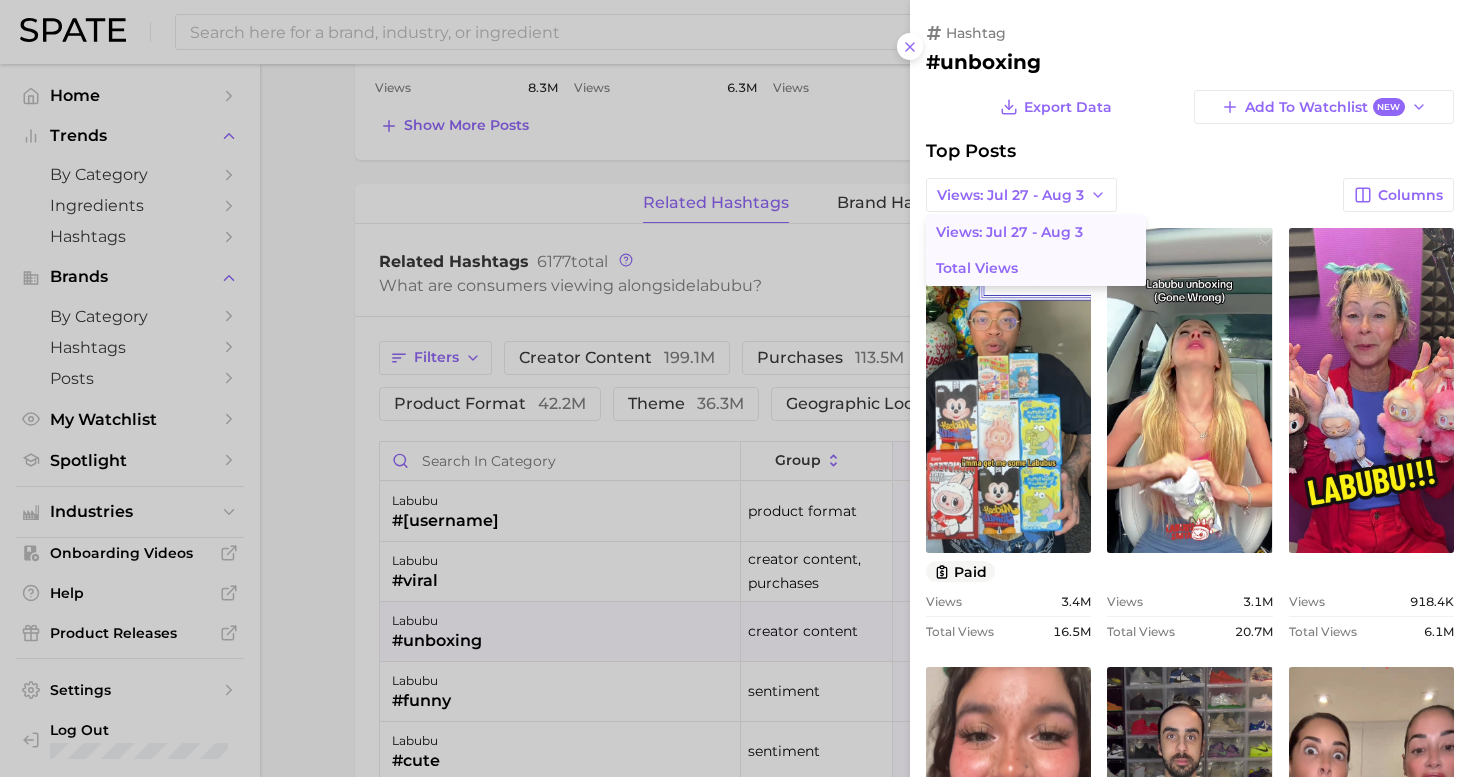 click on "Total Views" at bounding box center (977, 268) 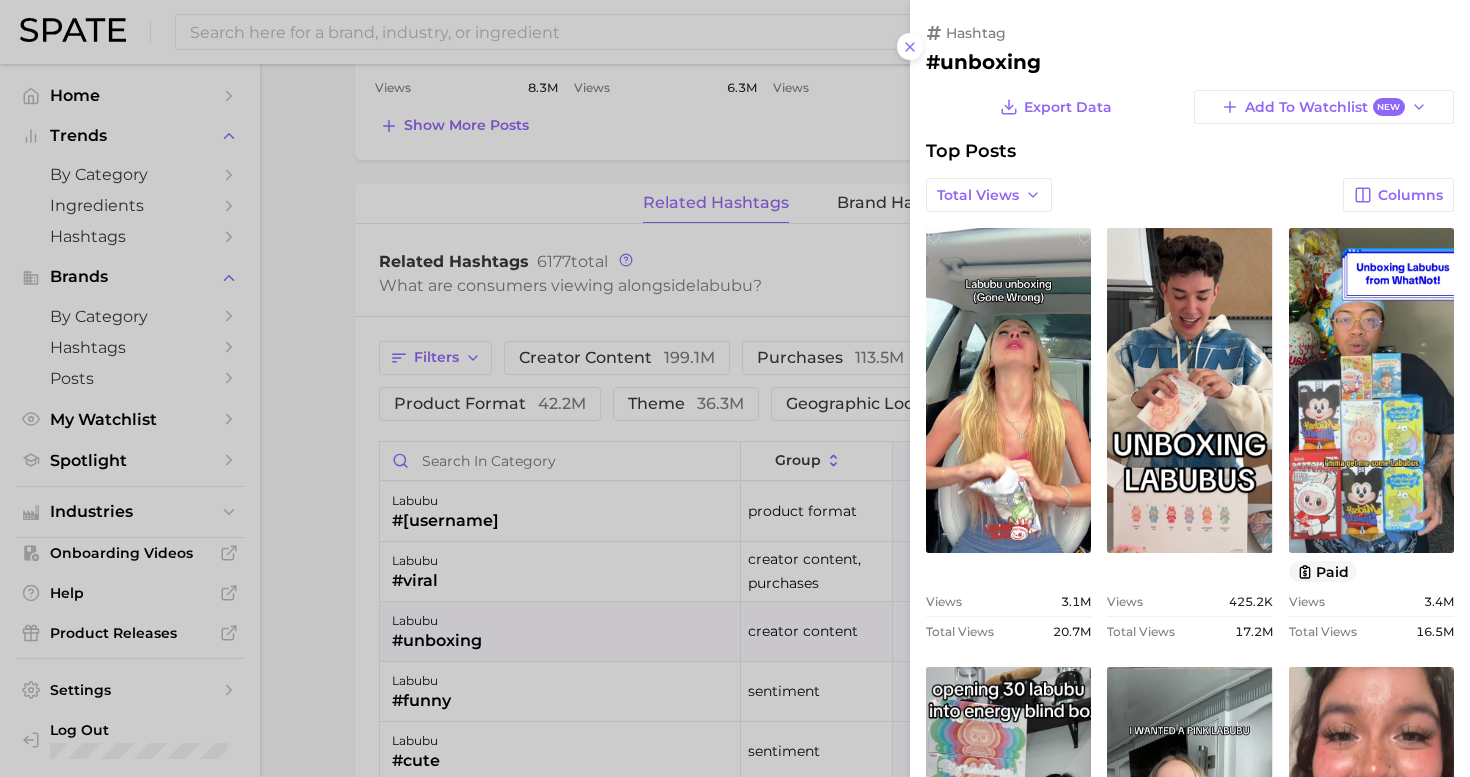 scroll, scrollTop: 0, scrollLeft: 0, axis: both 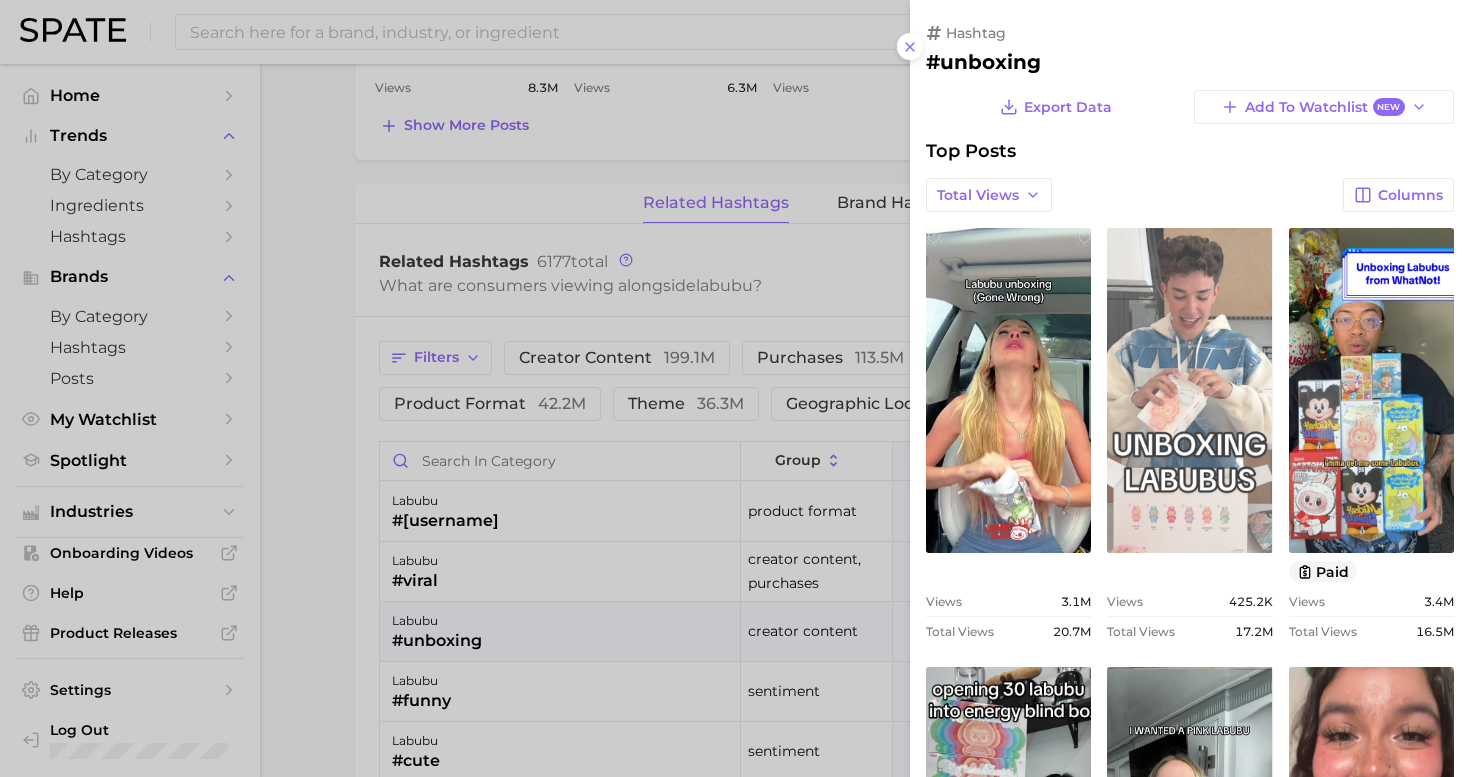 click on "view post on TikTok" at bounding box center [1189, 390] 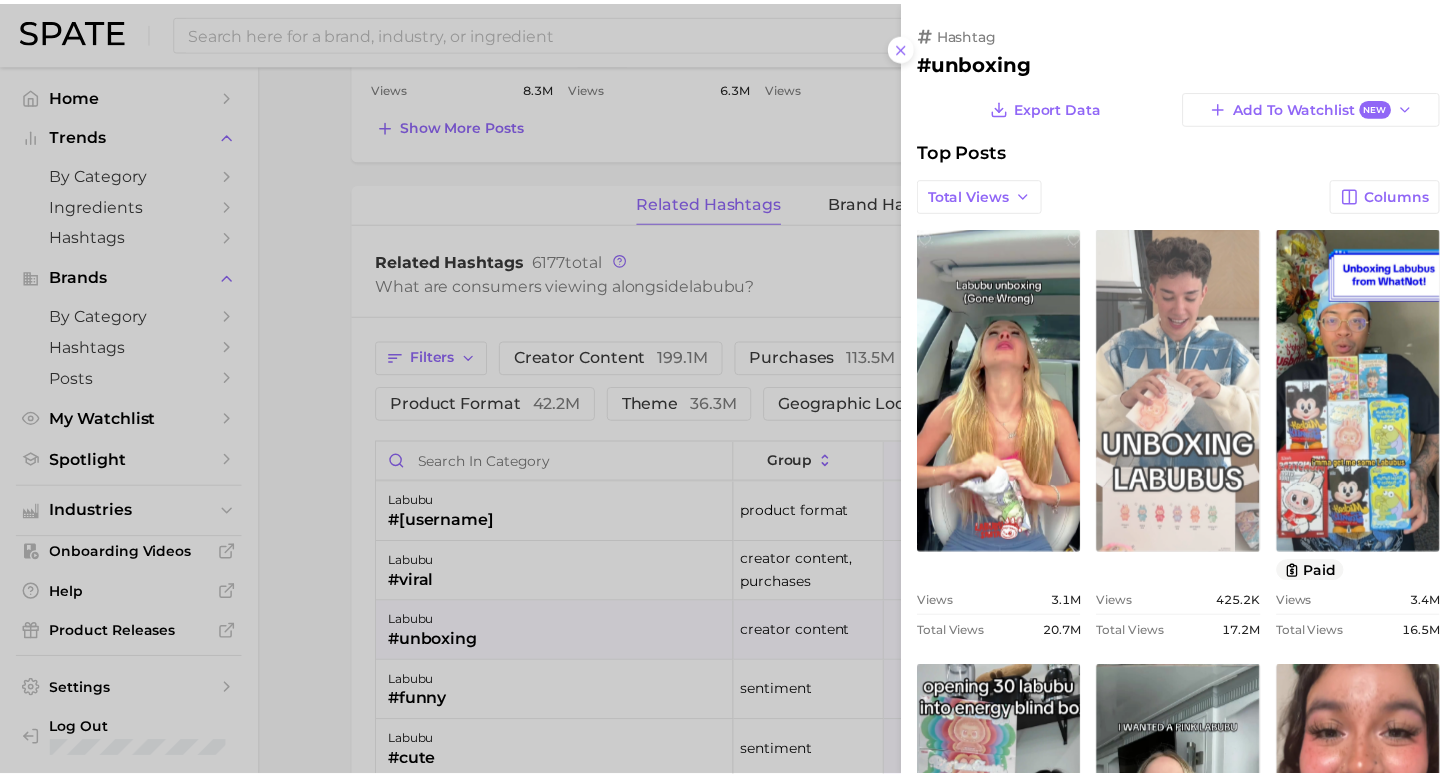 scroll, scrollTop: 0, scrollLeft: 0, axis: both 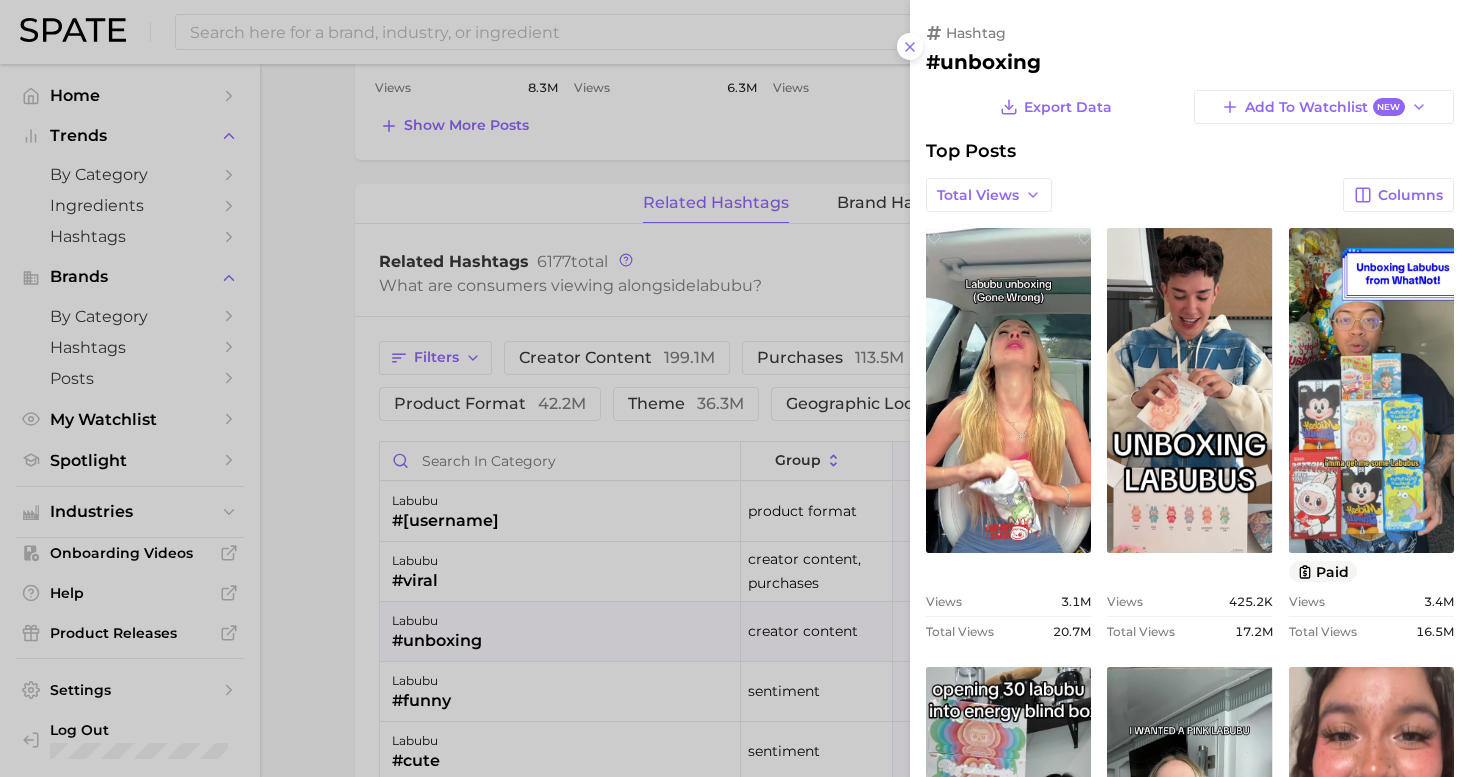 click at bounding box center [735, 388] 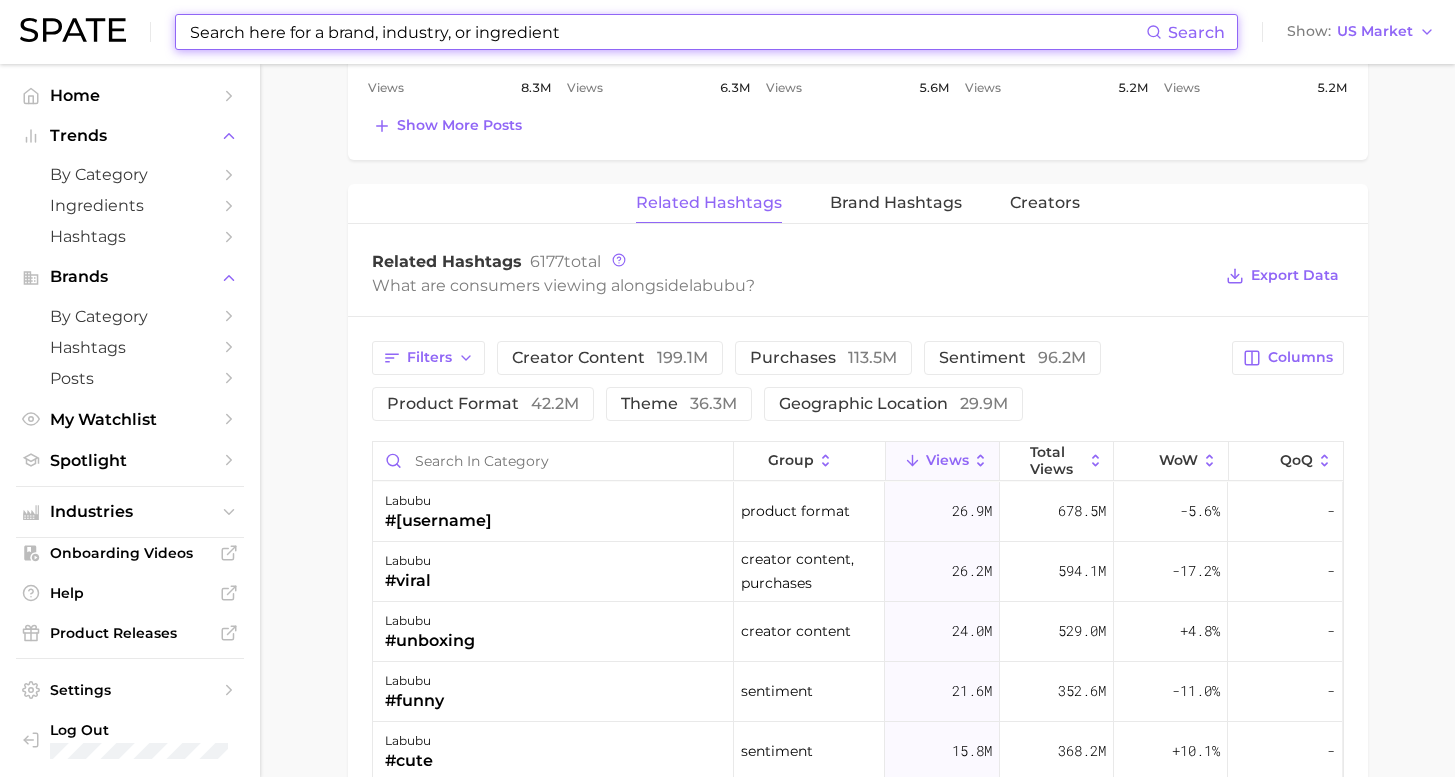 click at bounding box center (667, 32) 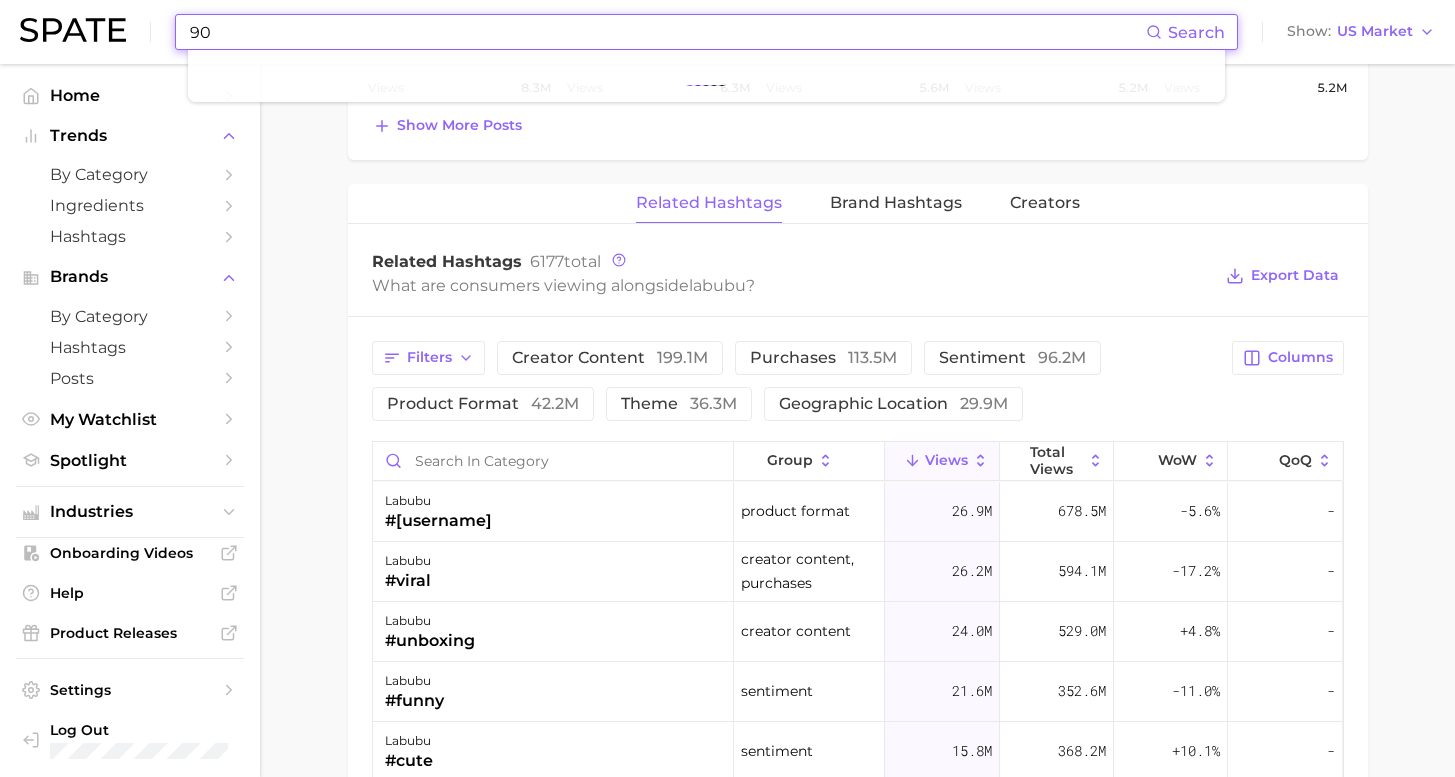type on "9" 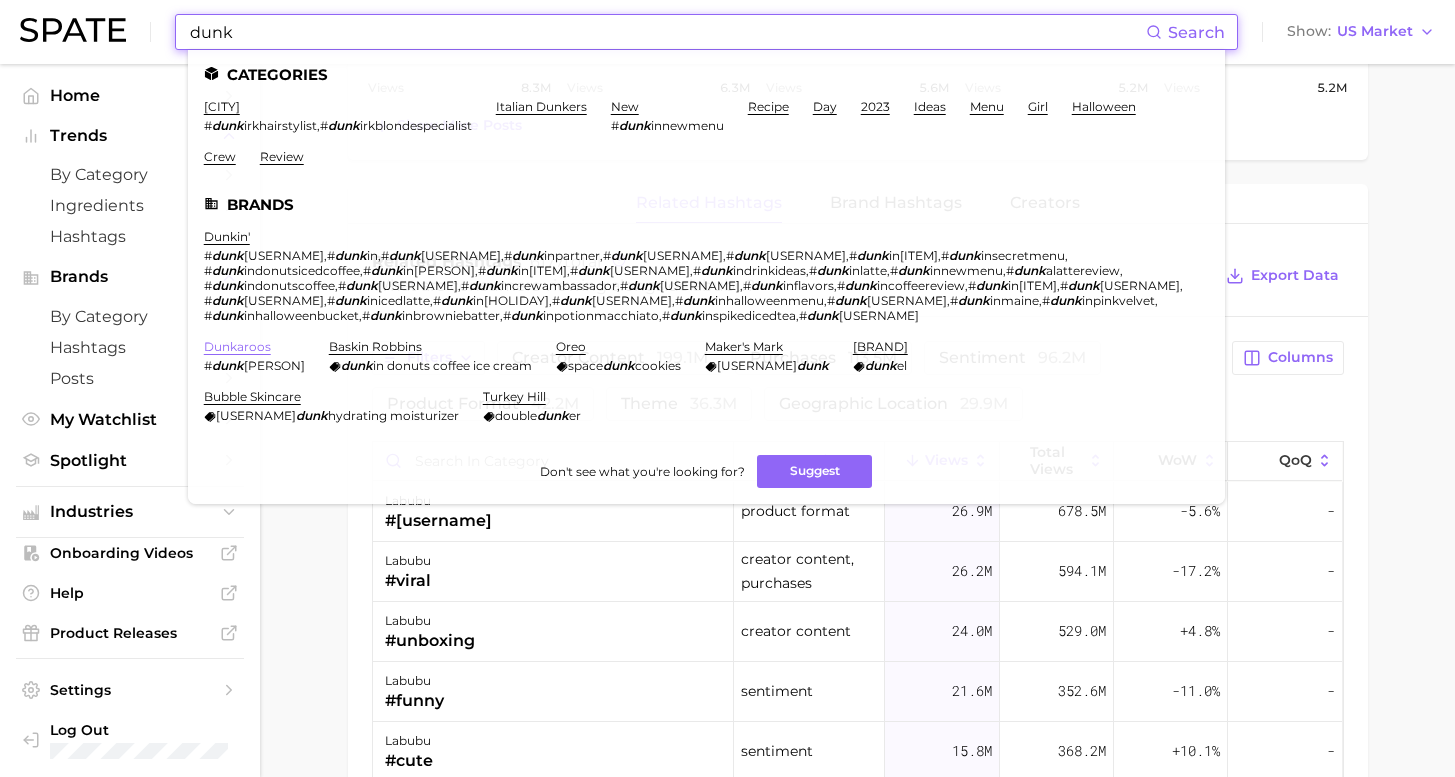 type on "dunk" 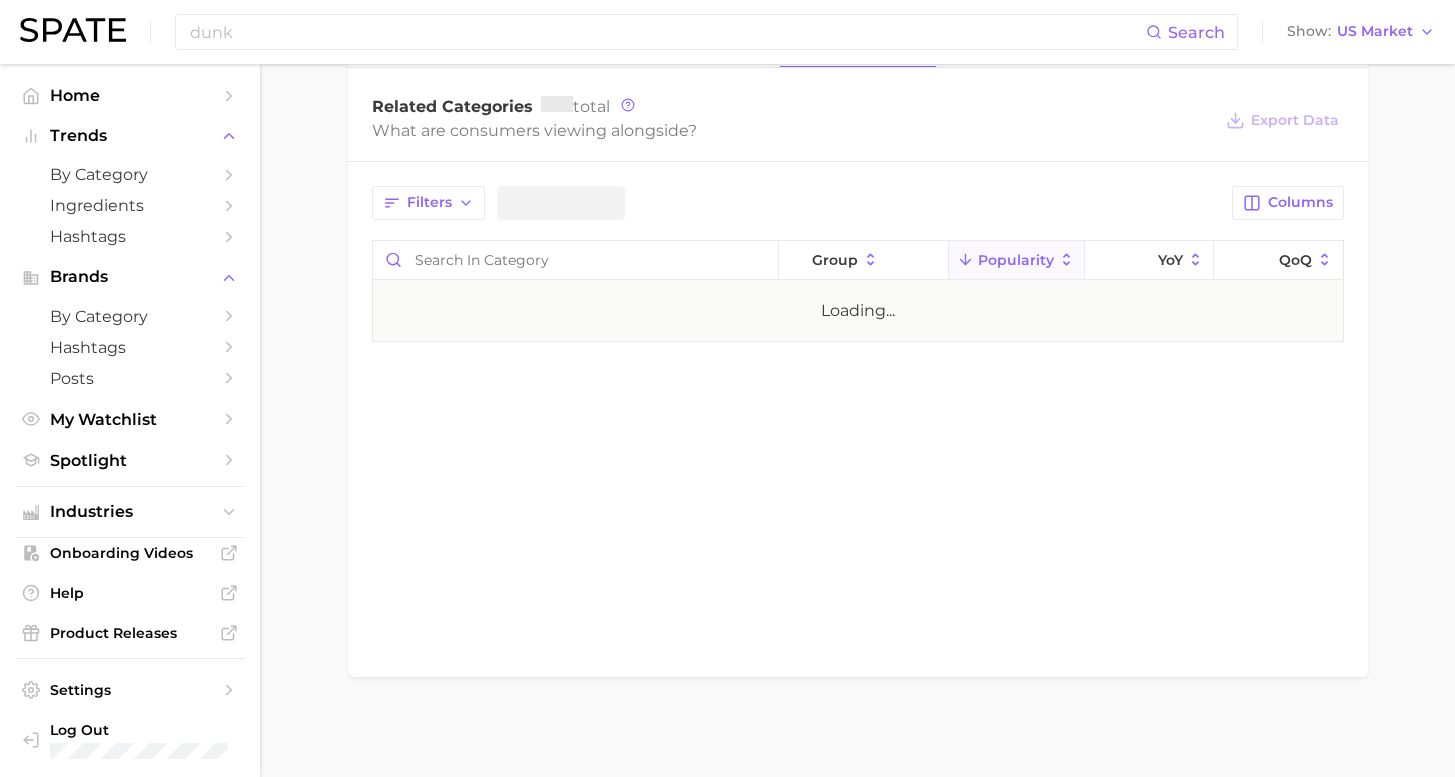 scroll, scrollTop: 0, scrollLeft: 0, axis: both 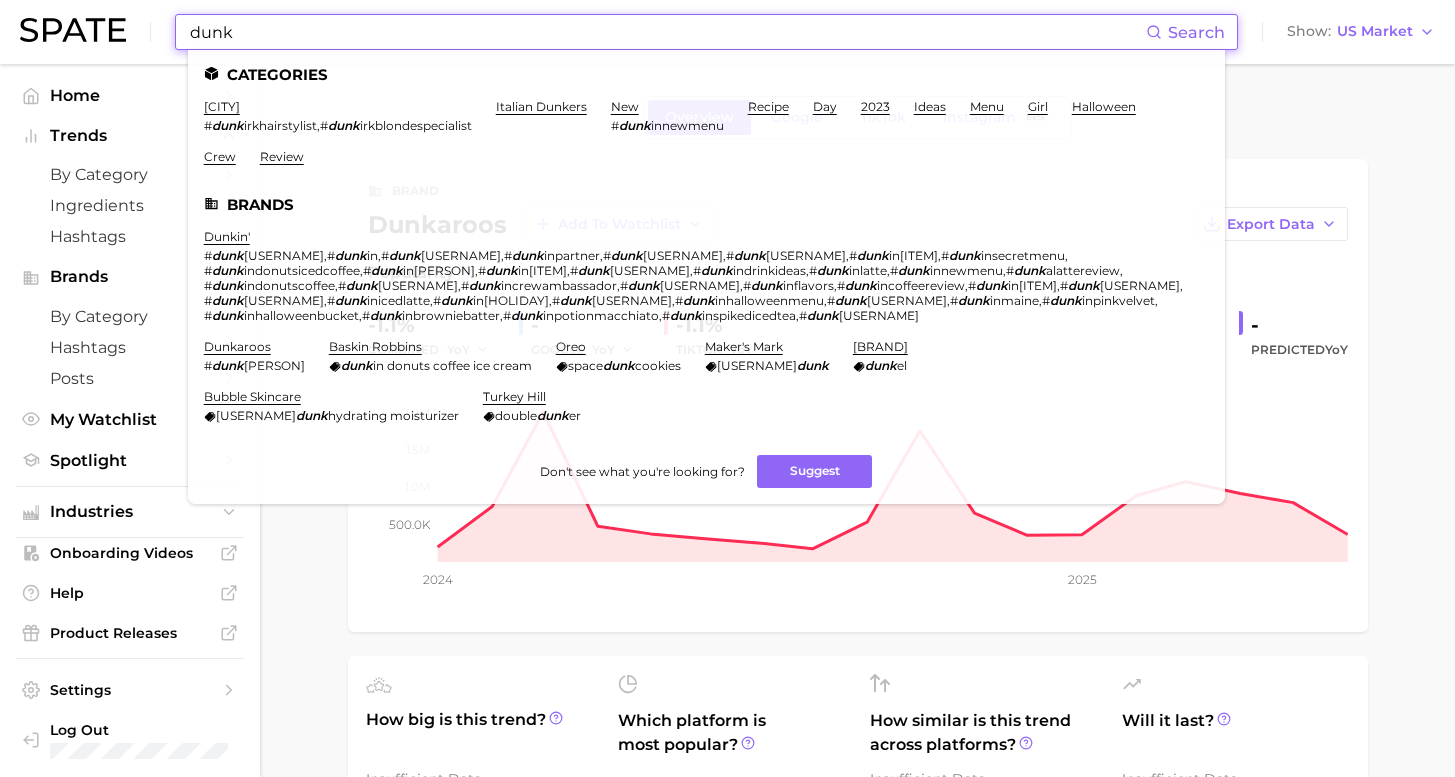 drag, startPoint x: 182, startPoint y: 25, endPoint x: 119, endPoint y: 4, distance: 66.40783 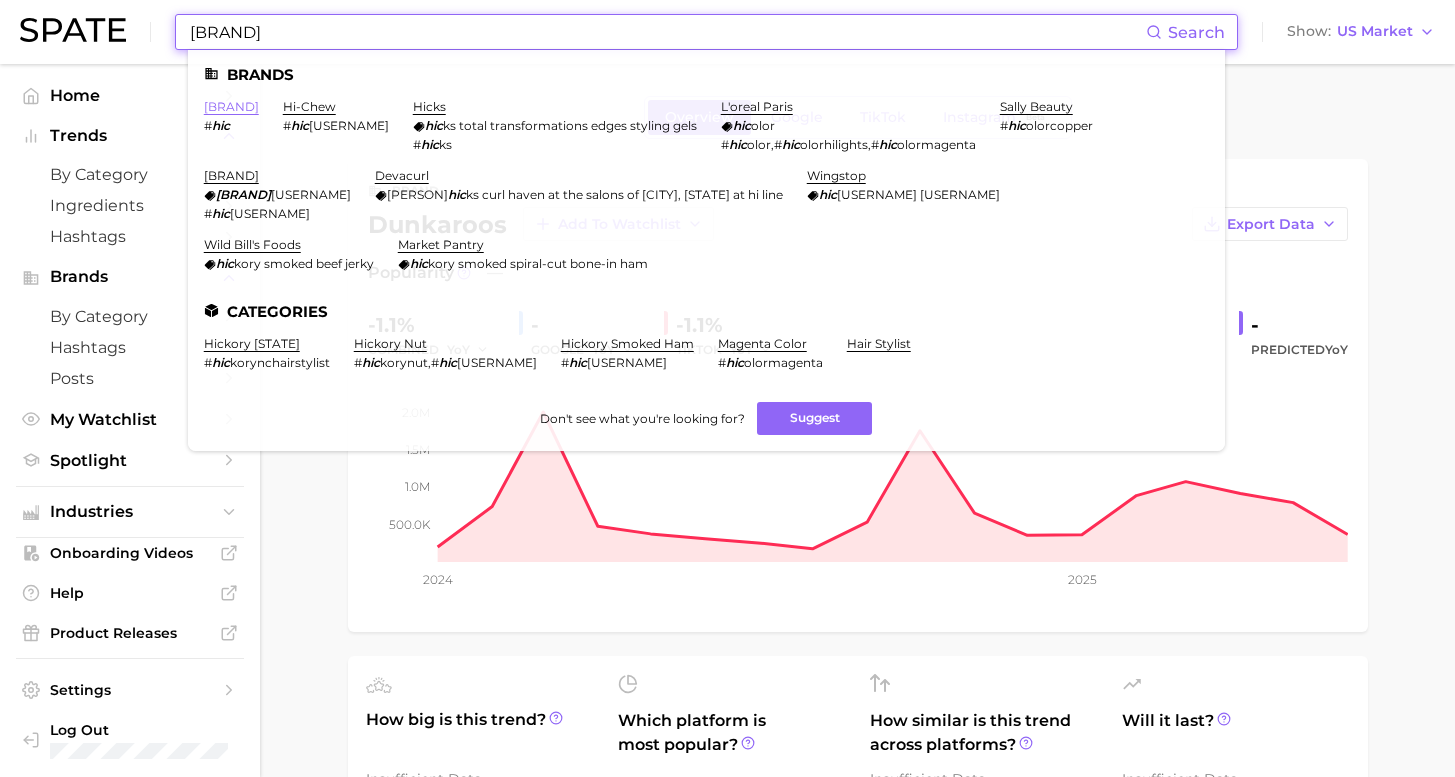 type on "[BRAND]" 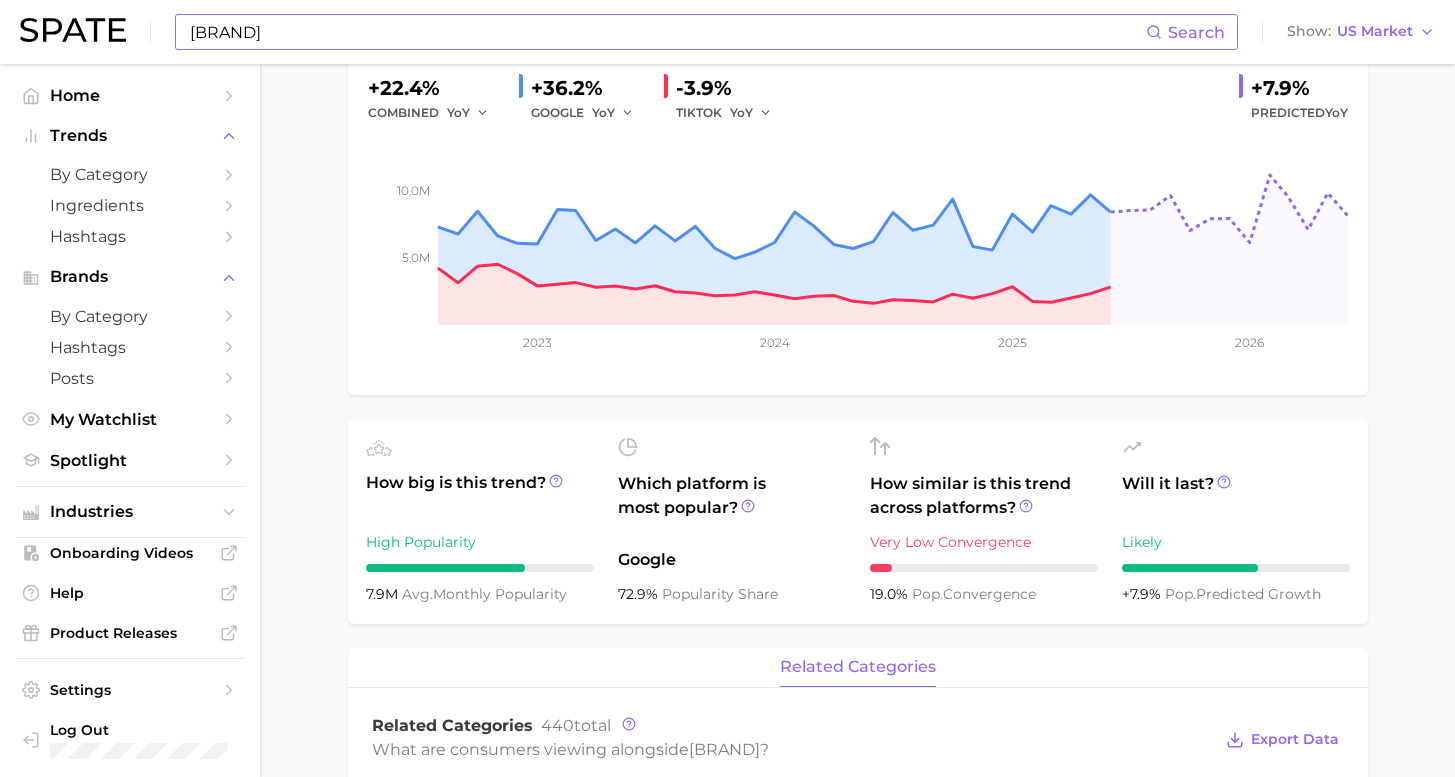 scroll, scrollTop: 848, scrollLeft: 0, axis: vertical 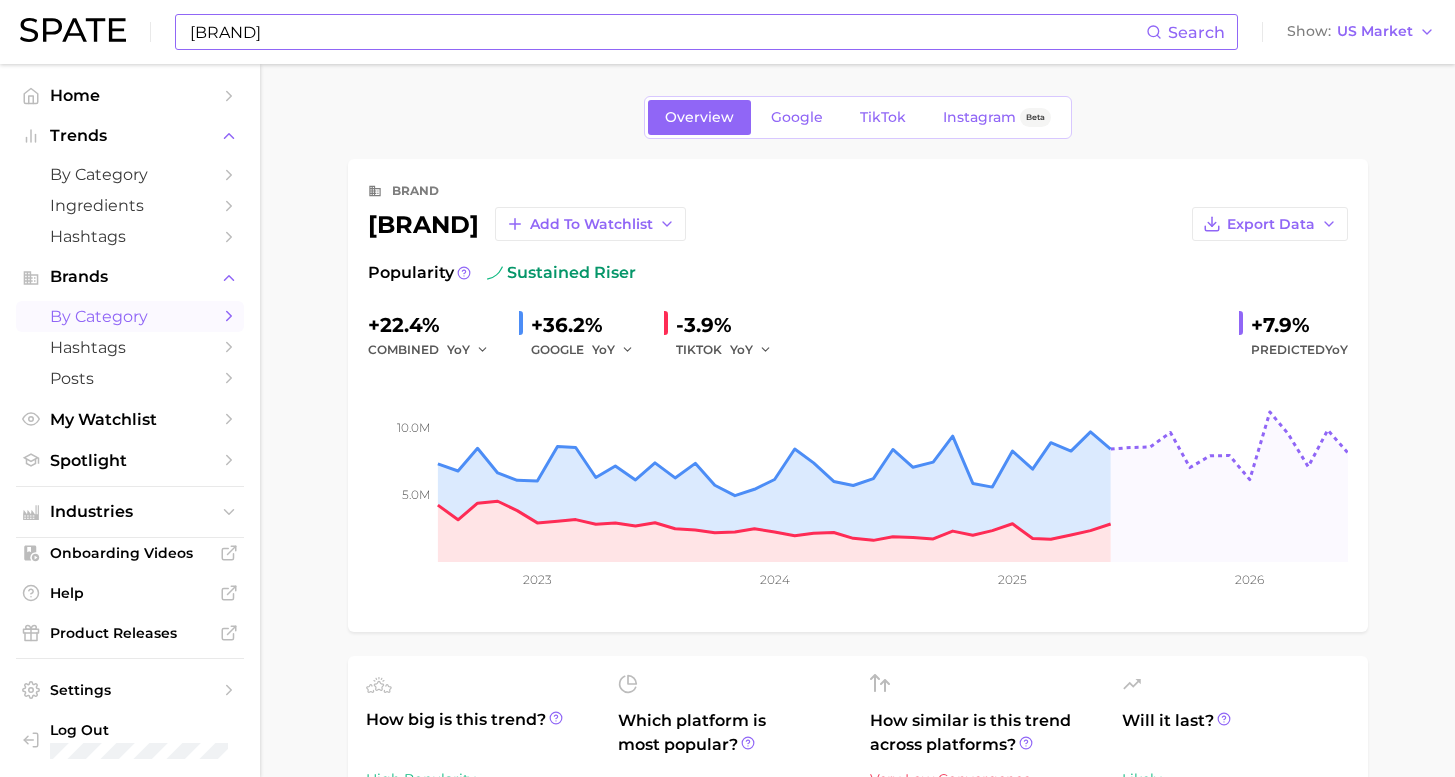 click on "by Category" at bounding box center [130, 316] 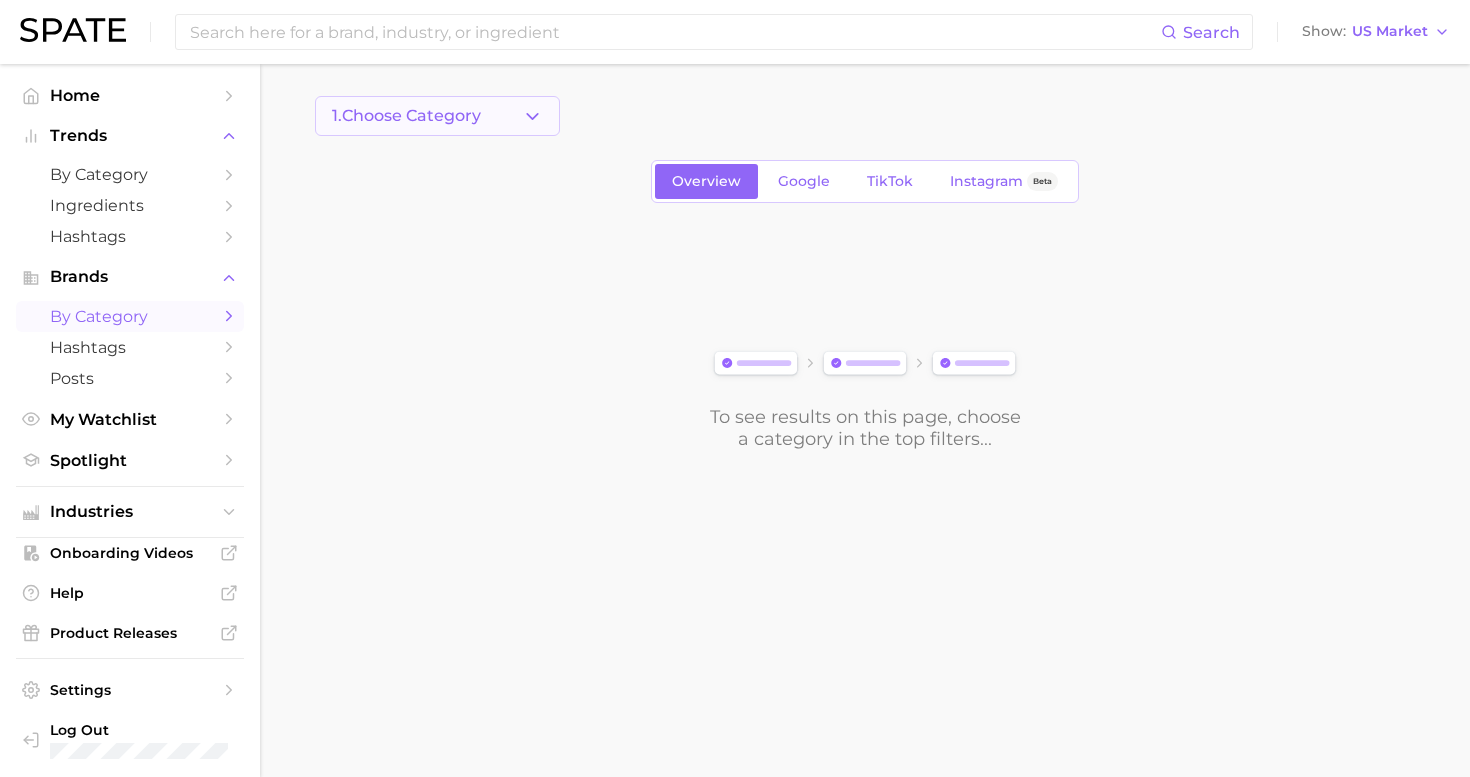 click on "1.  Choose Category" at bounding box center (406, 116) 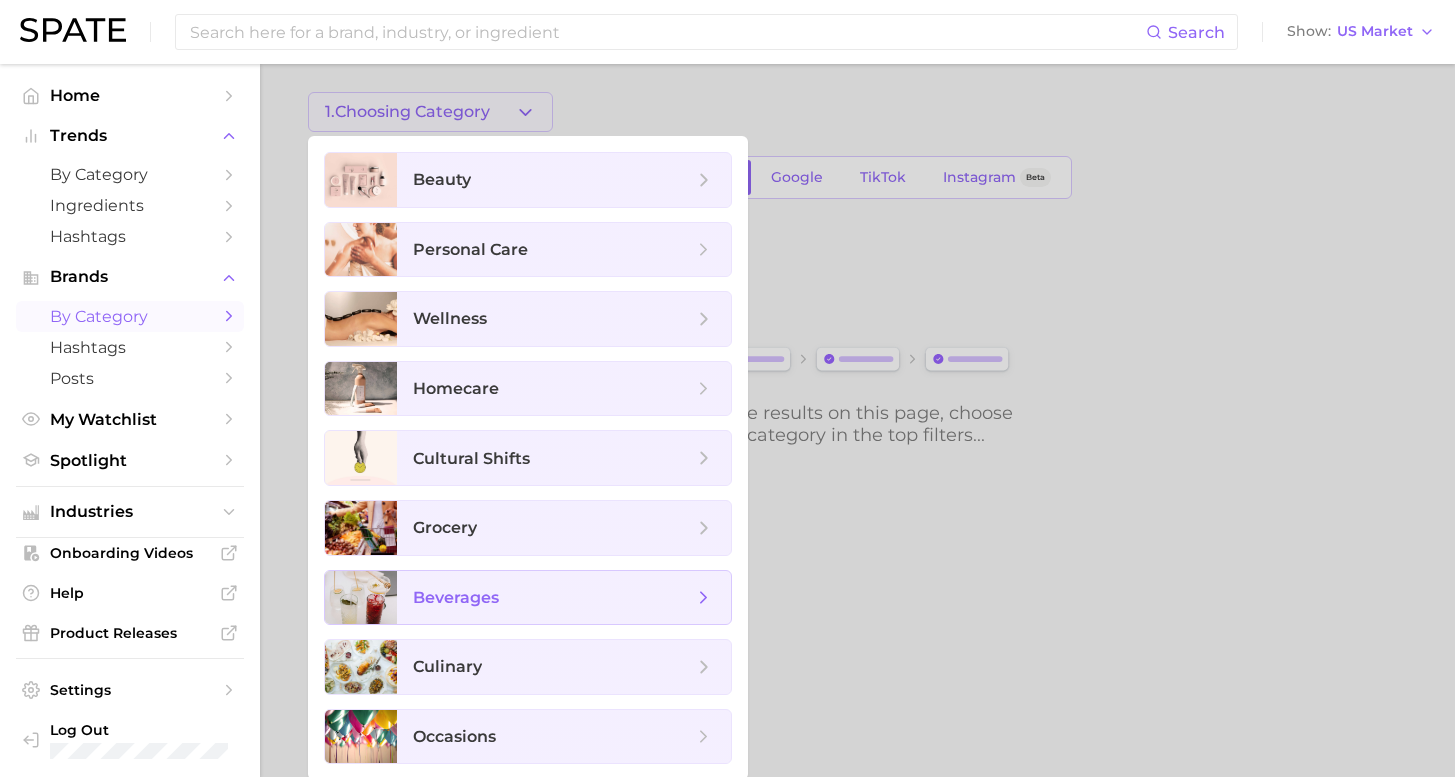scroll, scrollTop: 7, scrollLeft: 0, axis: vertical 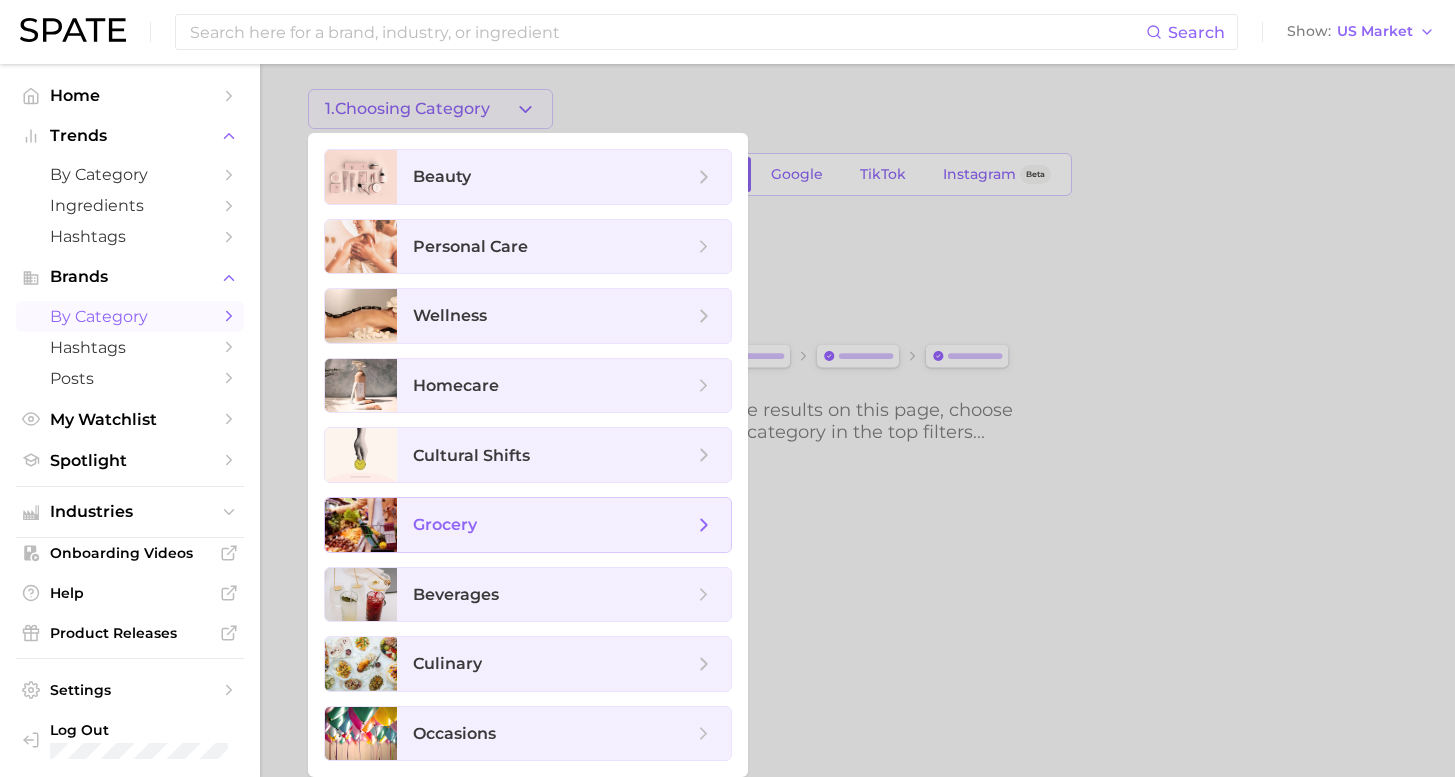 click on "grocery" at bounding box center [564, 525] 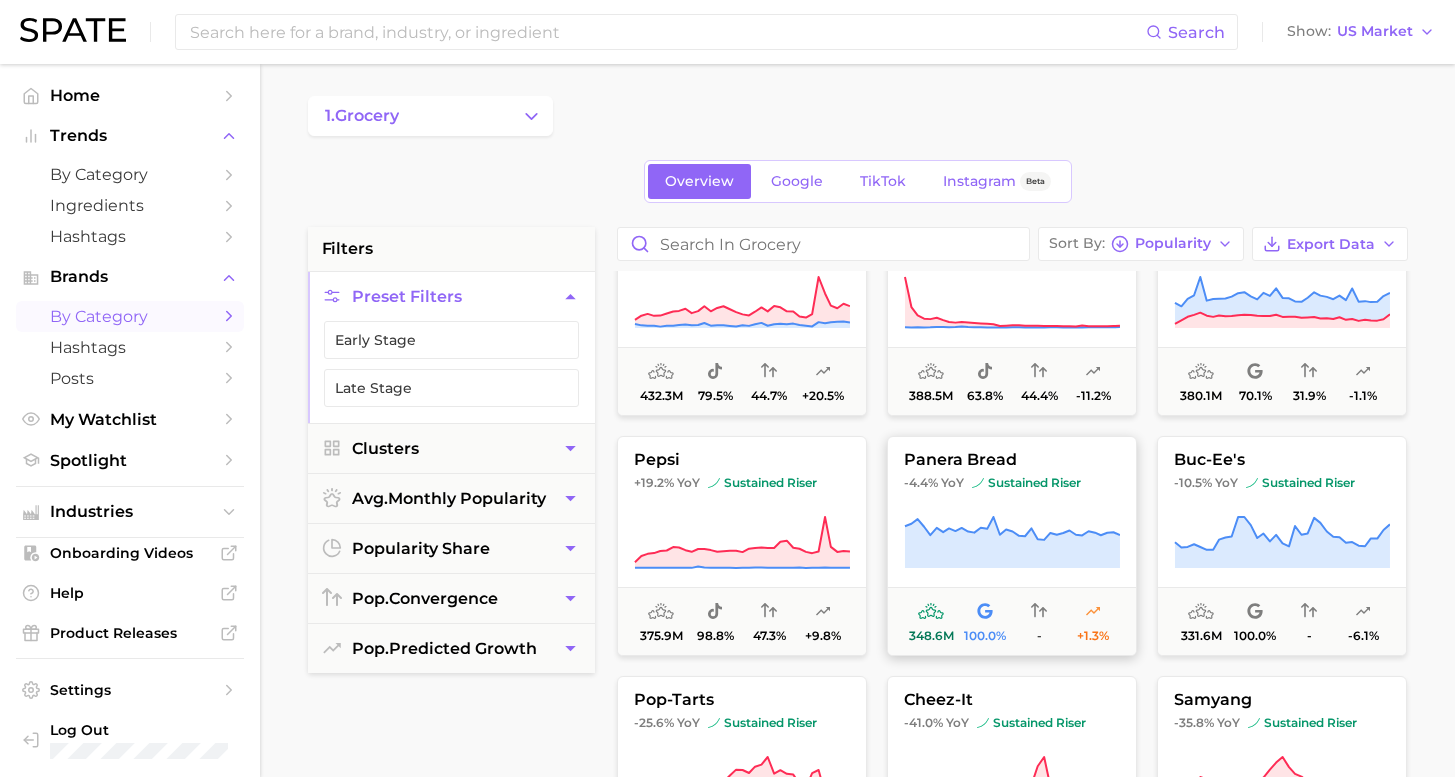 scroll, scrollTop: 857, scrollLeft: 0, axis: vertical 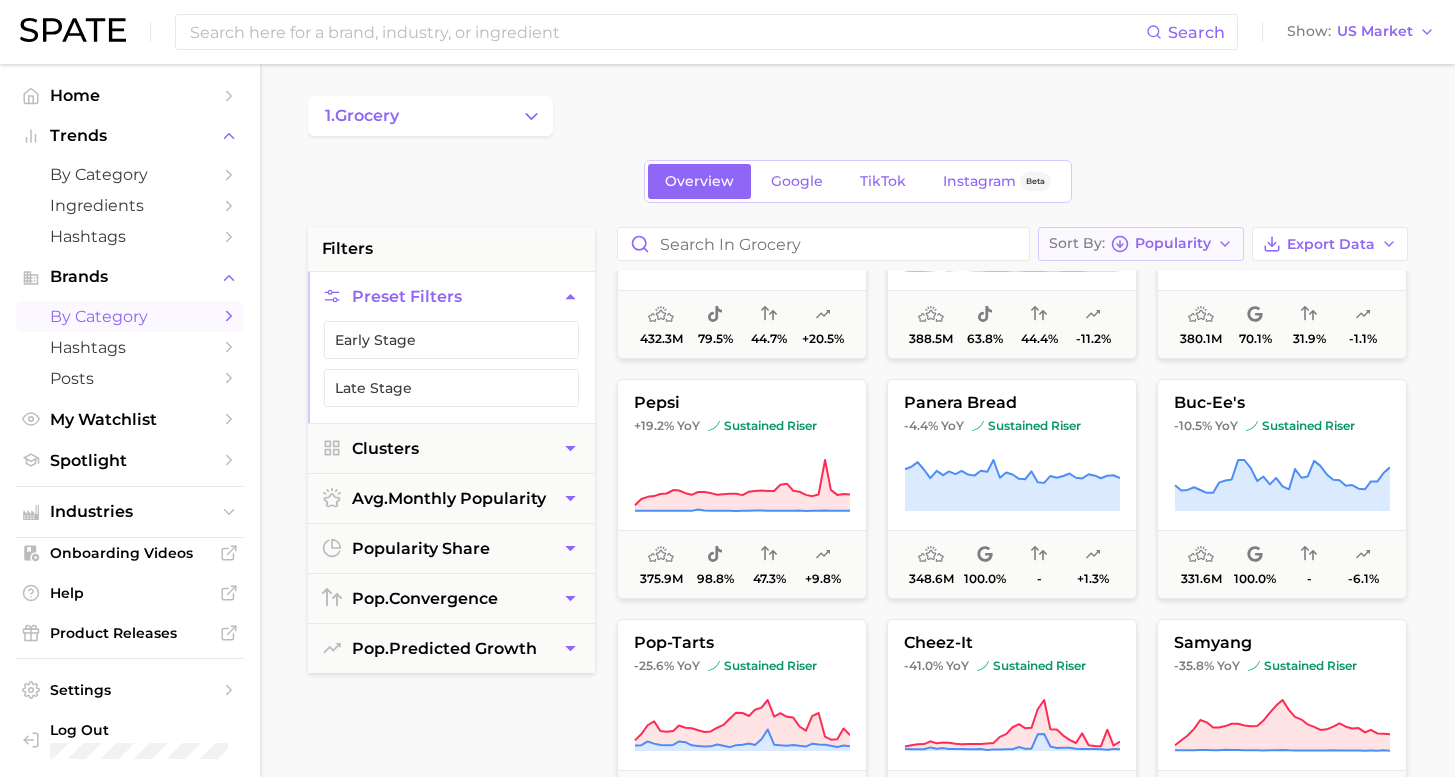 click on "Sort By Popularity" at bounding box center [1130, 244] 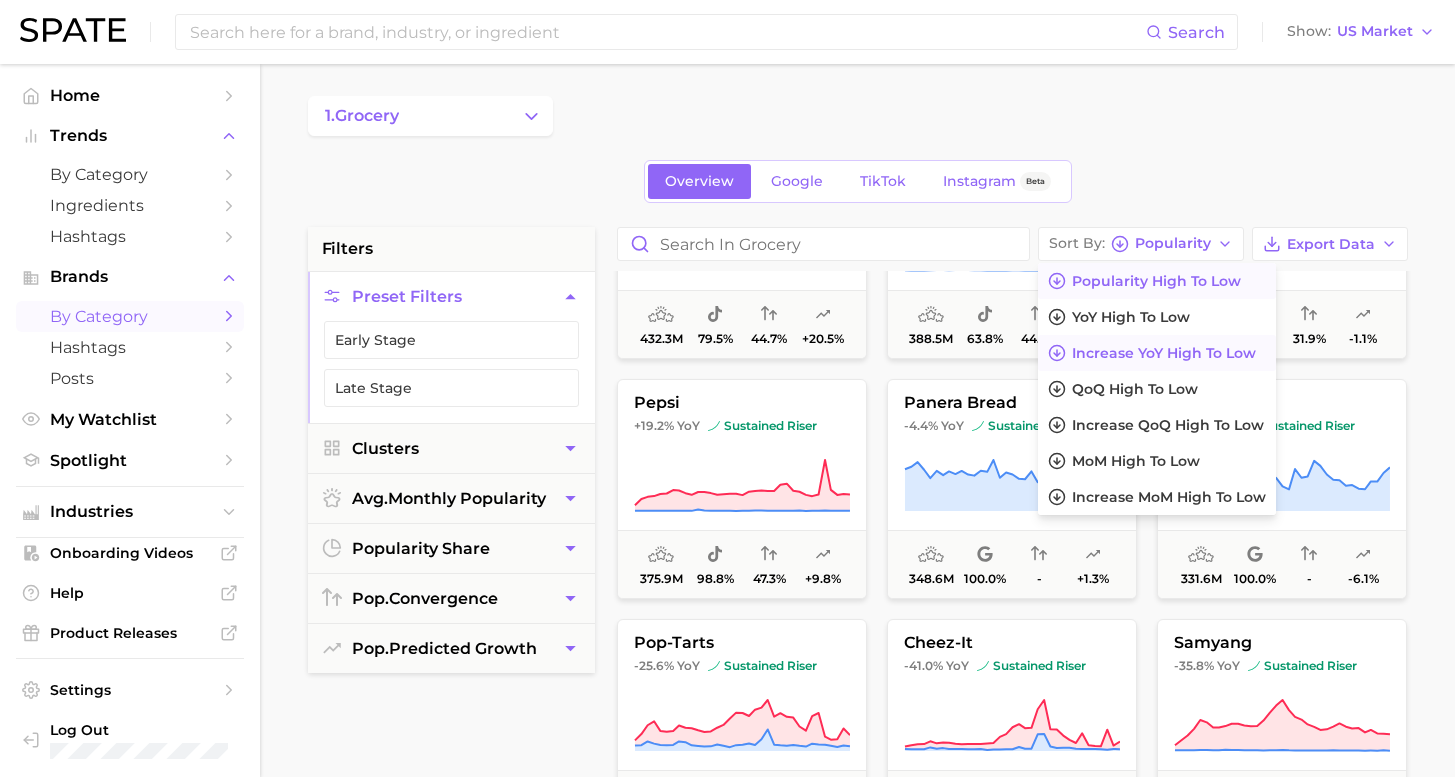 click on "Increase YoY   high to low" at bounding box center (1164, 353) 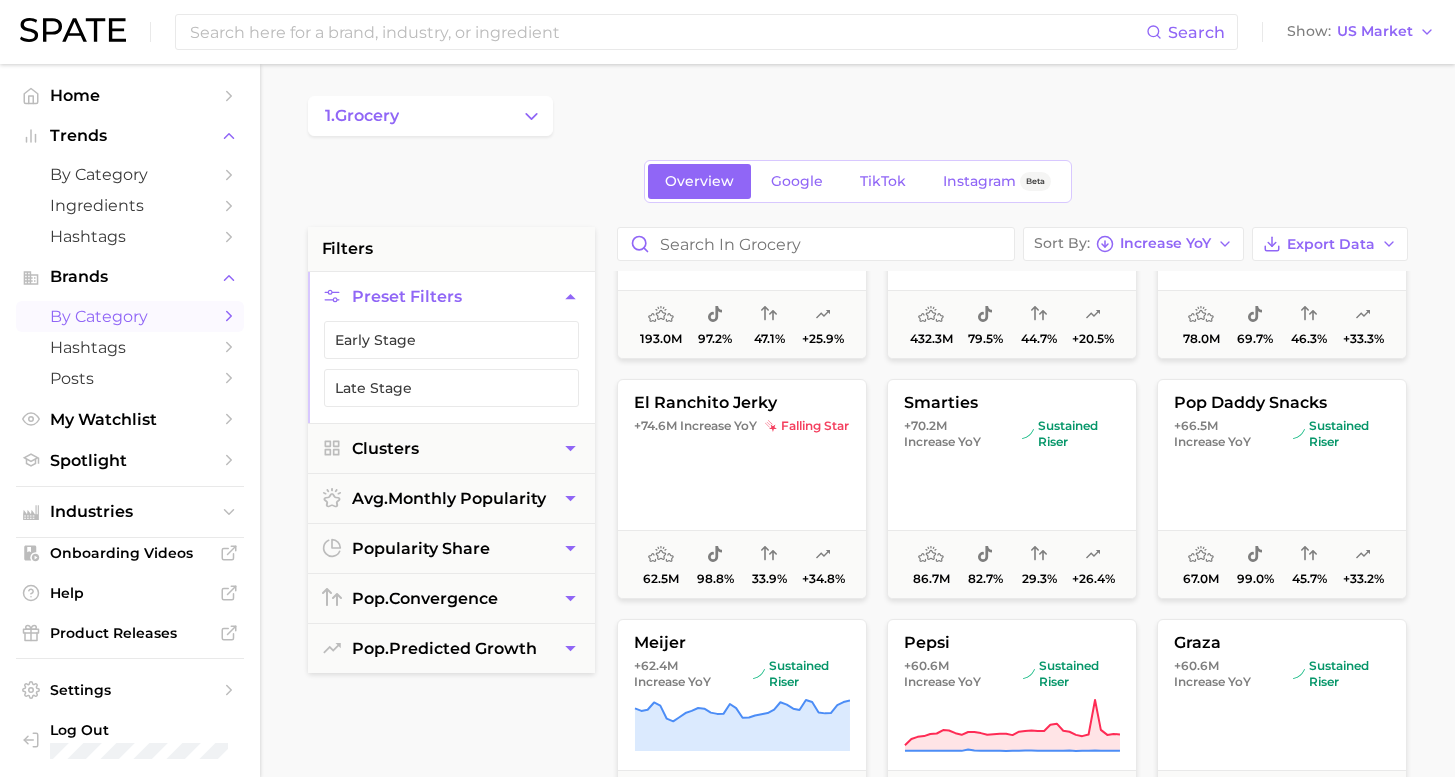 scroll, scrollTop: 0, scrollLeft: 0, axis: both 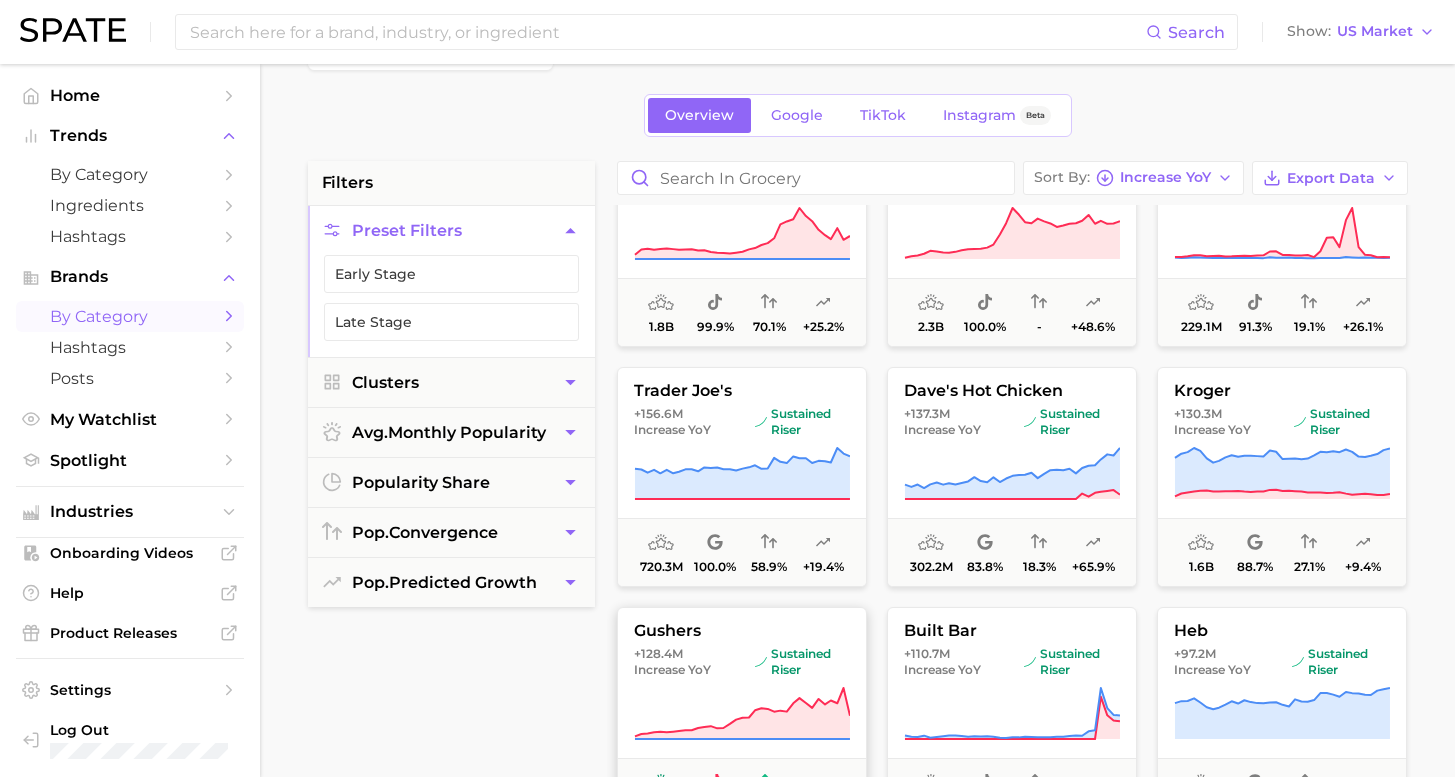 click on "+128.4m" at bounding box center [658, 653] 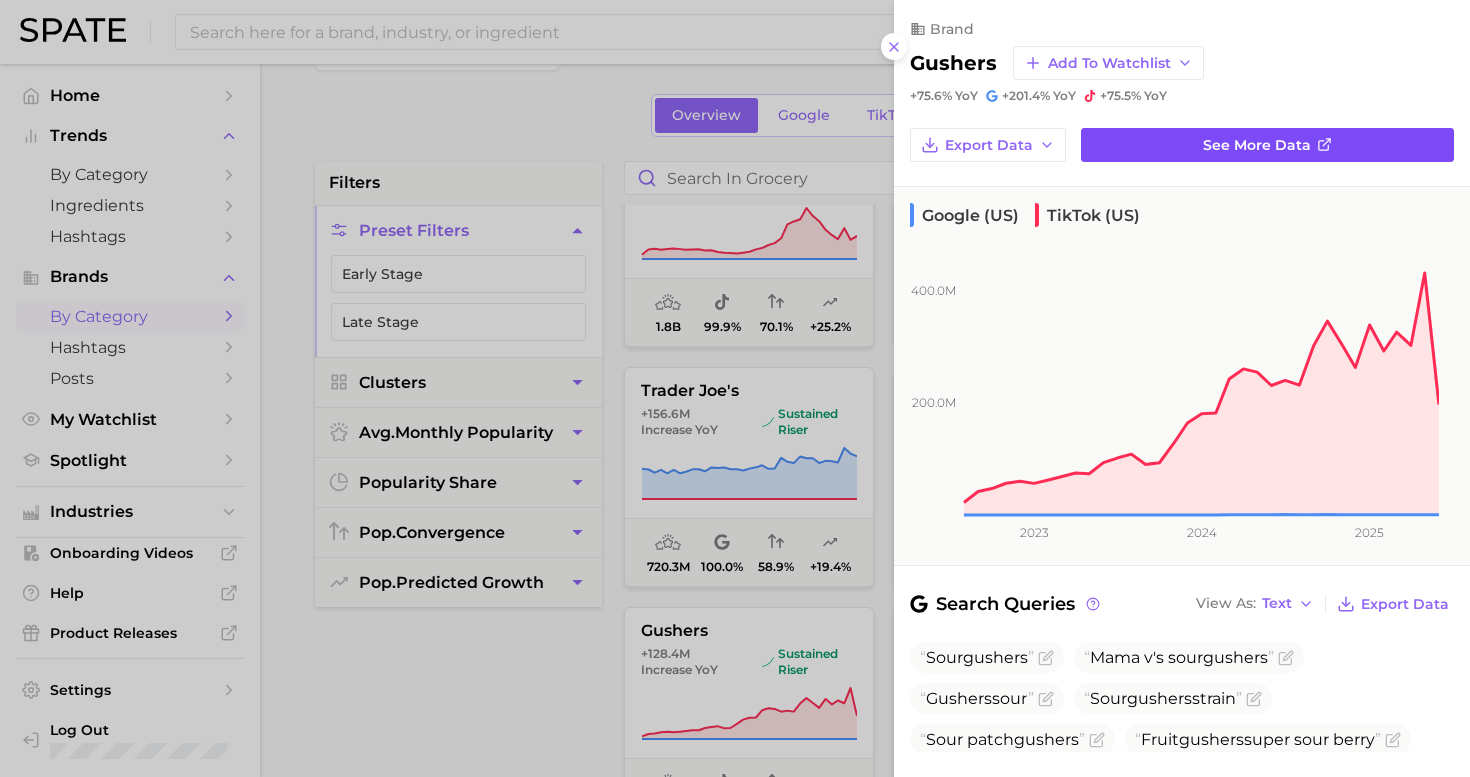 click on "See more data" at bounding box center (1257, 145) 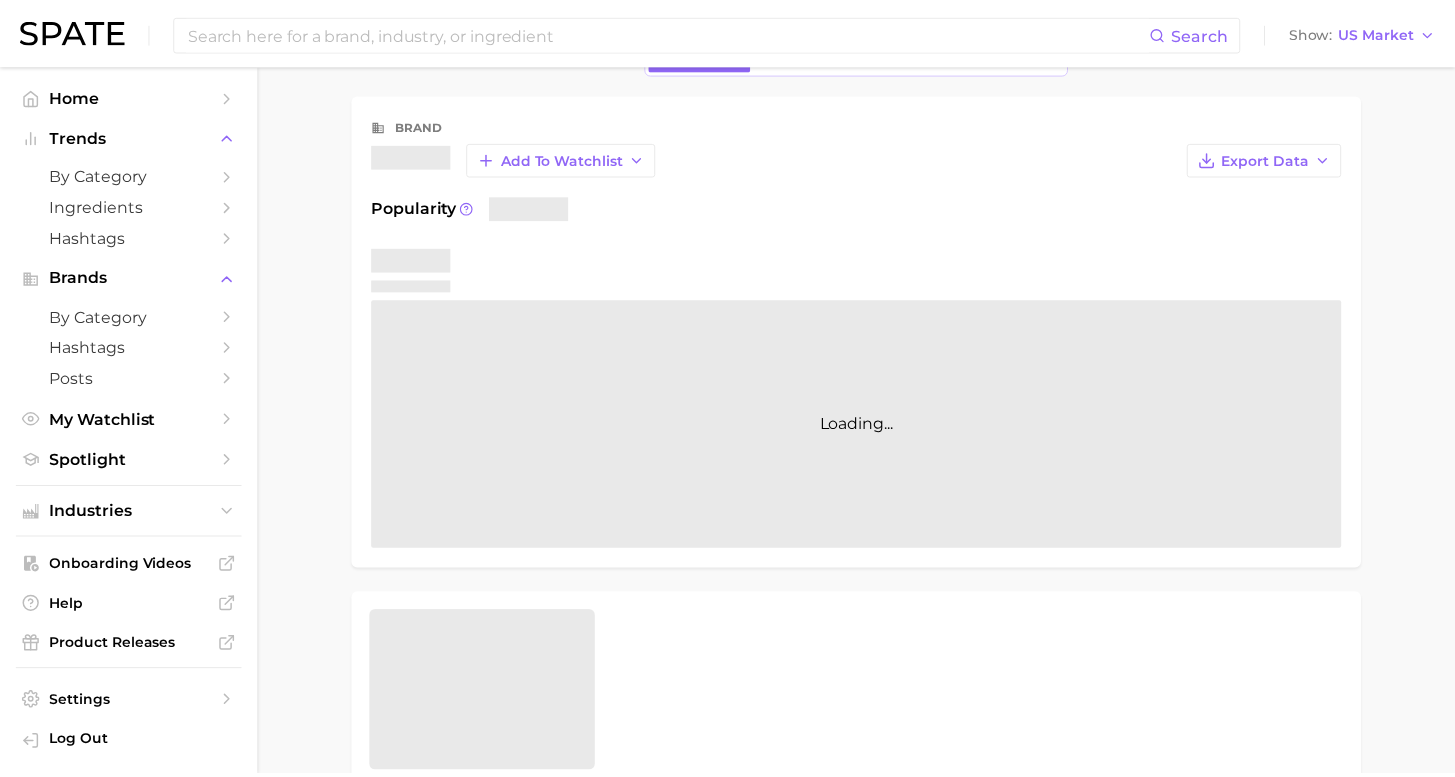 scroll, scrollTop: 0, scrollLeft: 0, axis: both 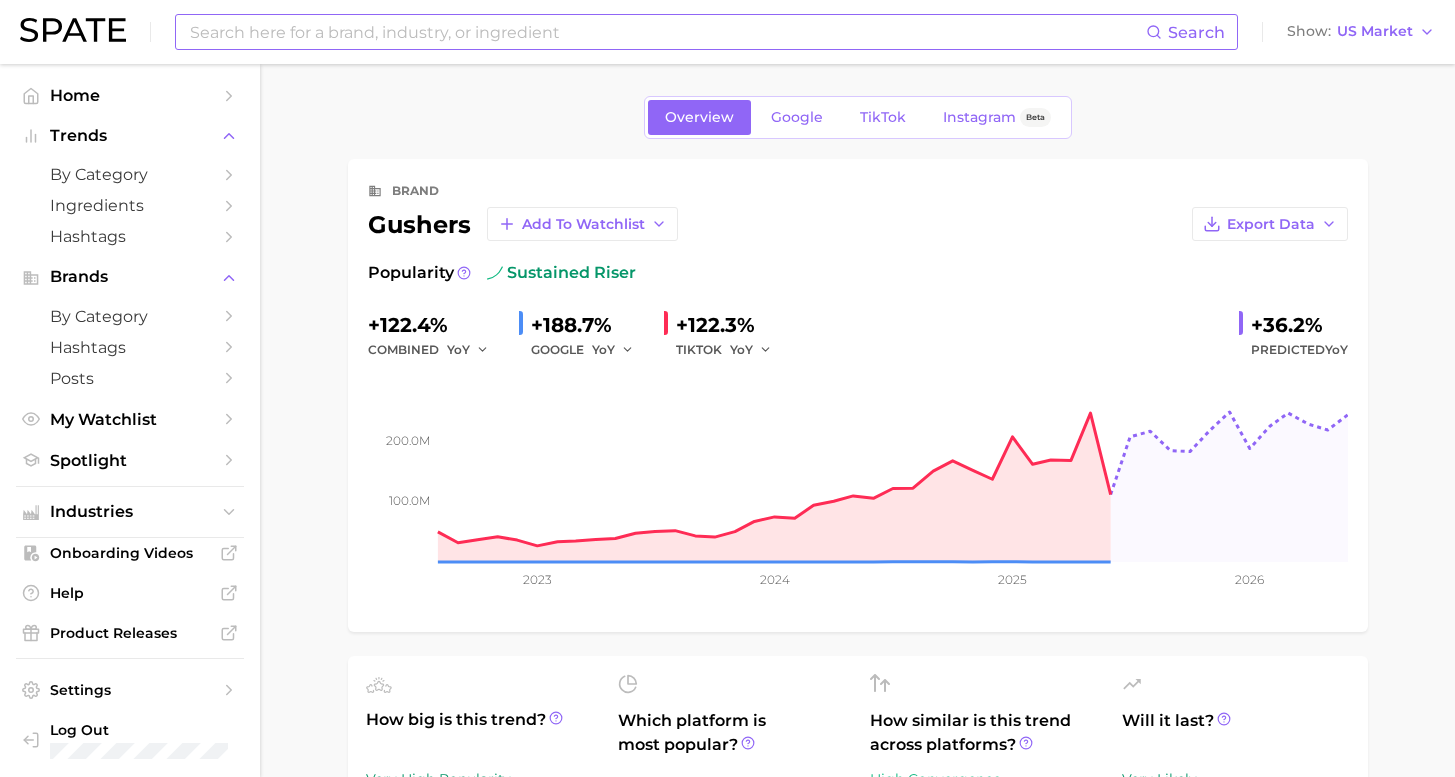 click at bounding box center [667, 32] 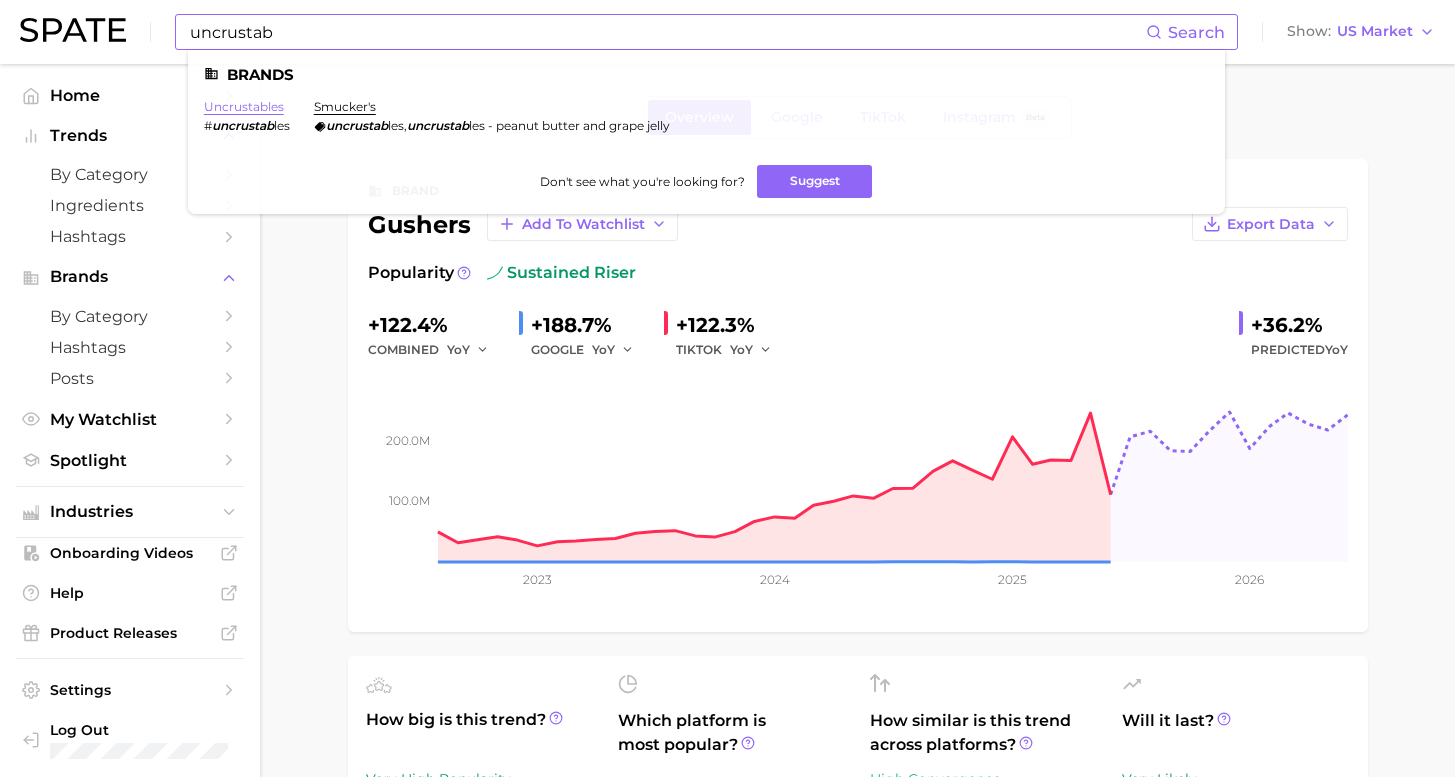 click on "uncrustables" at bounding box center (244, 106) 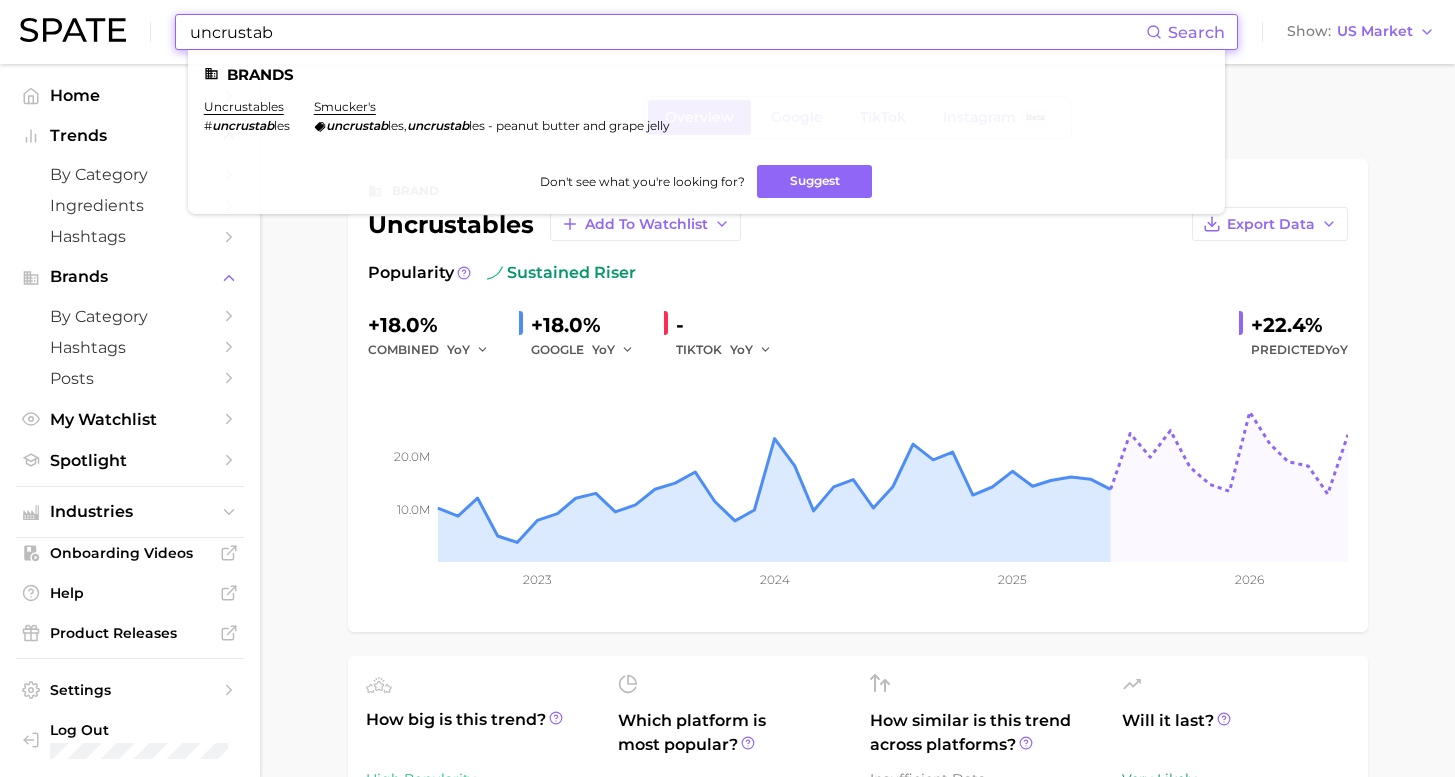 drag, startPoint x: 519, startPoint y: 32, endPoint x: 8, endPoint y: 1, distance: 511.93945 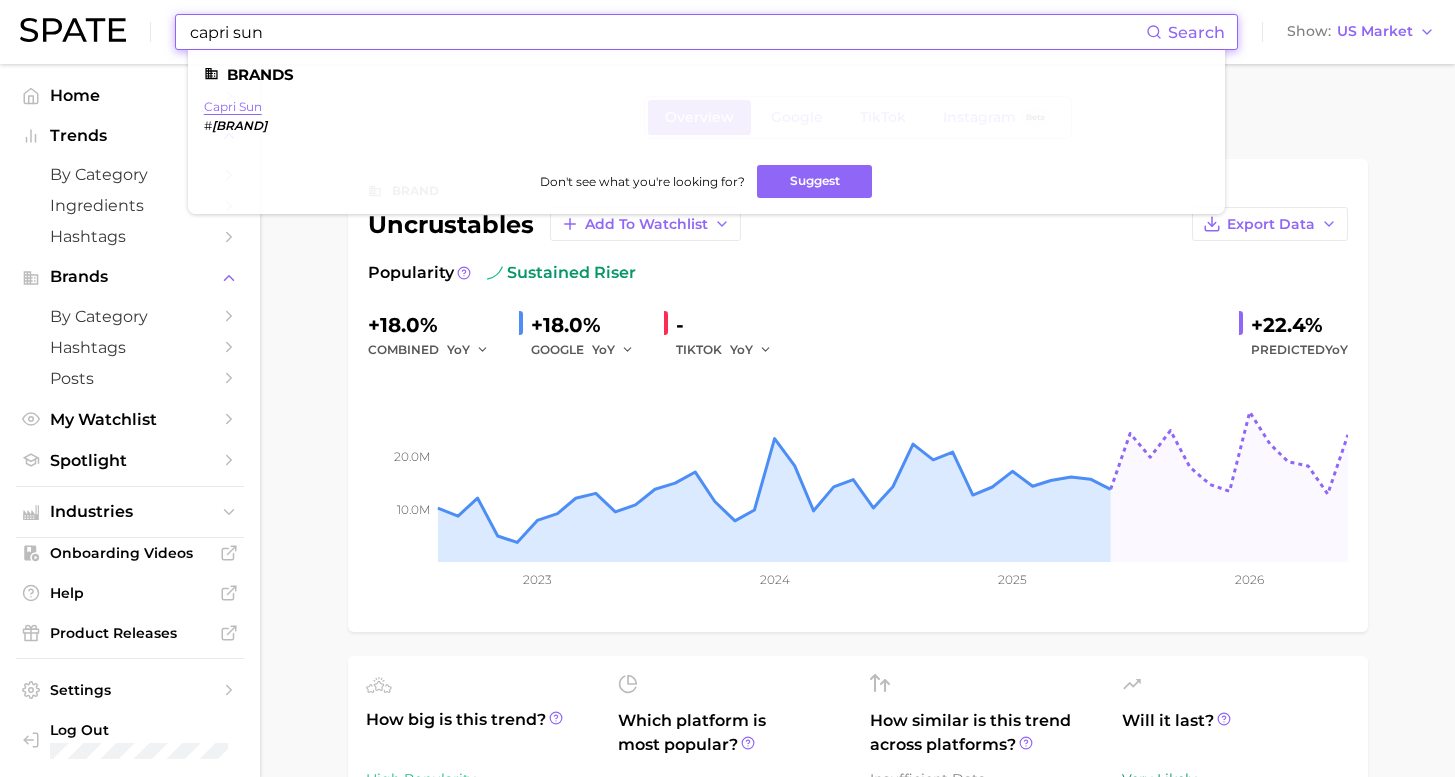 type on "capri sun" 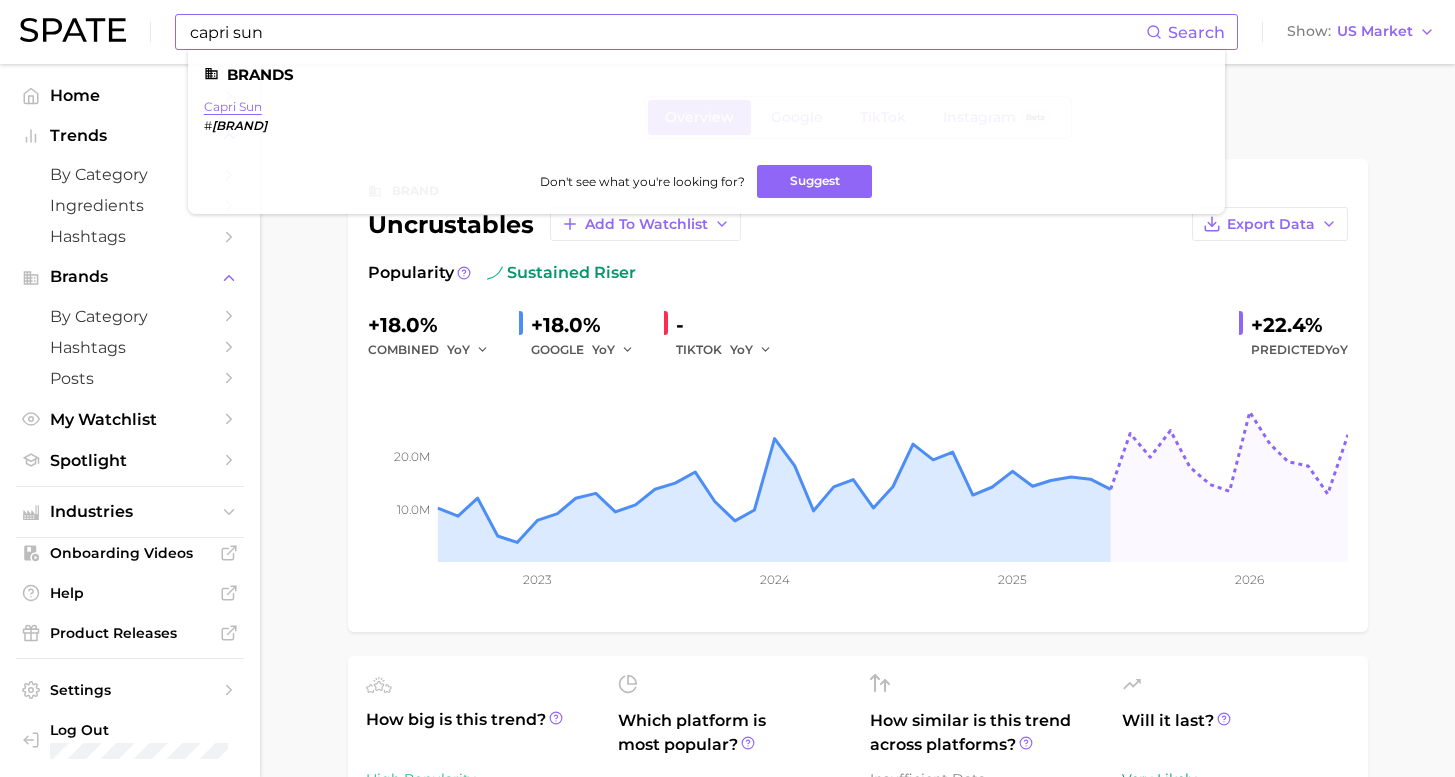 click on "capri sun" at bounding box center [233, 106] 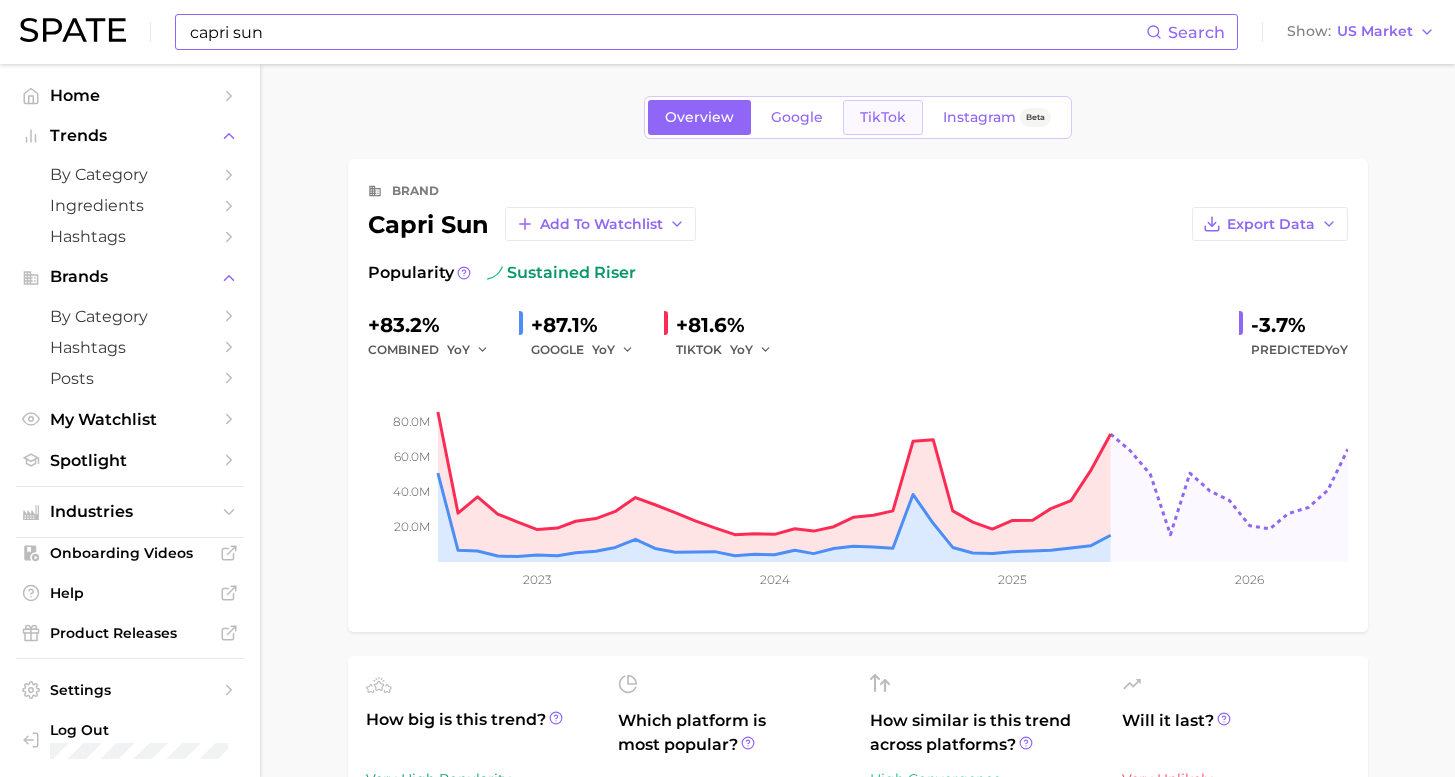 click on "TikTok" at bounding box center [883, 117] 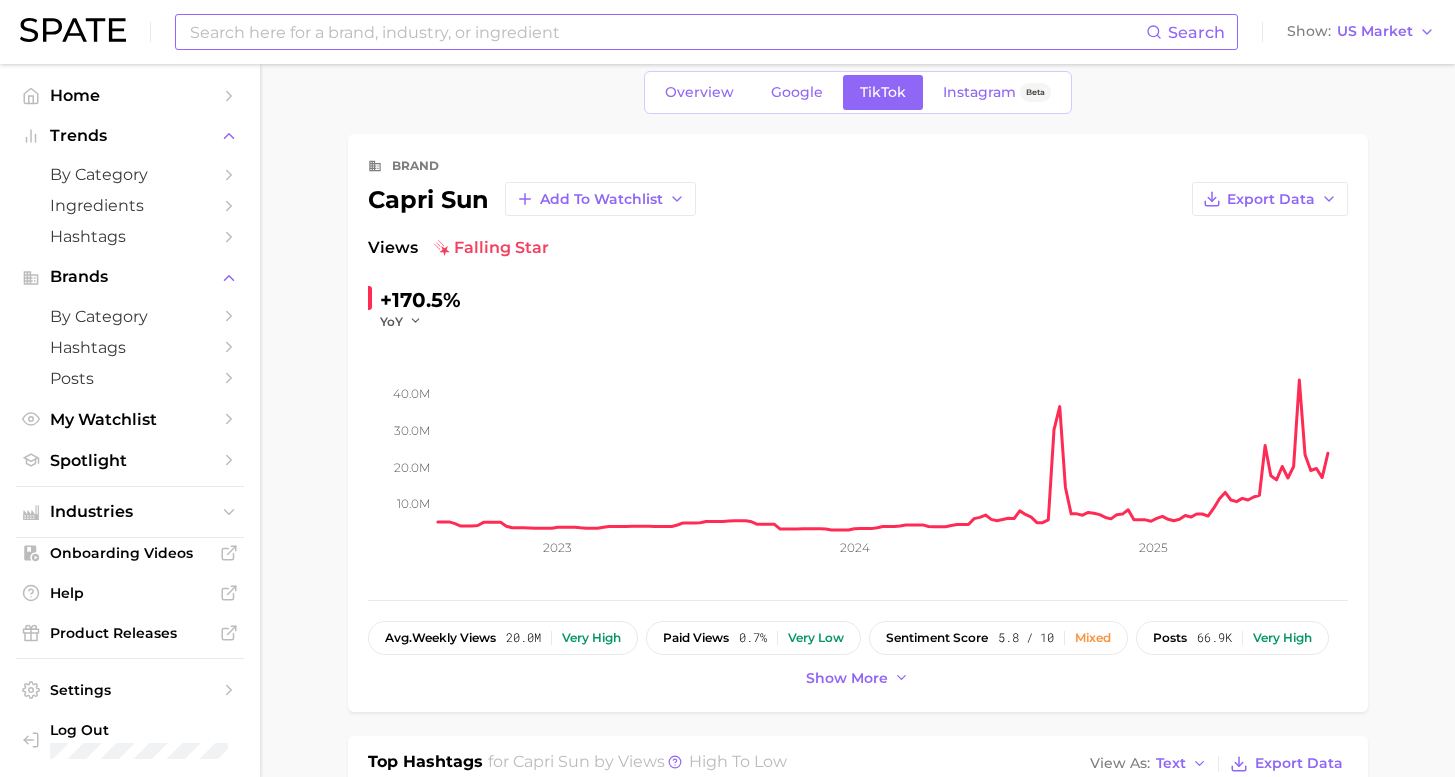 scroll, scrollTop: 695, scrollLeft: 0, axis: vertical 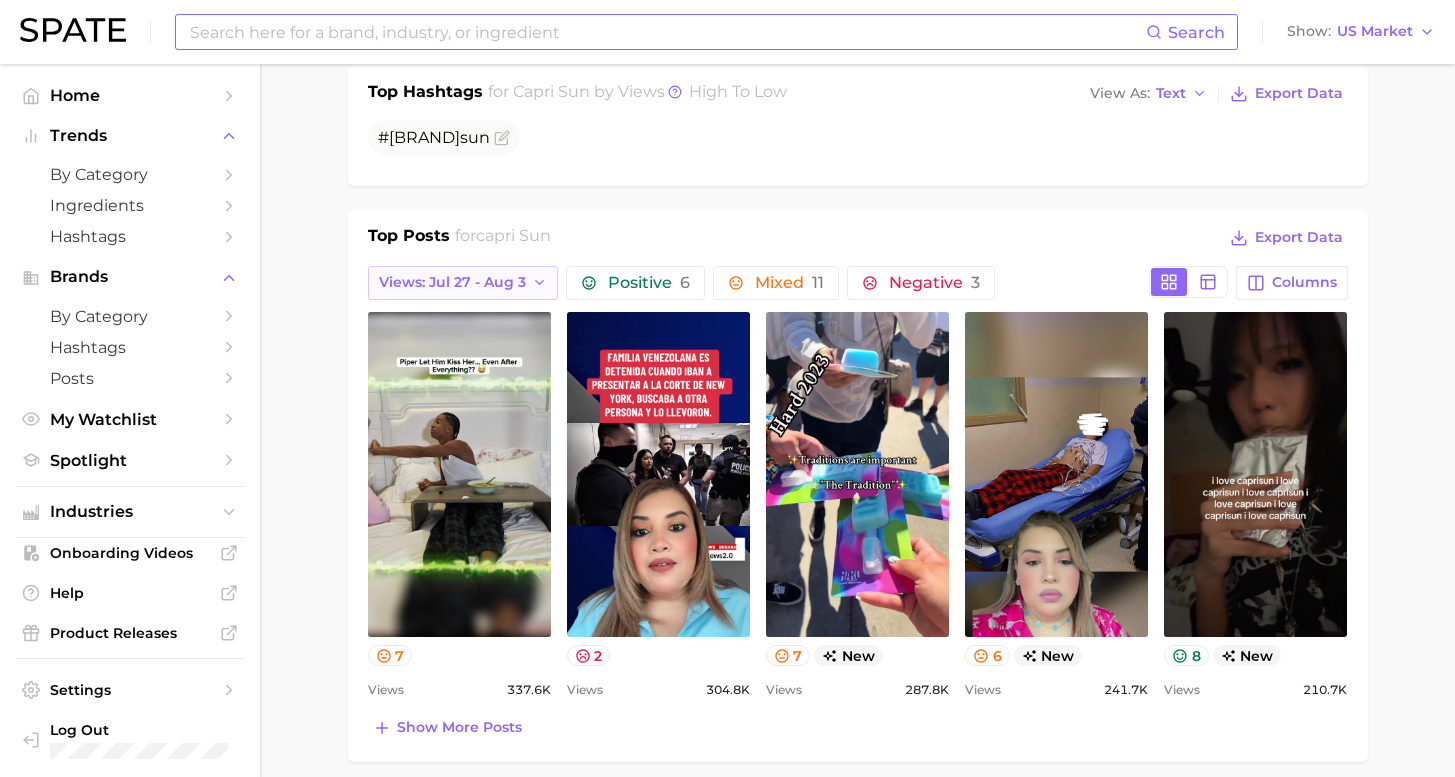 click on "Views: Jul 27 - Aug 3" at bounding box center (452, 282) 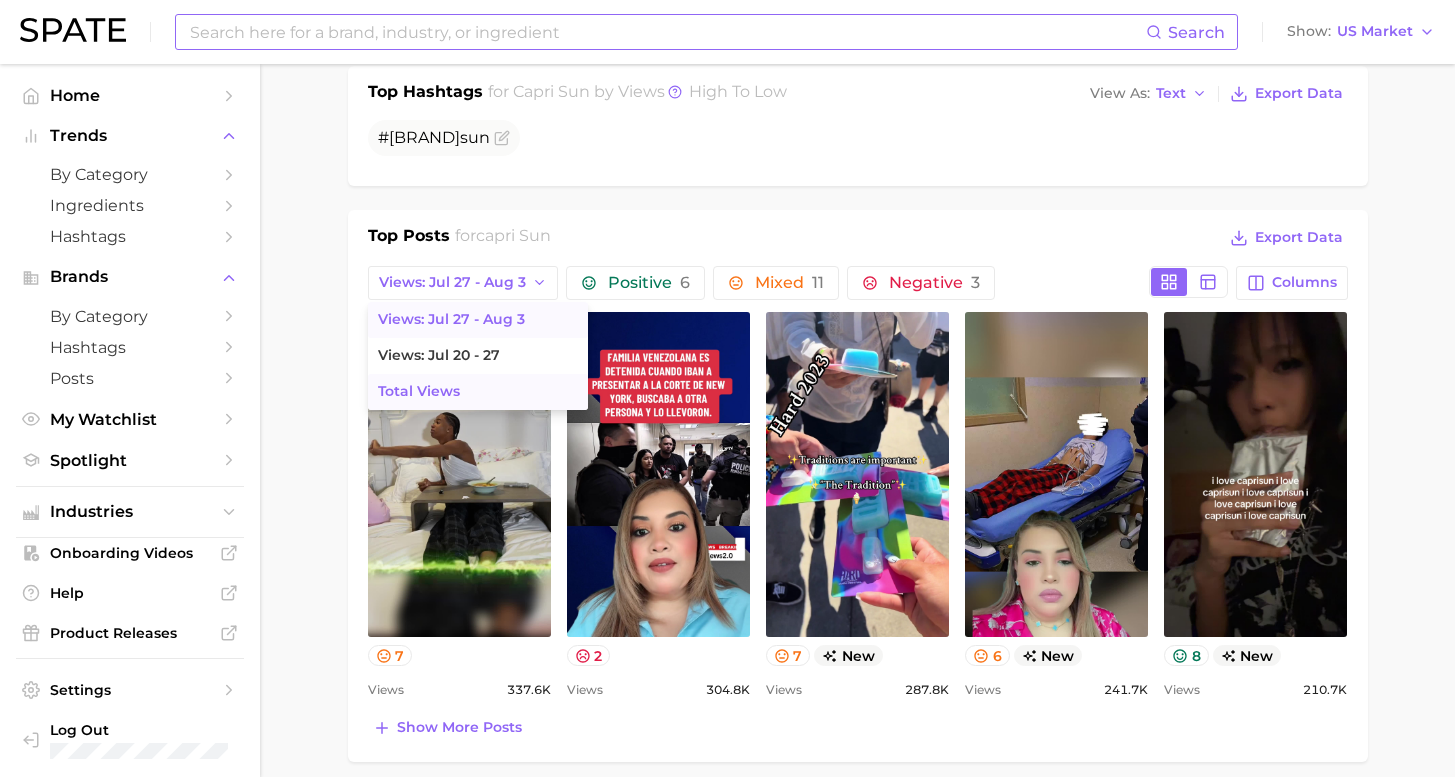 click on "Total Views" at bounding box center [478, 392] 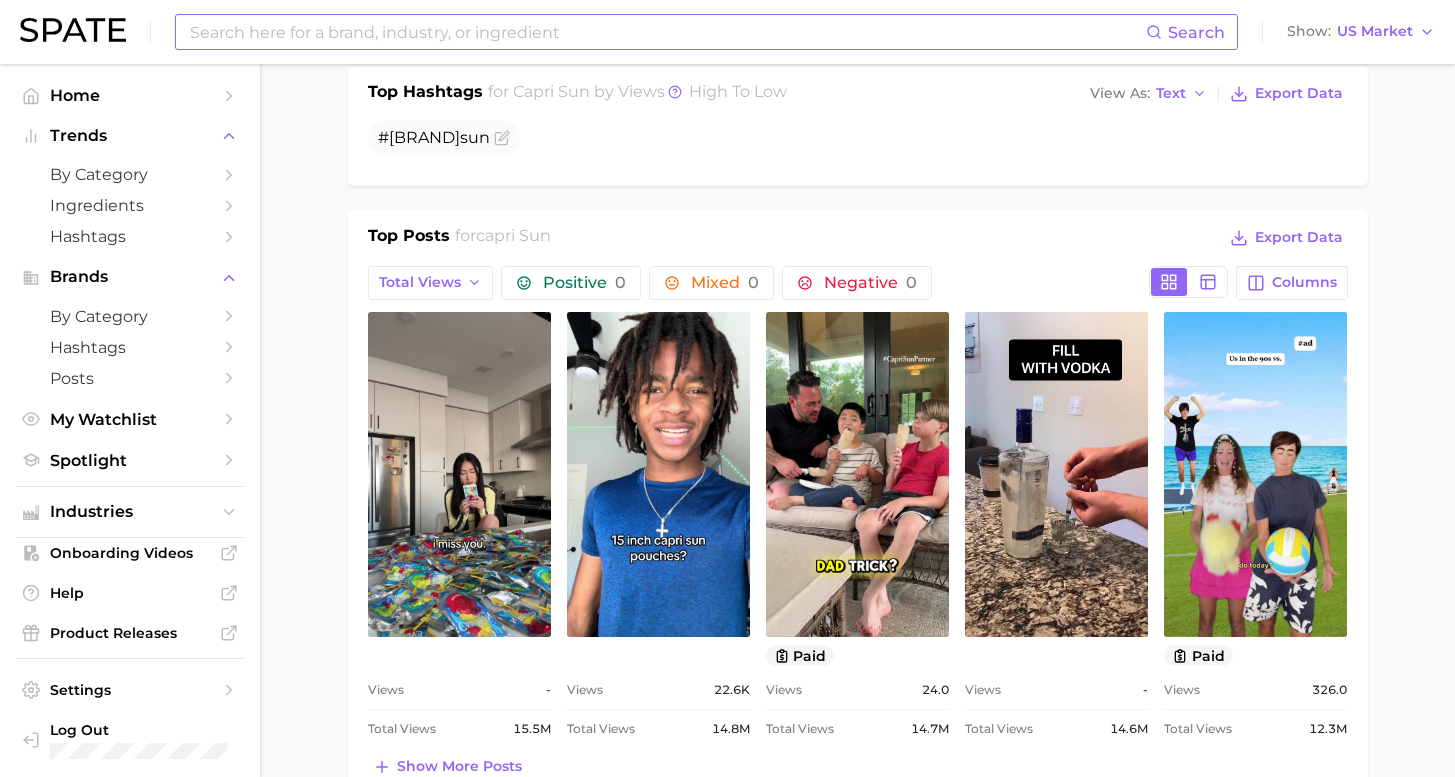 scroll, scrollTop: 0, scrollLeft: 0, axis: both 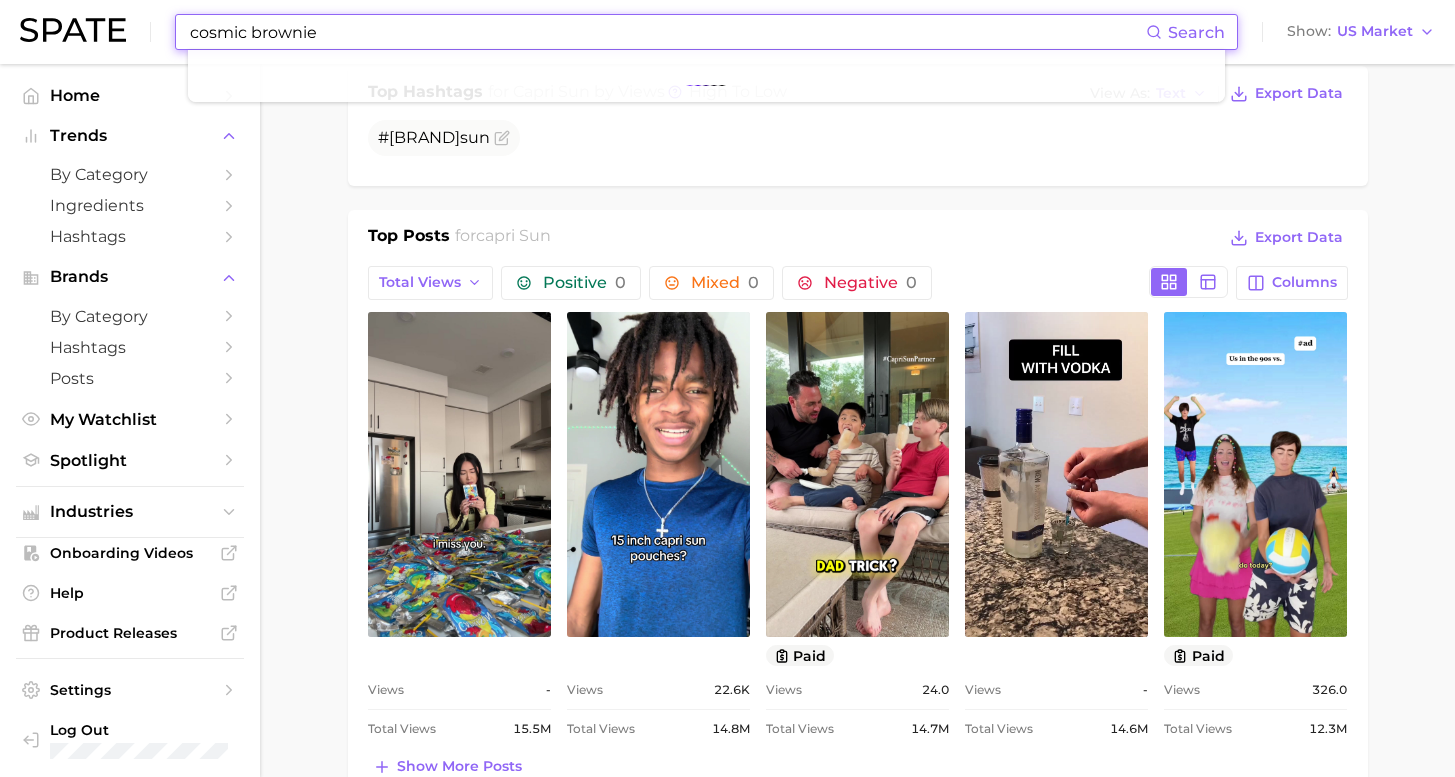 type on "cosmic brownies" 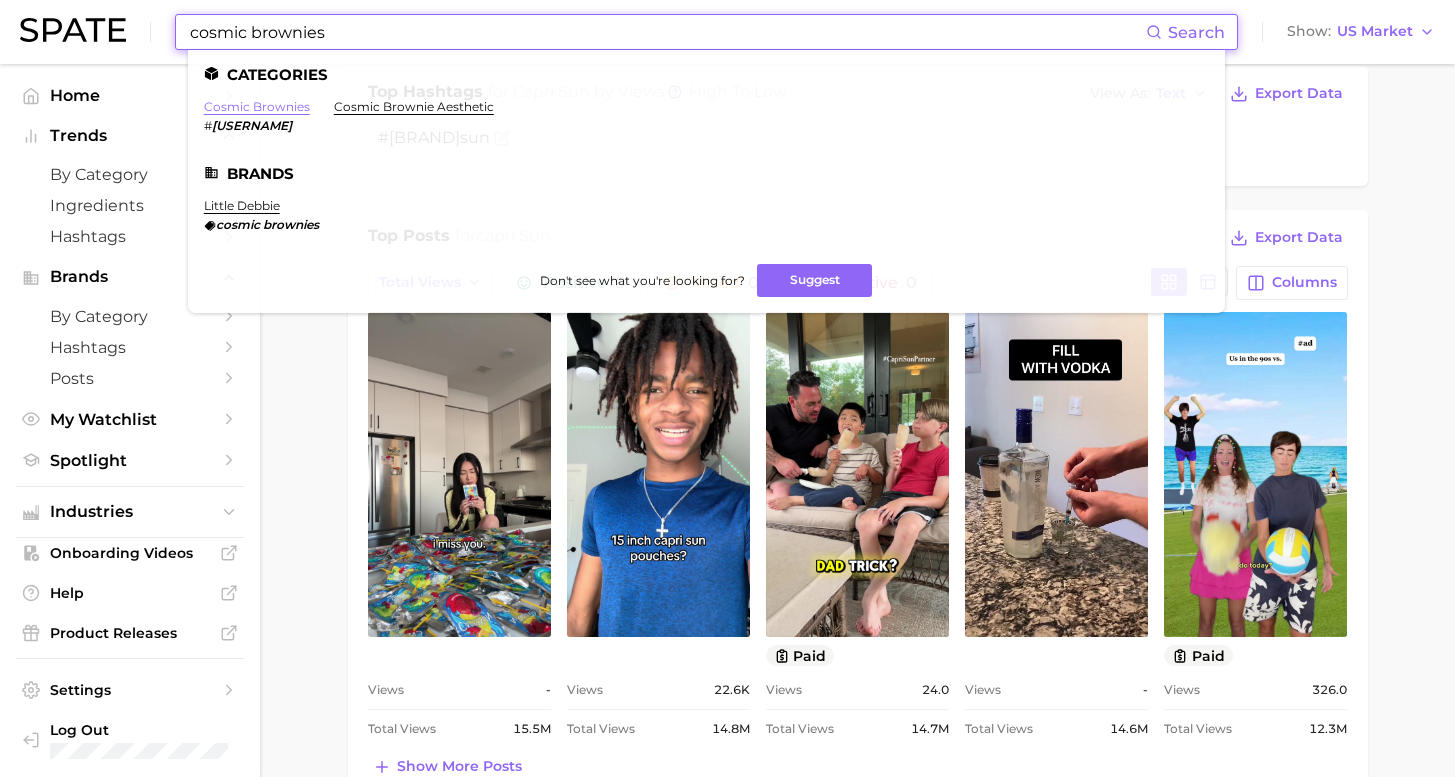 click on "cosmic brownies" at bounding box center (257, 106) 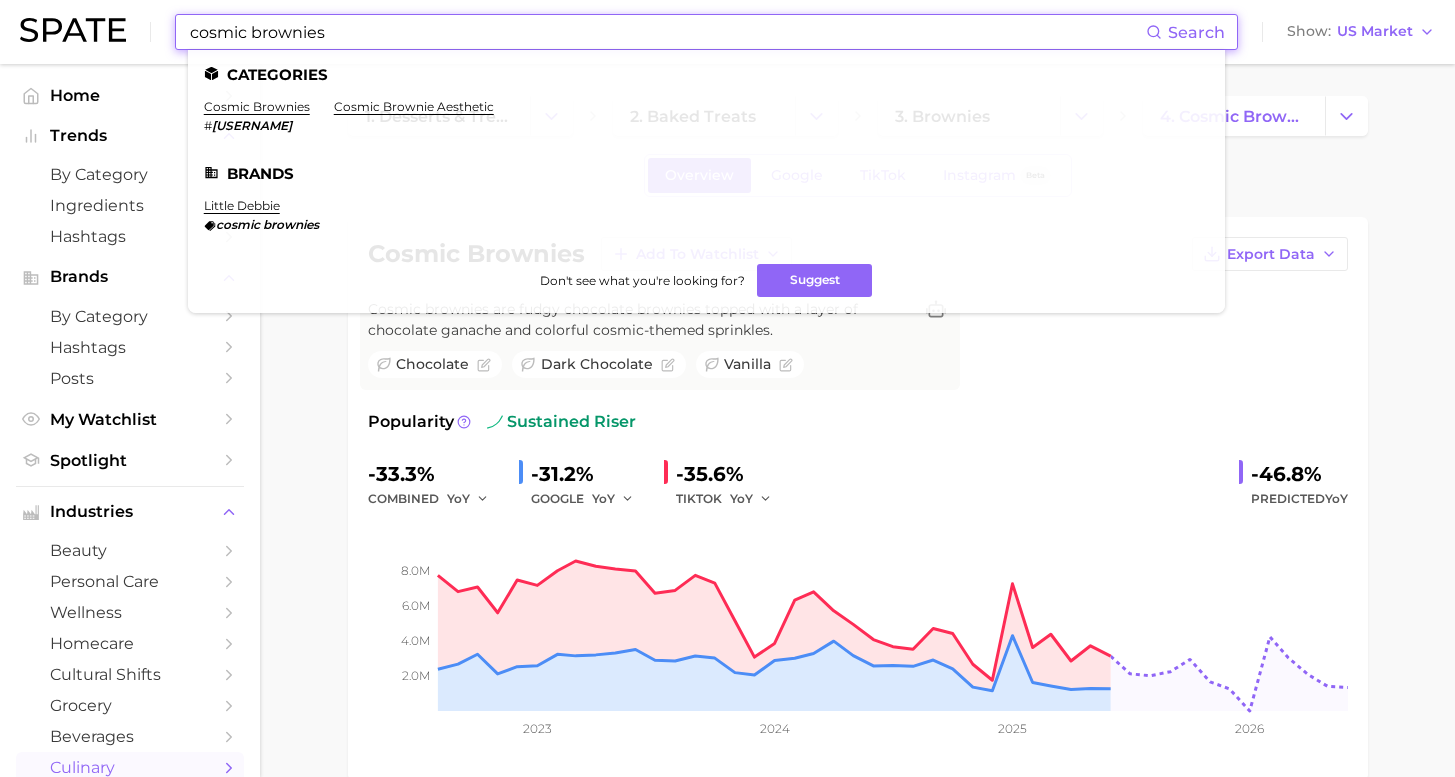 drag, startPoint x: 322, startPoint y: 27, endPoint x: 178, endPoint y: 12, distance: 144.77914 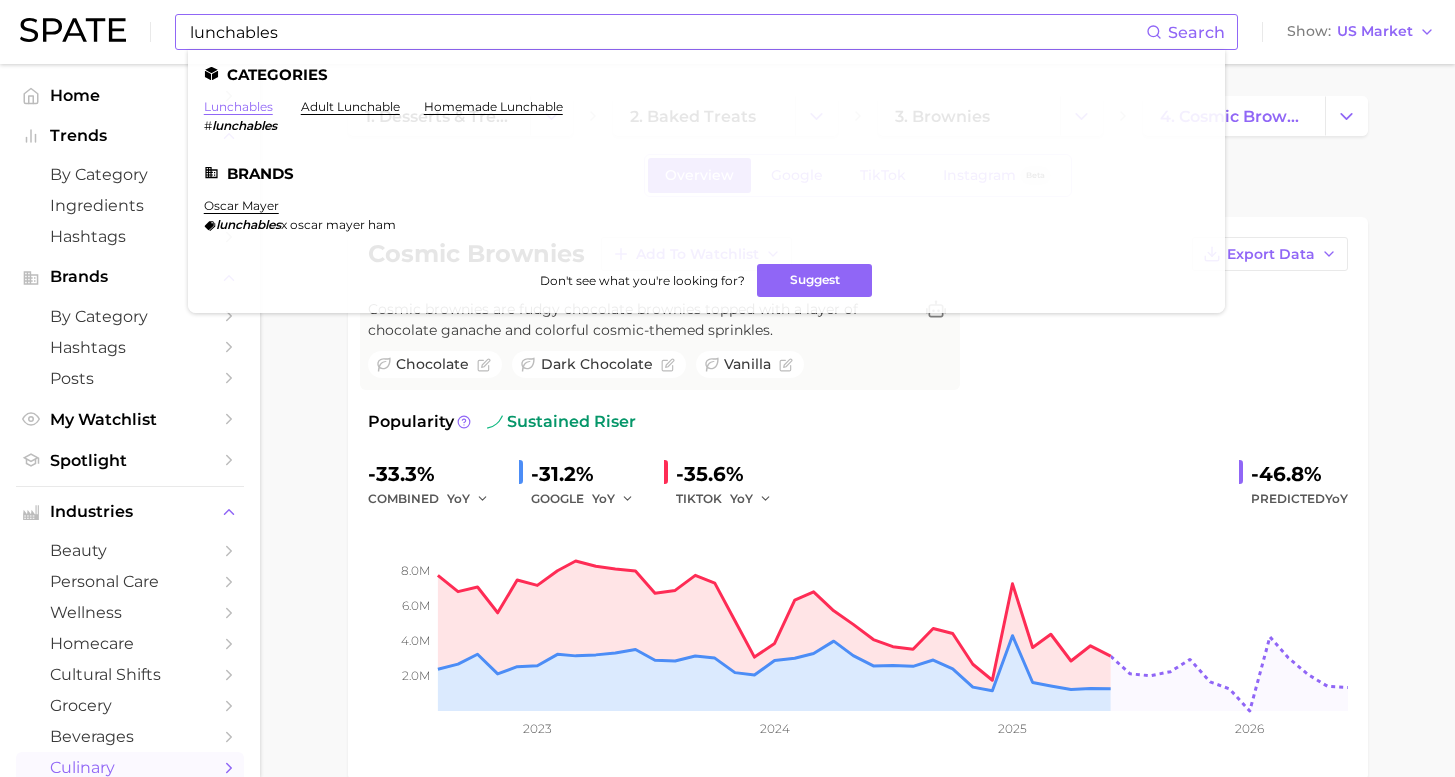 click on "lunchables" at bounding box center (238, 106) 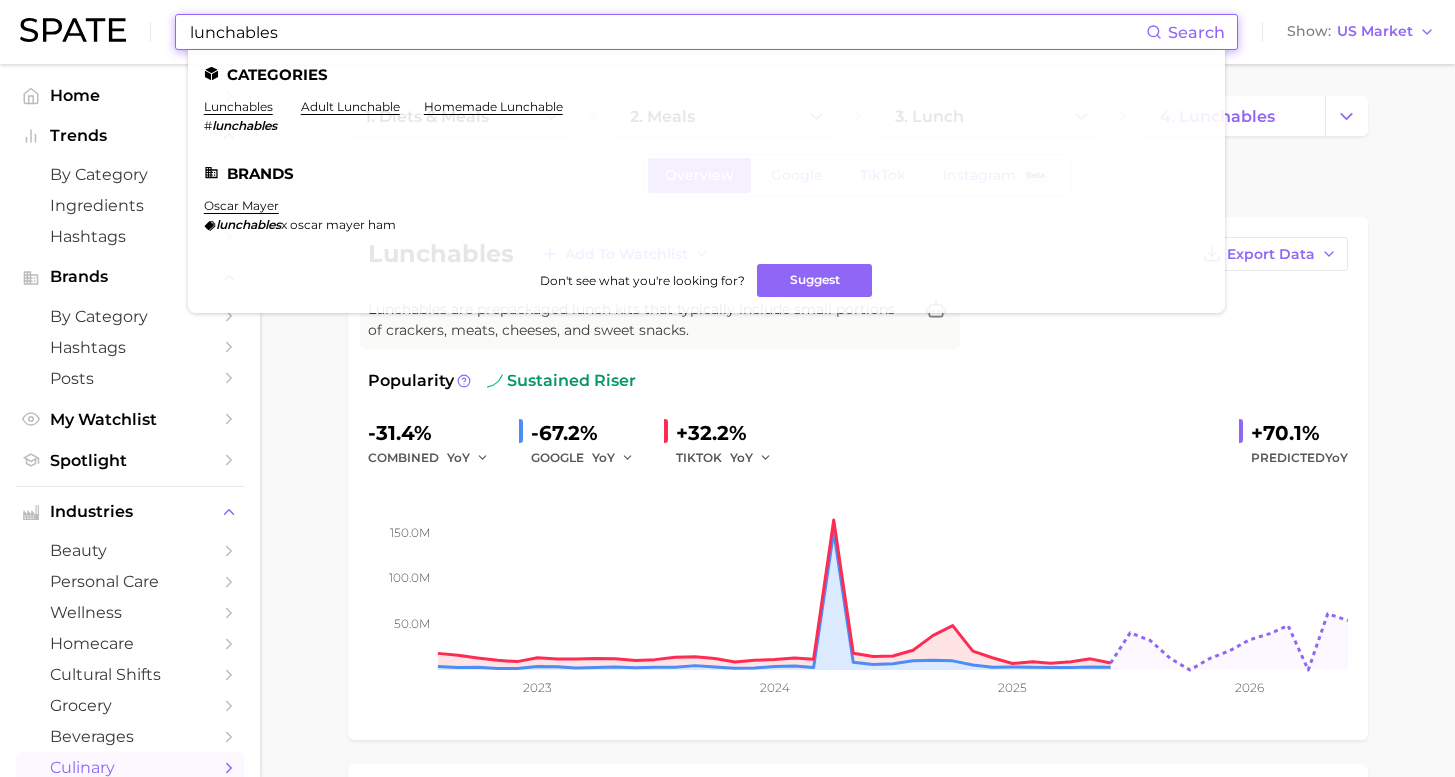drag, startPoint x: 265, startPoint y: 30, endPoint x: 127, endPoint y: 33, distance: 138.03261 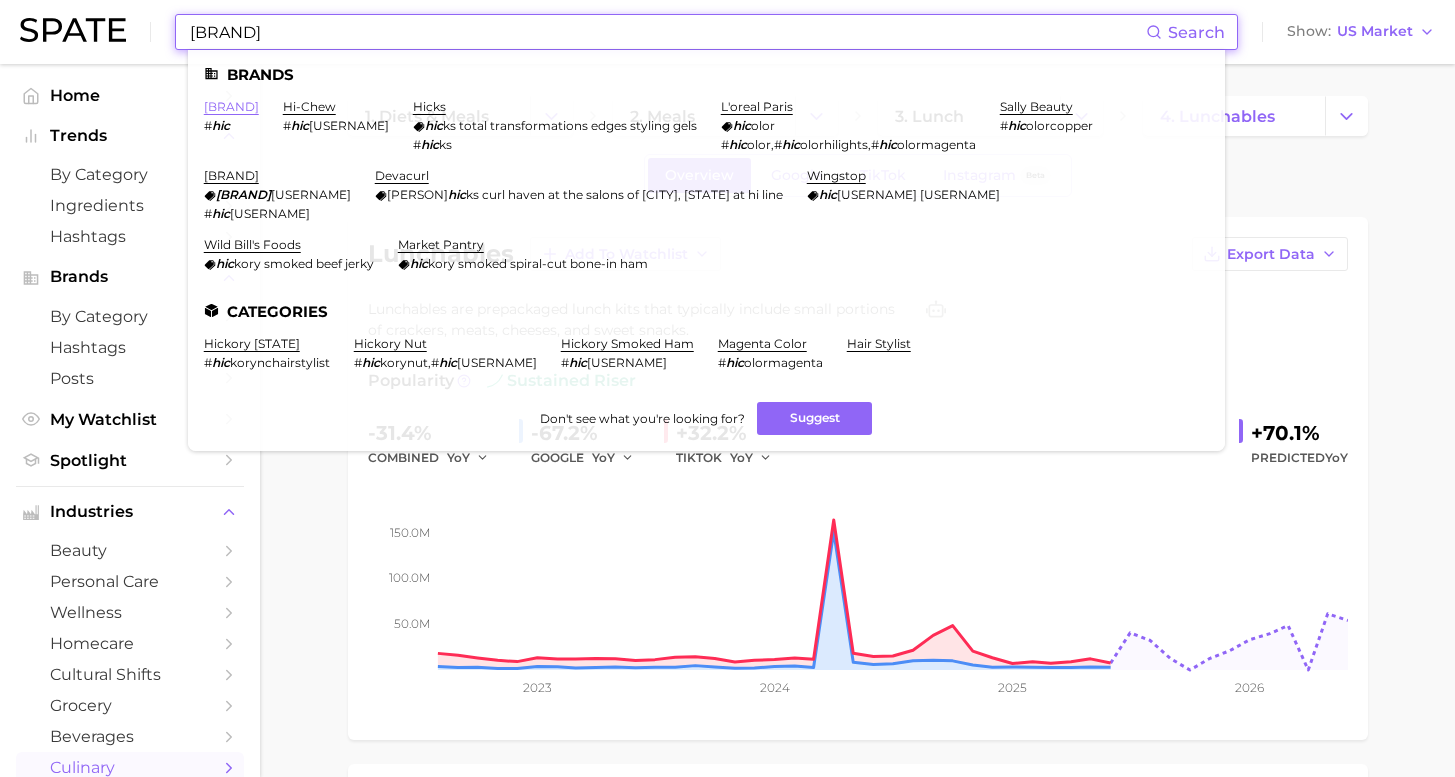 type on "[BRAND]" 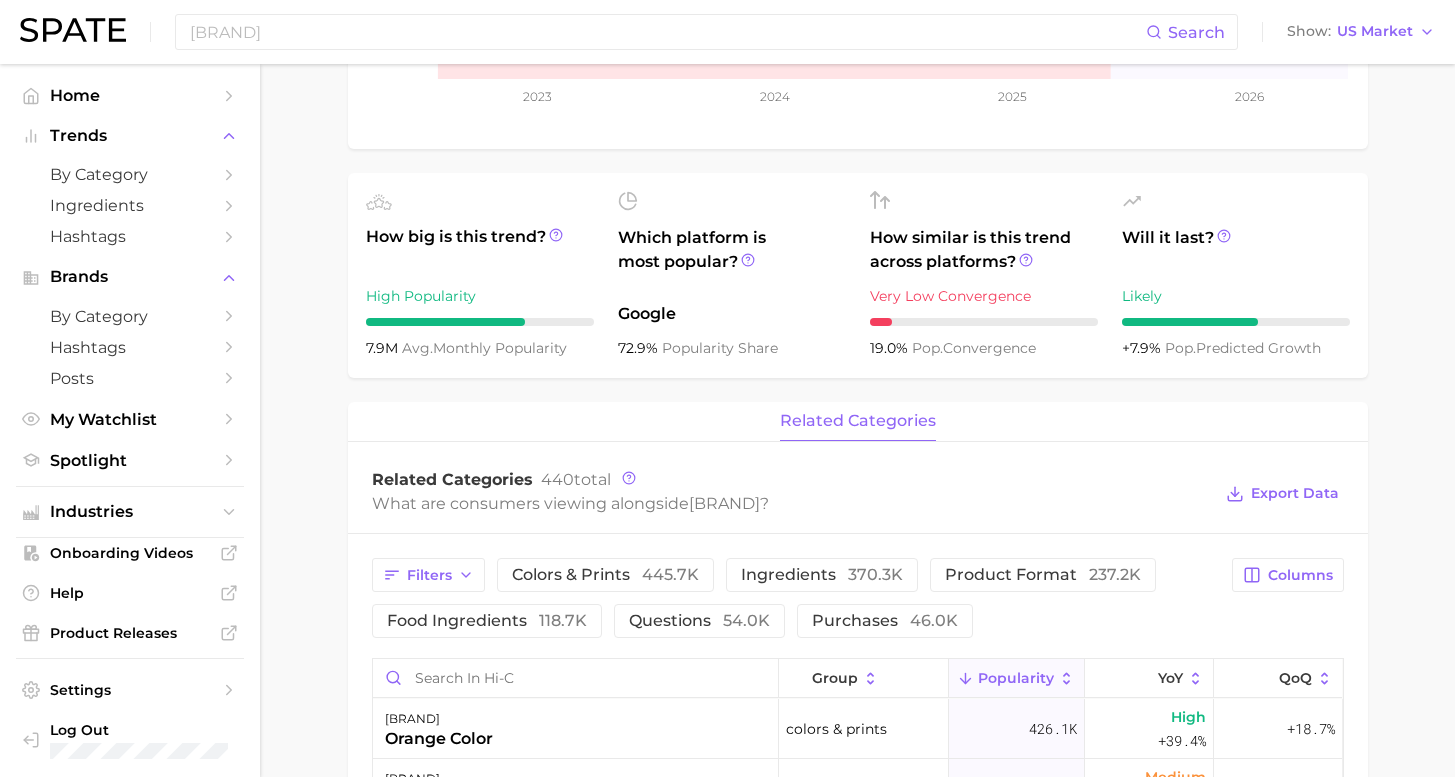 scroll, scrollTop: 0, scrollLeft: 0, axis: both 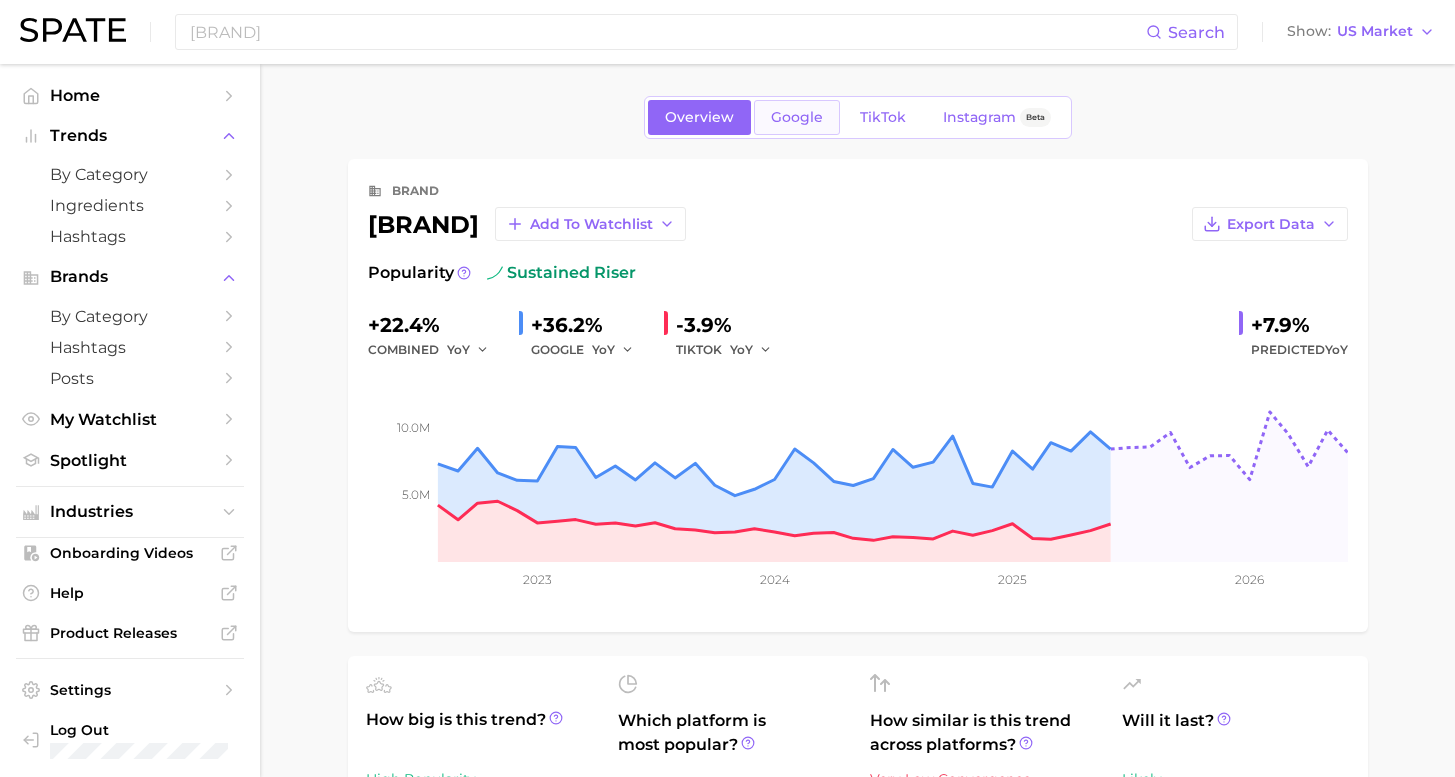 click on "Google" at bounding box center [797, 117] 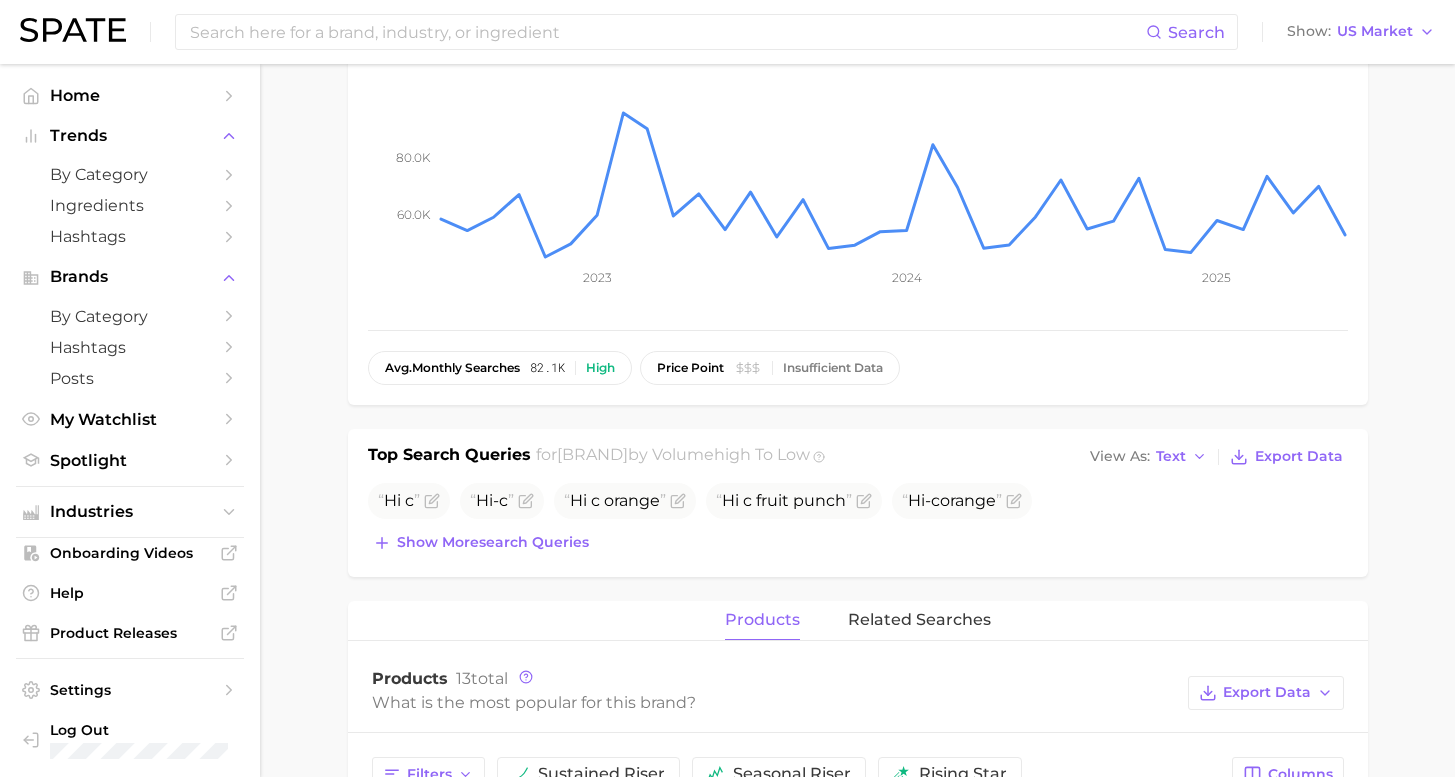 scroll, scrollTop: 331, scrollLeft: 0, axis: vertical 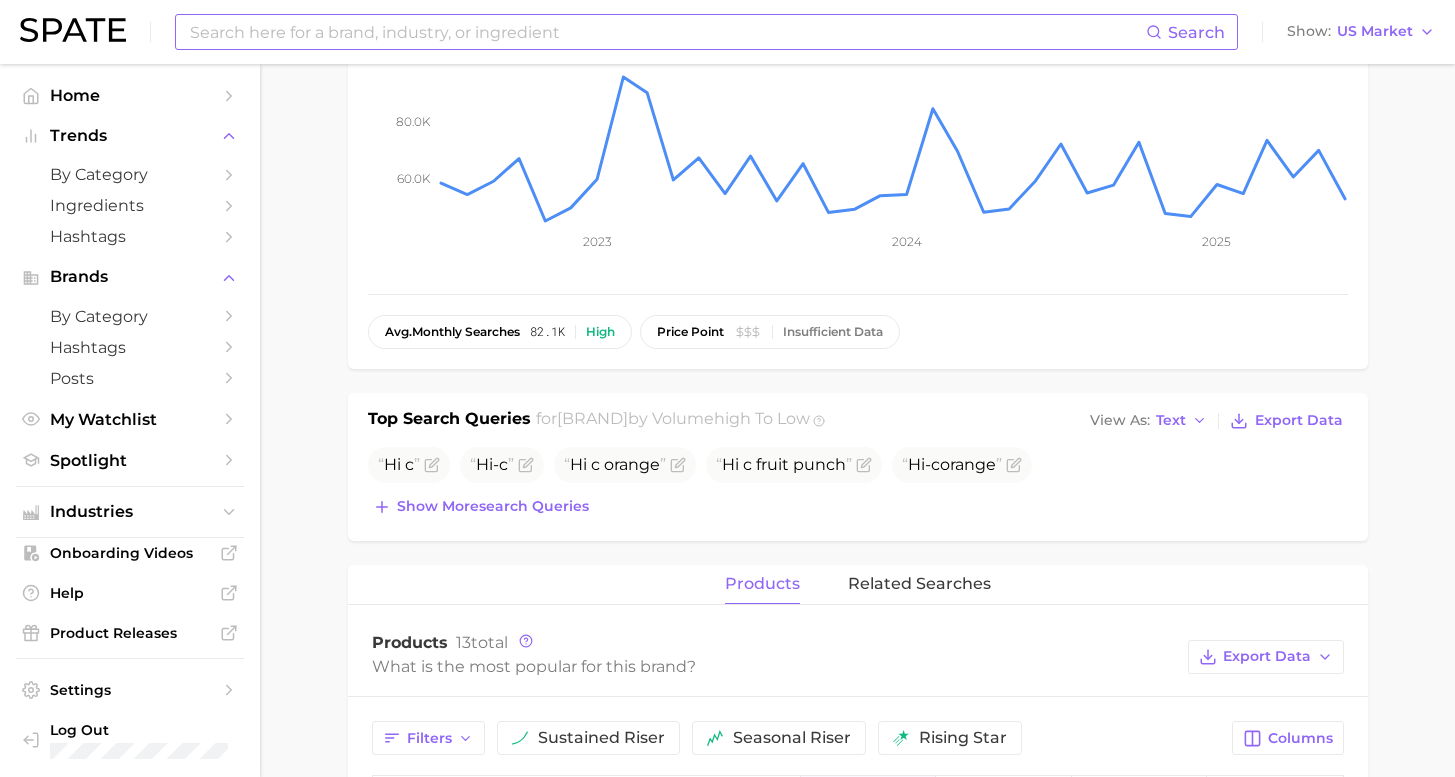 click at bounding box center (667, 32) 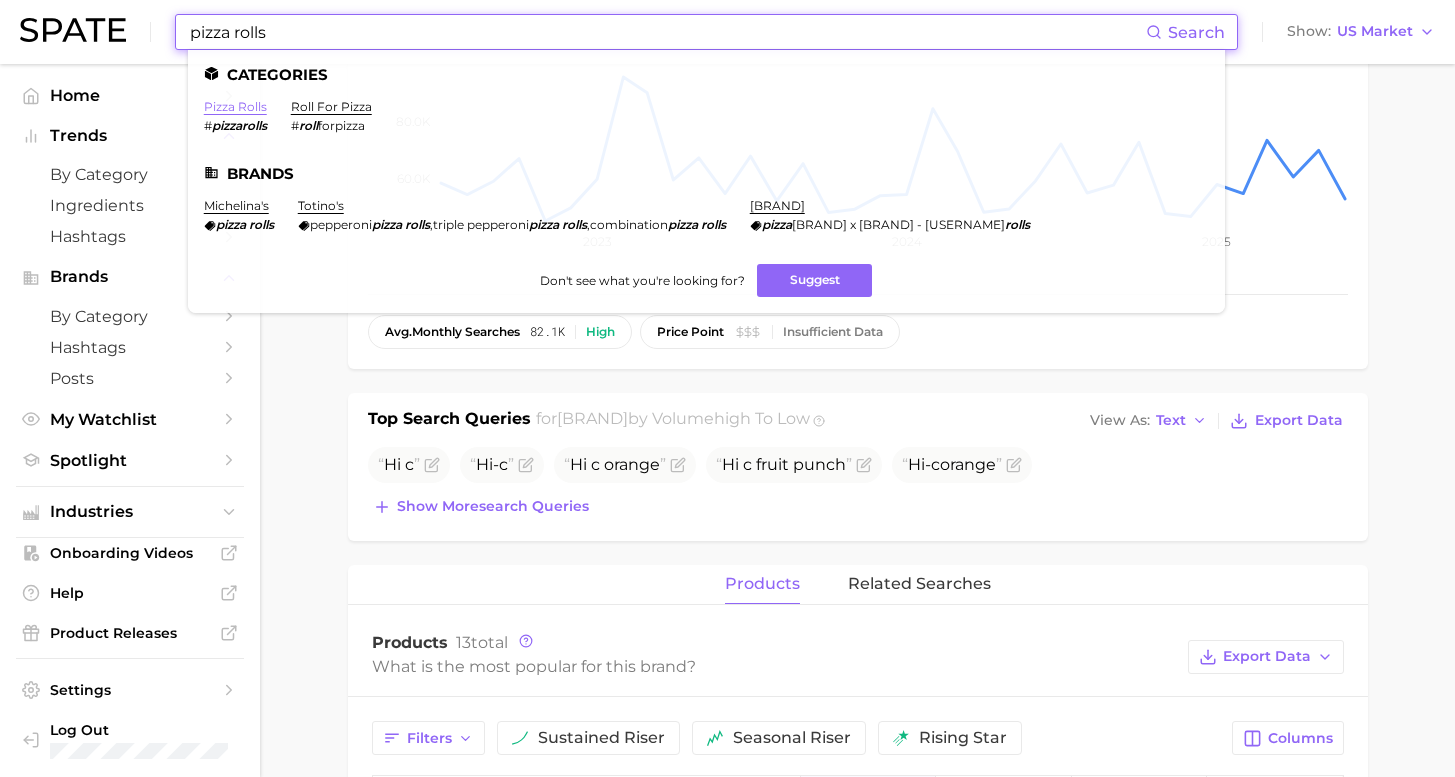 type on "pizza rolls" 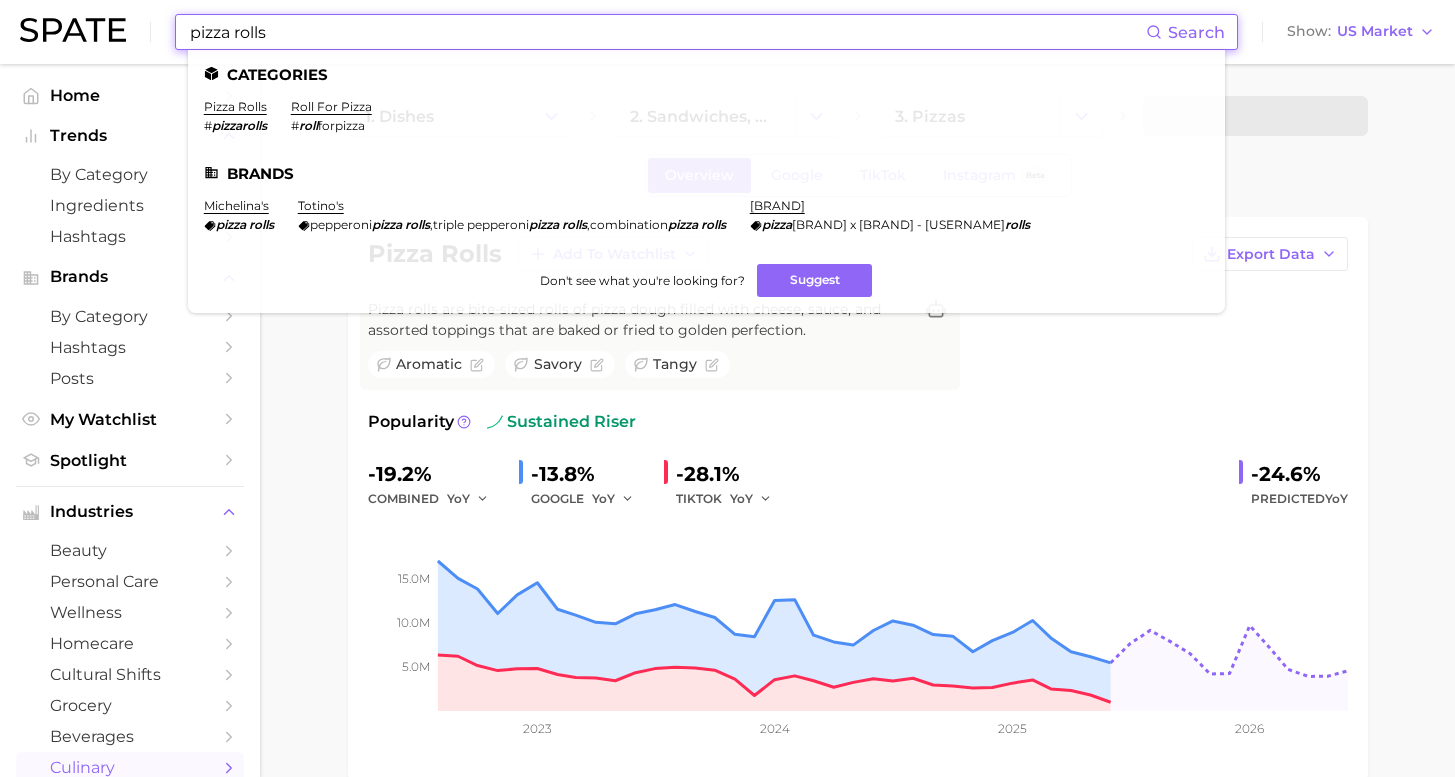drag, startPoint x: 578, startPoint y: 40, endPoint x: 31, endPoint y: 38, distance: 547.00366 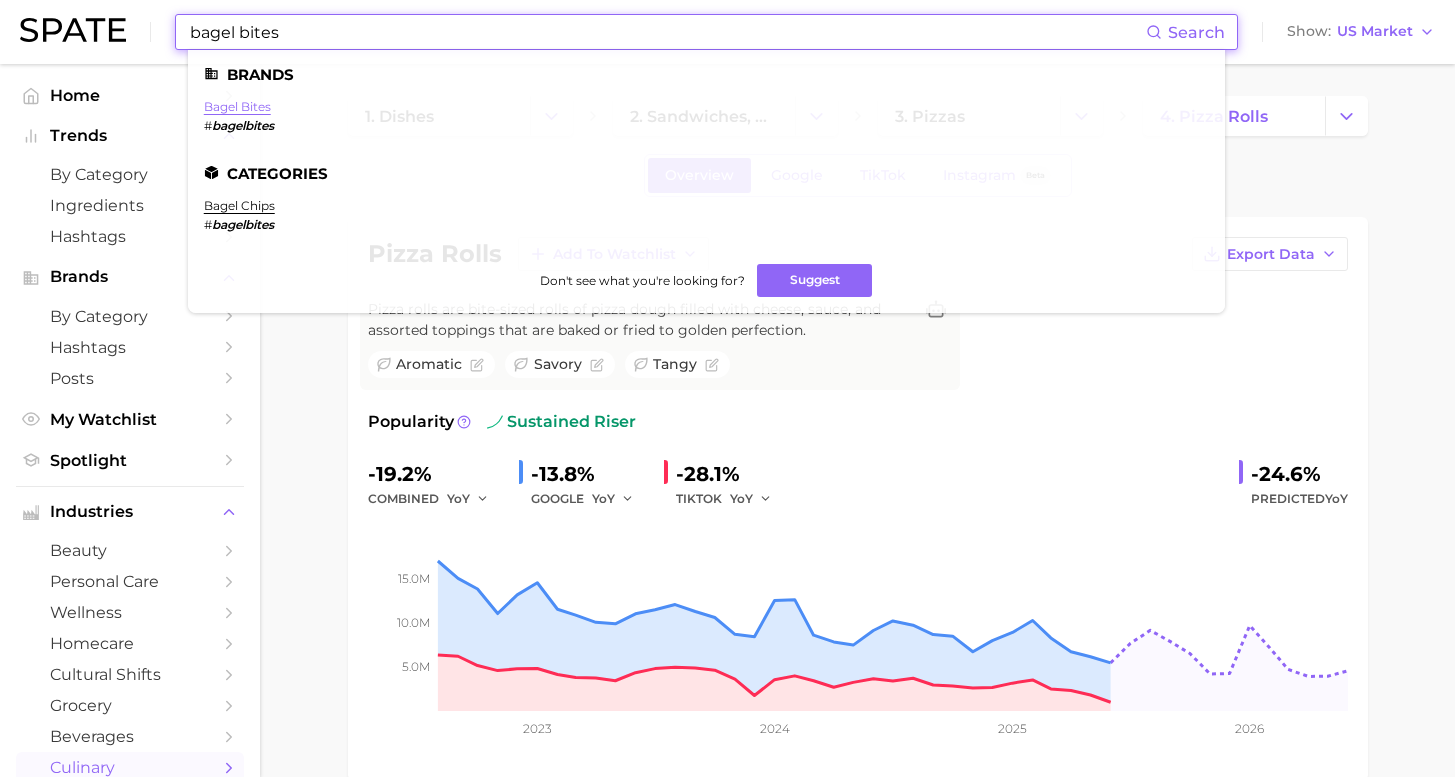 type on "bagel bites" 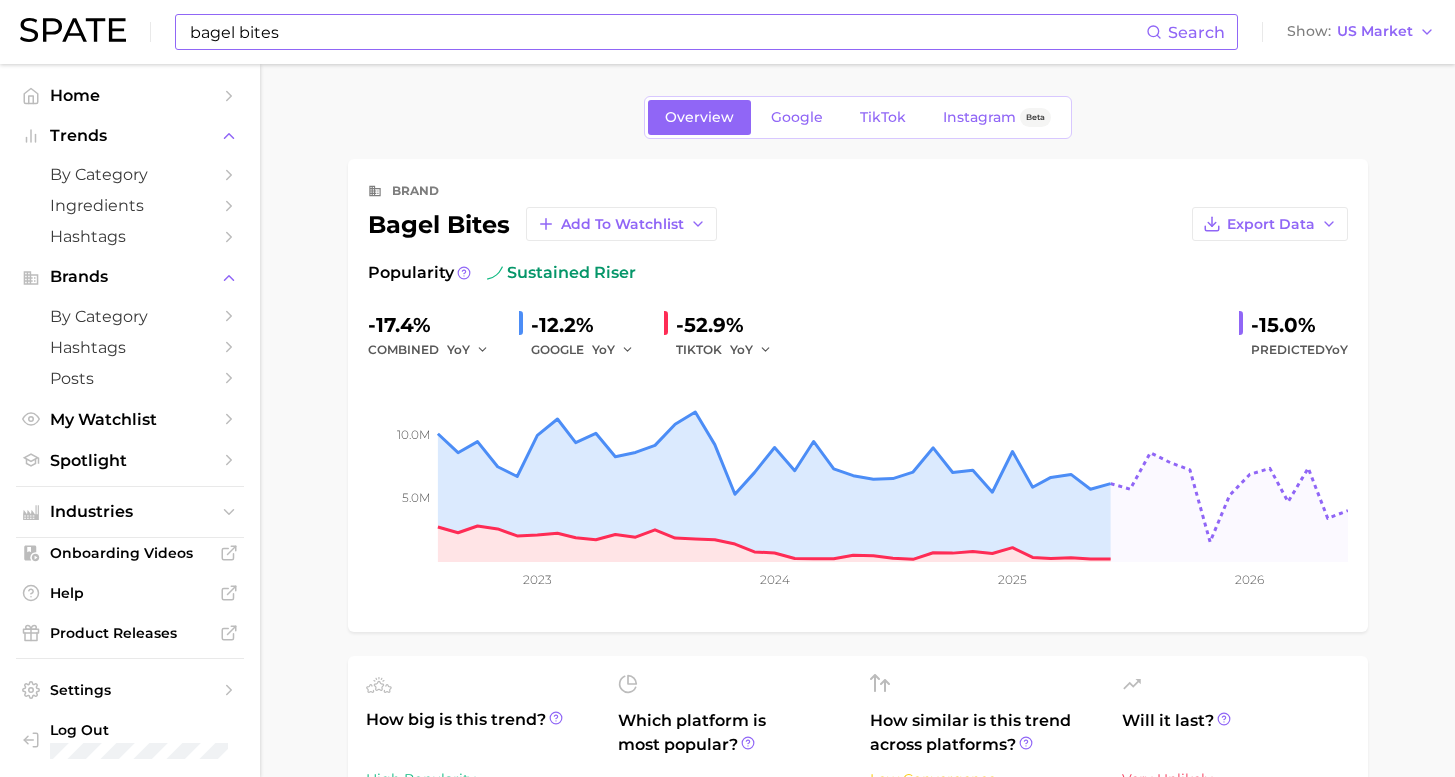 click on "bagel bites" at bounding box center [667, 32] 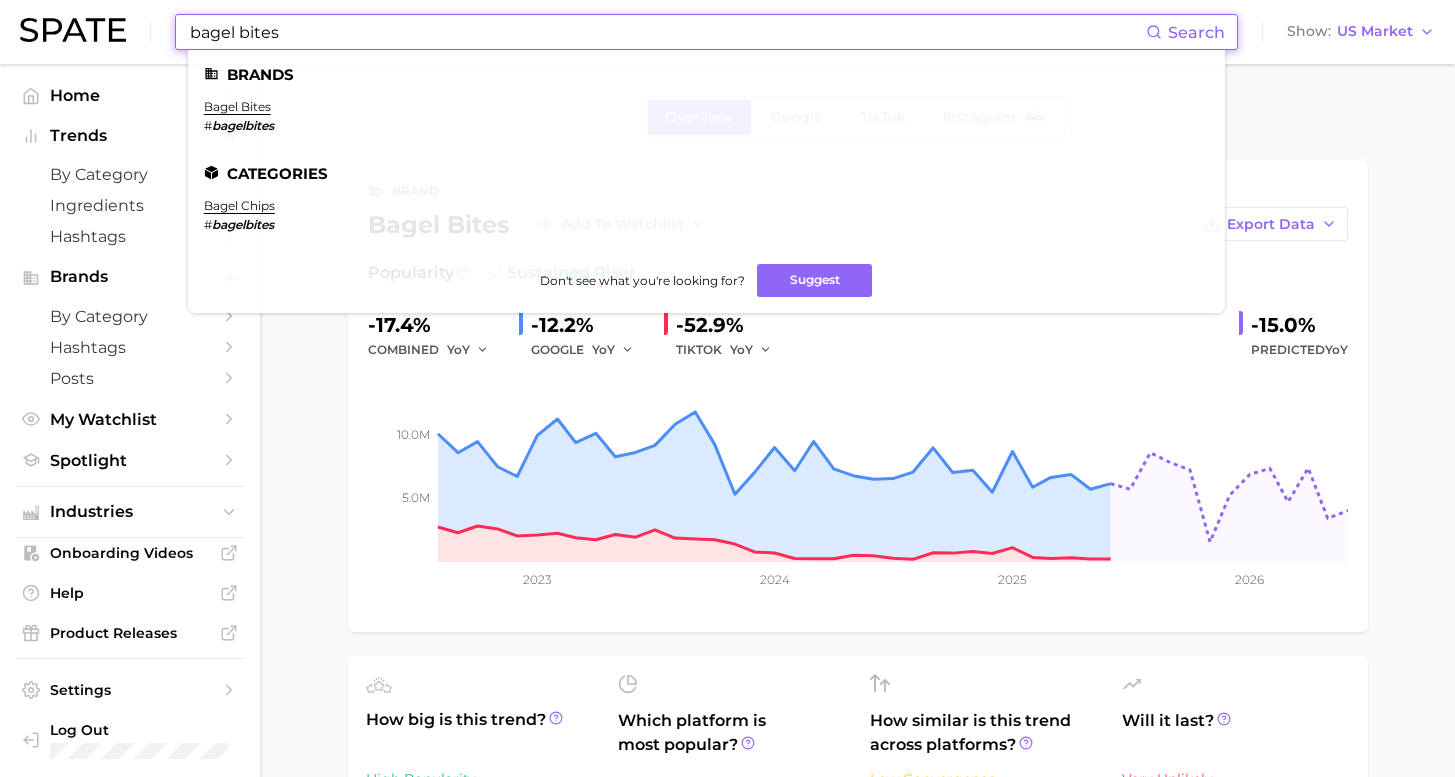 drag, startPoint x: 179, startPoint y: 20, endPoint x: 8, endPoint y: 12, distance: 171.18703 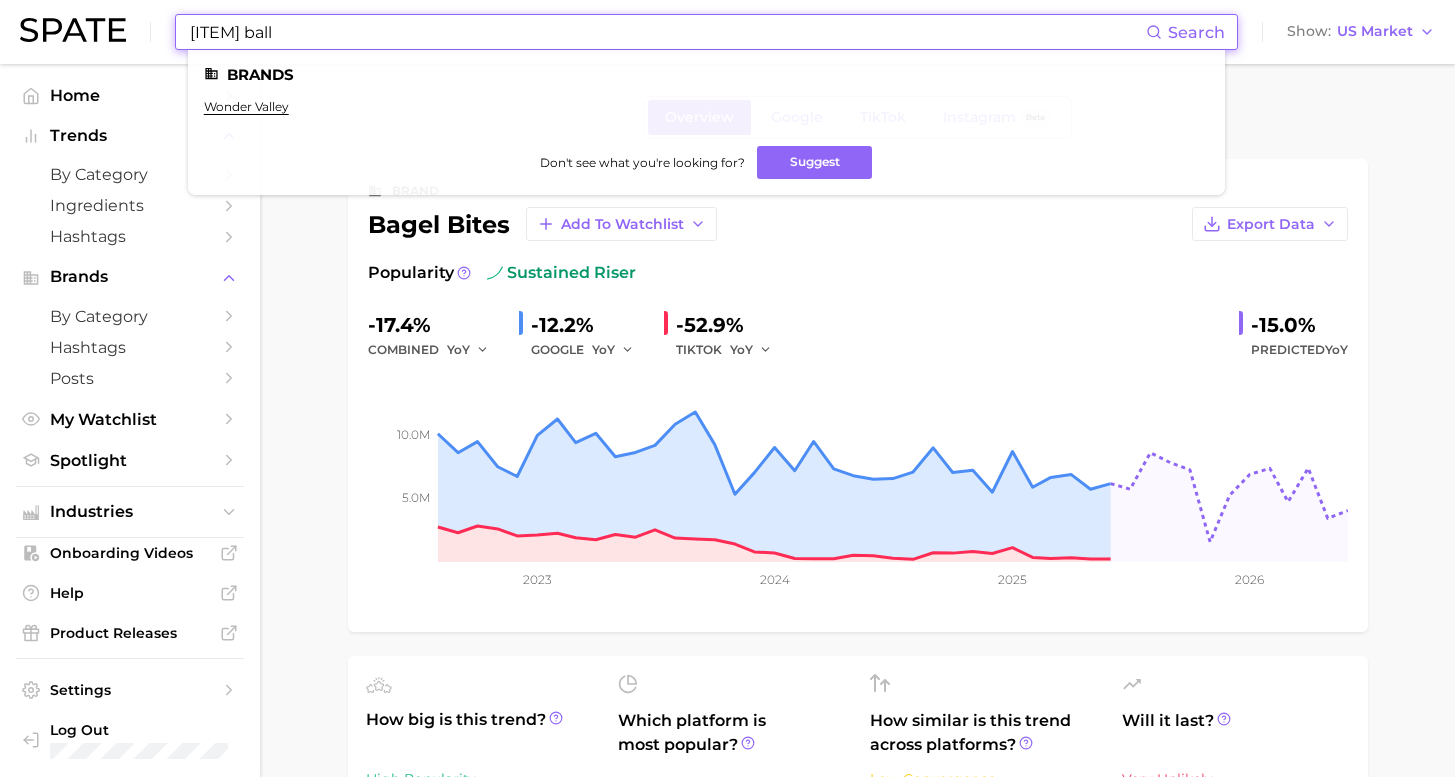 drag, startPoint x: 367, startPoint y: 34, endPoint x: 96, endPoint y: 7, distance: 272.3417 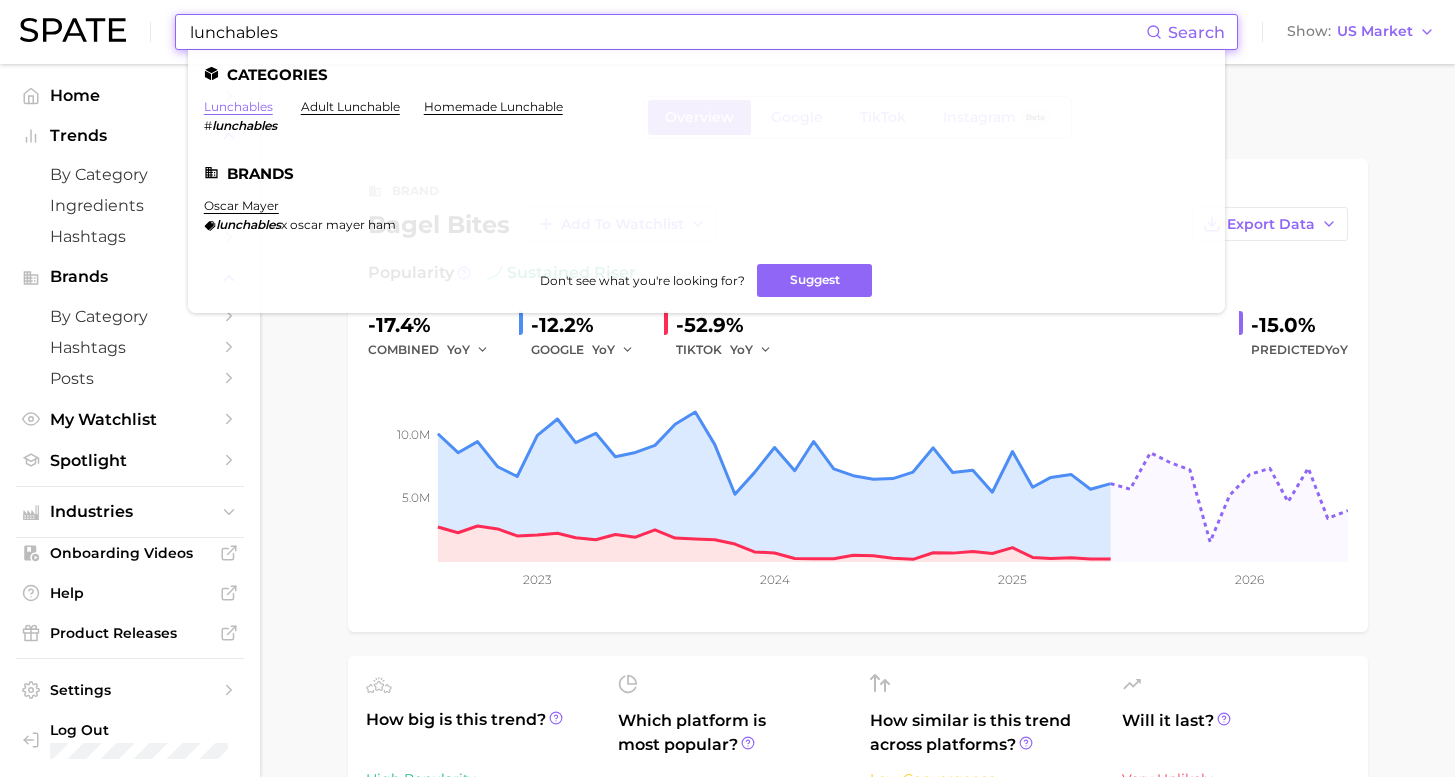 type on "lunchables" 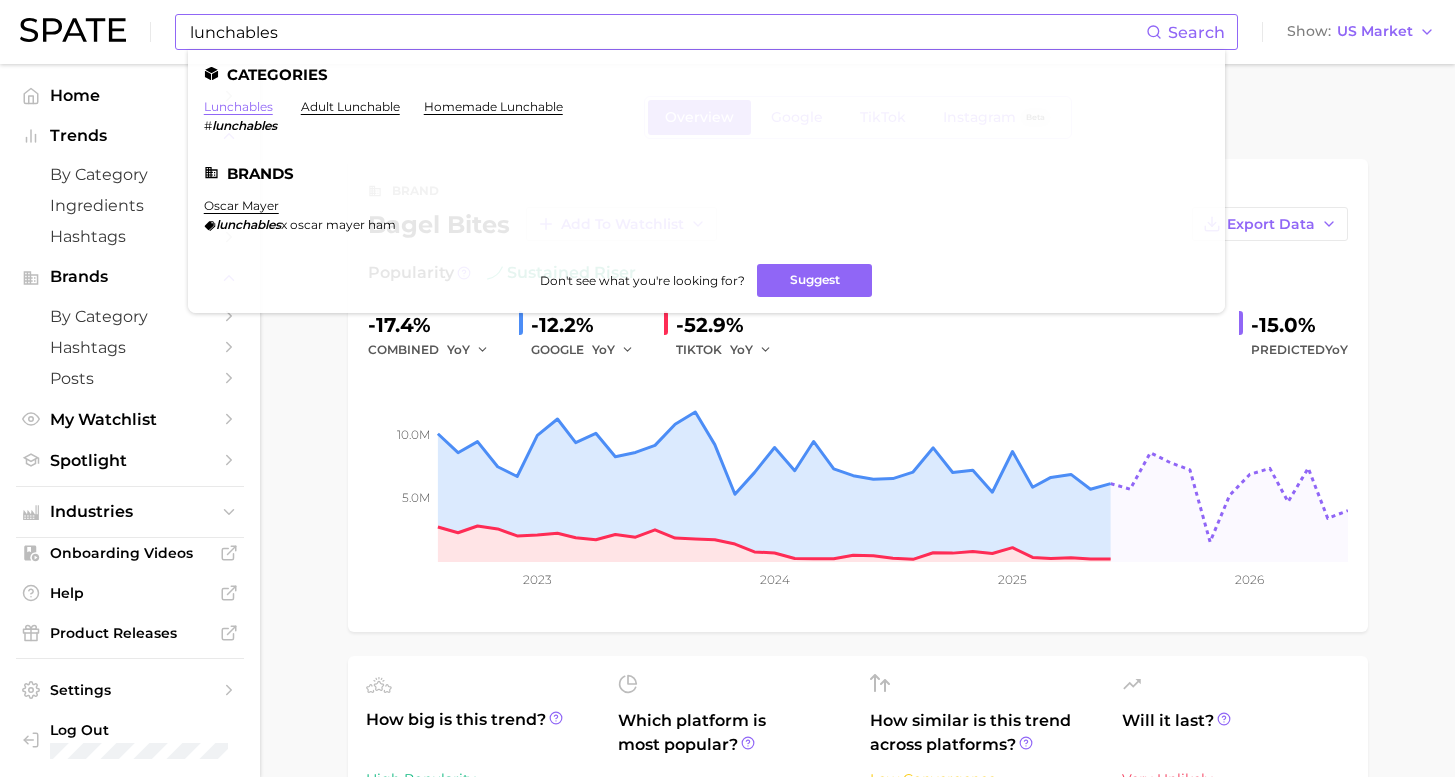 click on "lunchables" at bounding box center (238, 106) 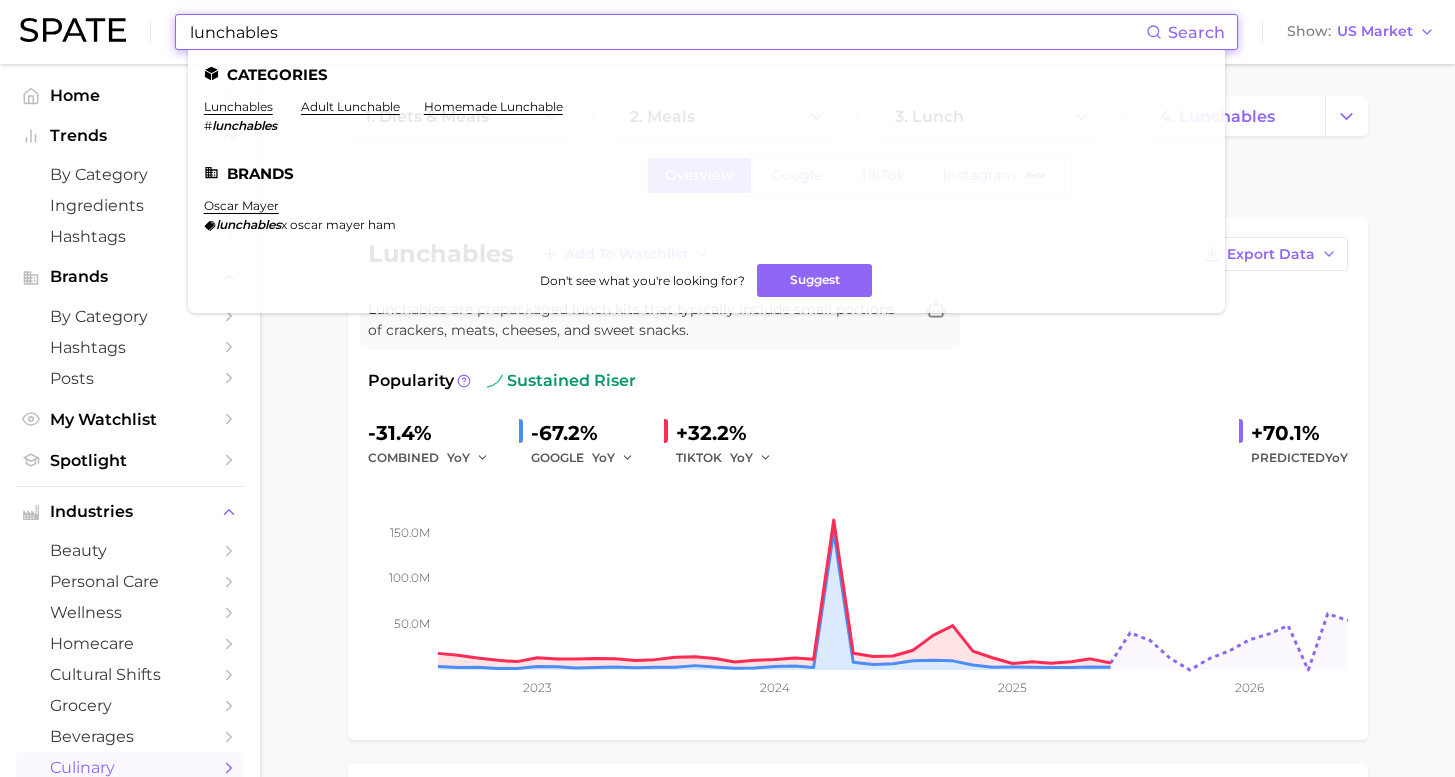 click on "lunchables" at bounding box center (667, 32) 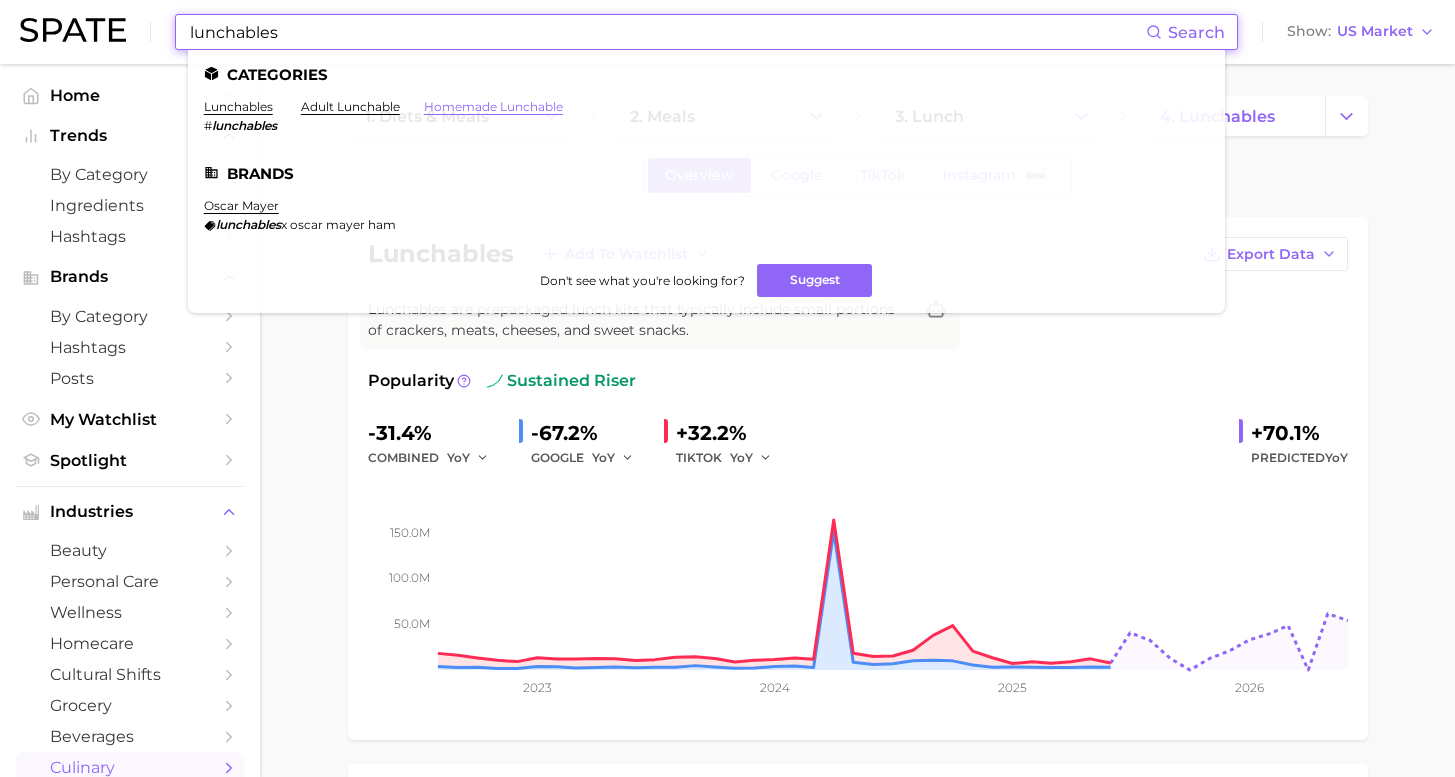 click on "homemade lunchable" at bounding box center (493, 106) 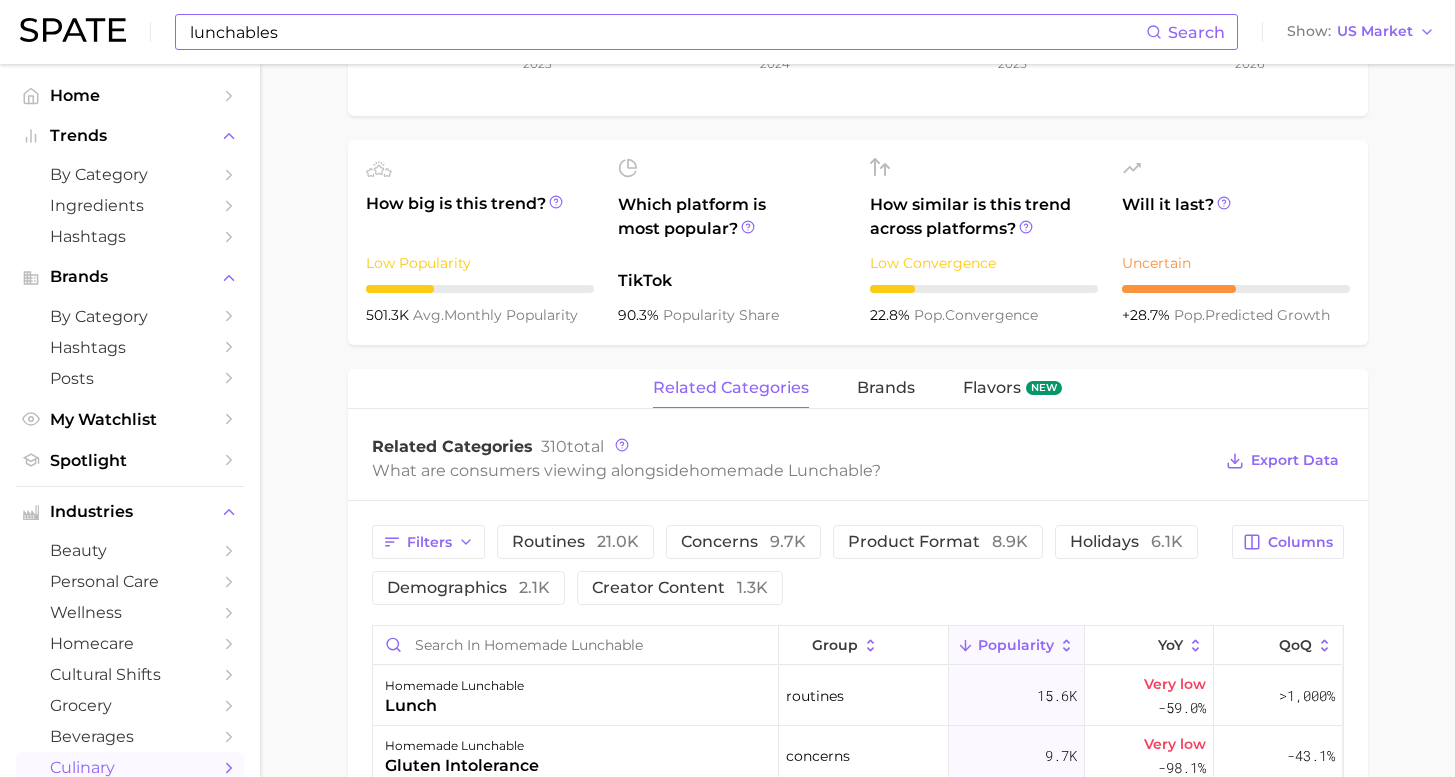 scroll, scrollTop: 1053, scrollLeft: 0, axis: vertical 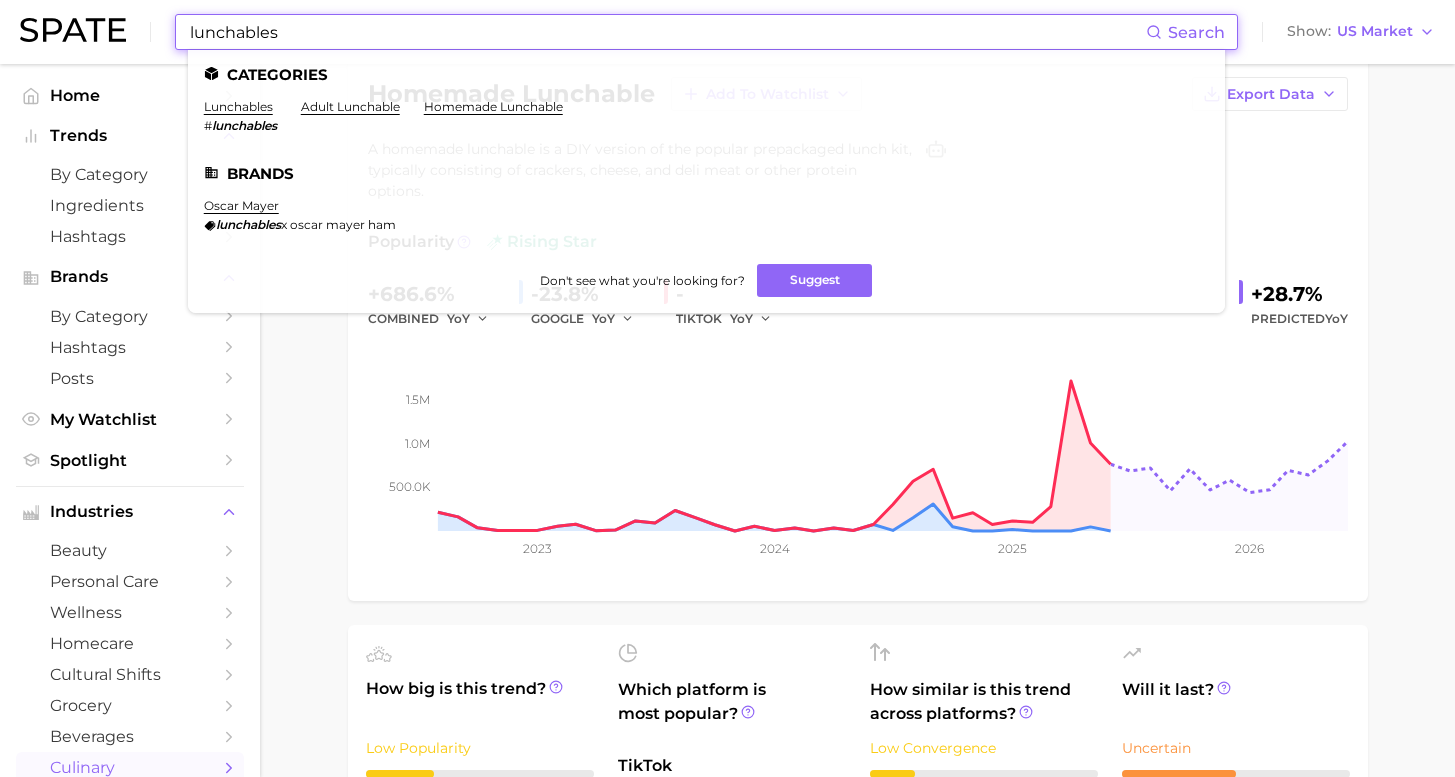 drag, startPoint x: 276, startPoint y: 29, endPoint x: 132, endPoint y: 3, distance: 146.3284 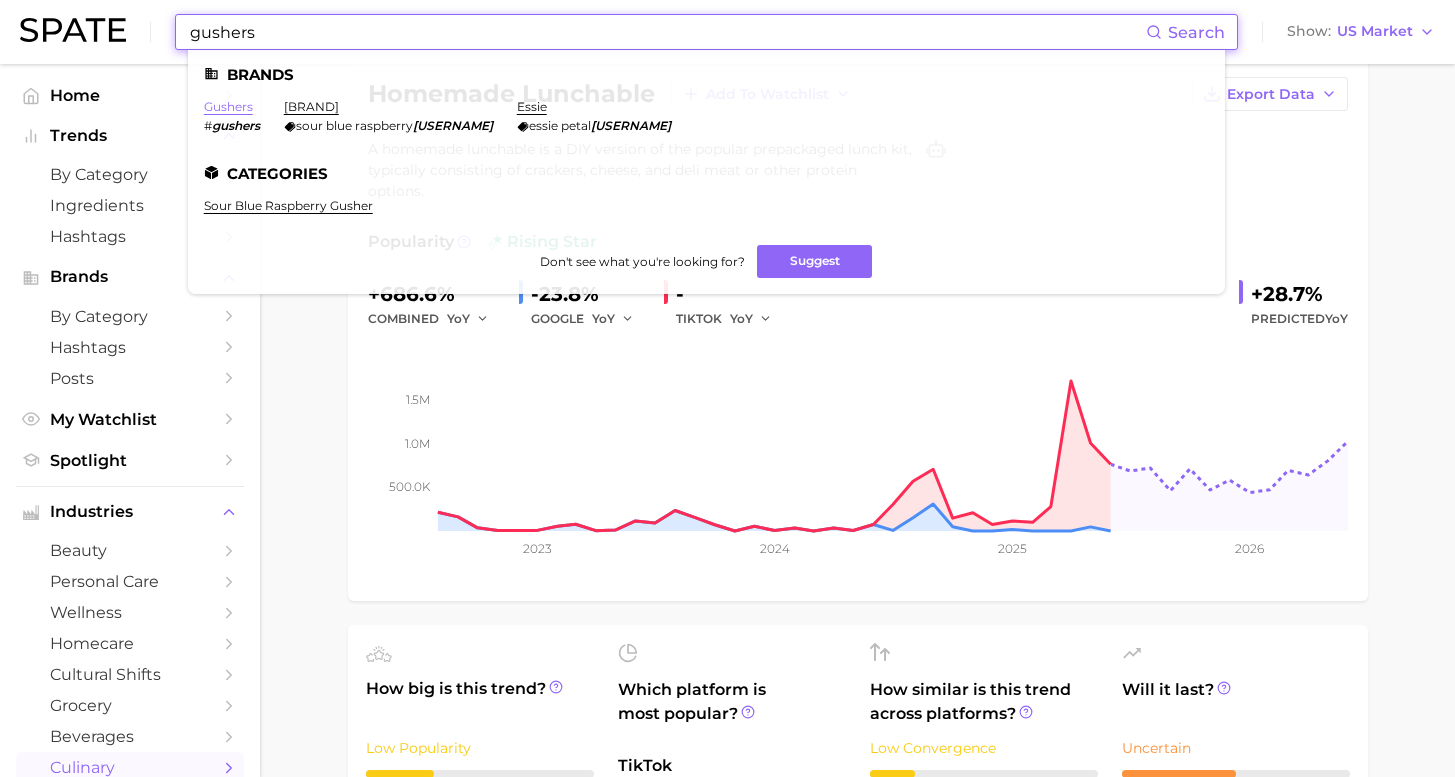 type on "gushers" 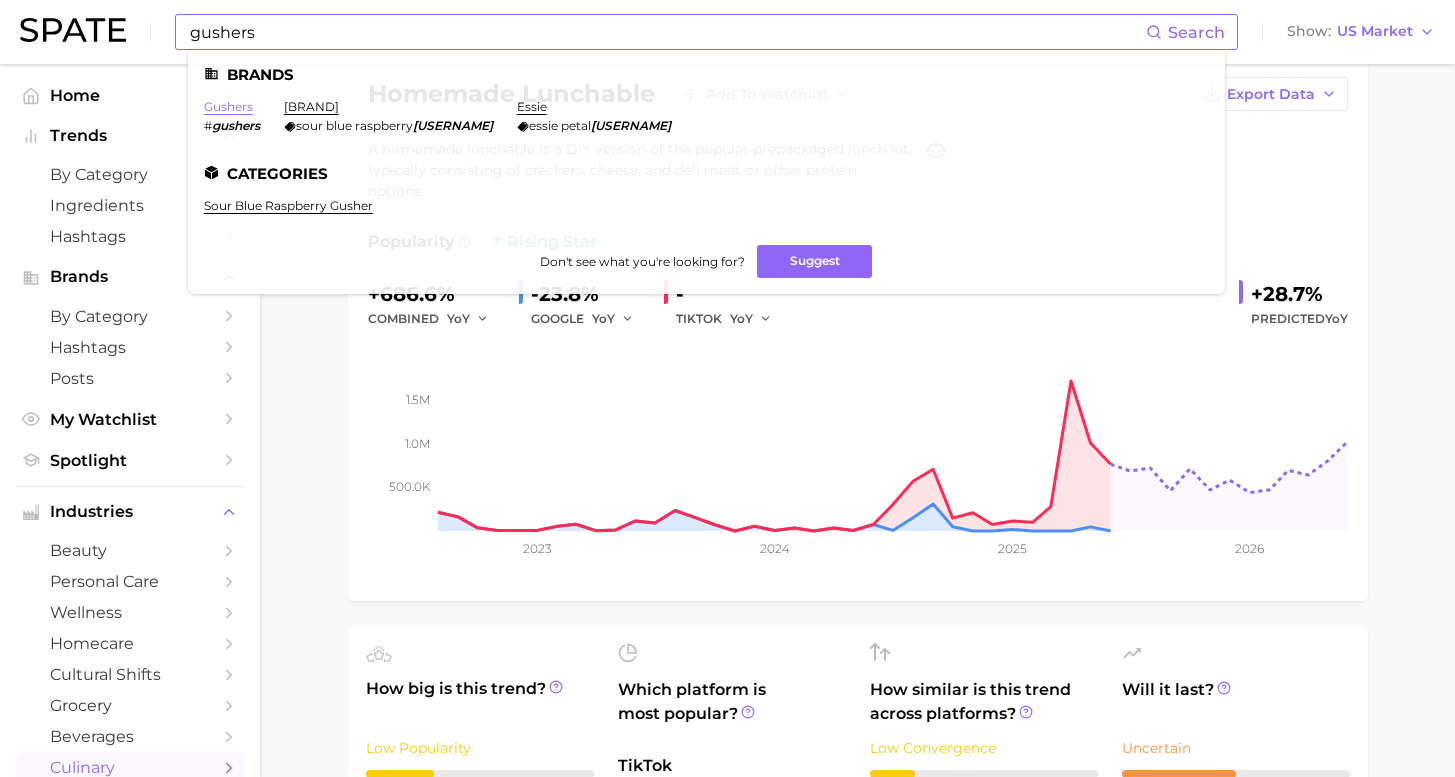 click on "gushers" at bounding box center (228, 106) 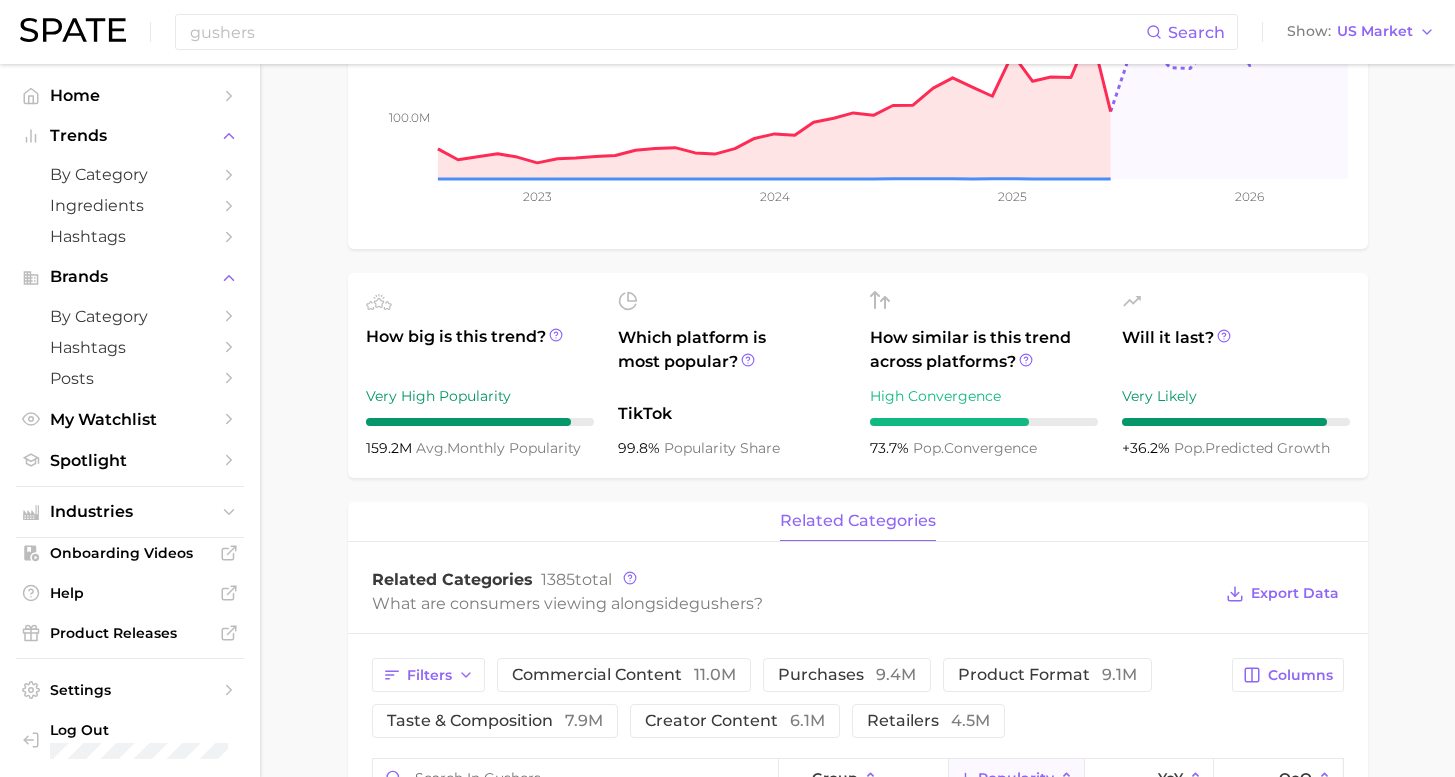 scroll, scrollTop: 0, scrollLeft: 0, axis: both 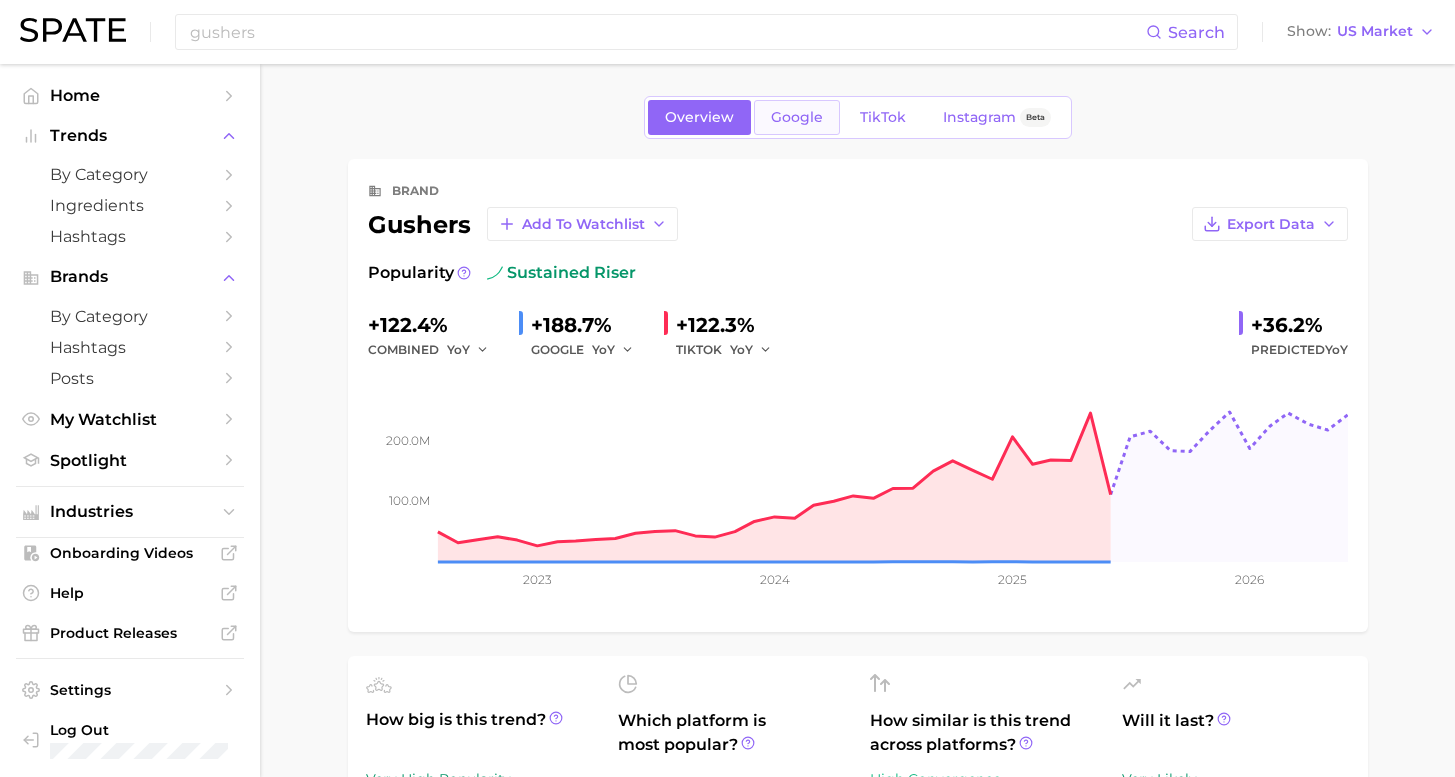 click on "Google" at bounding box center (797, 117) 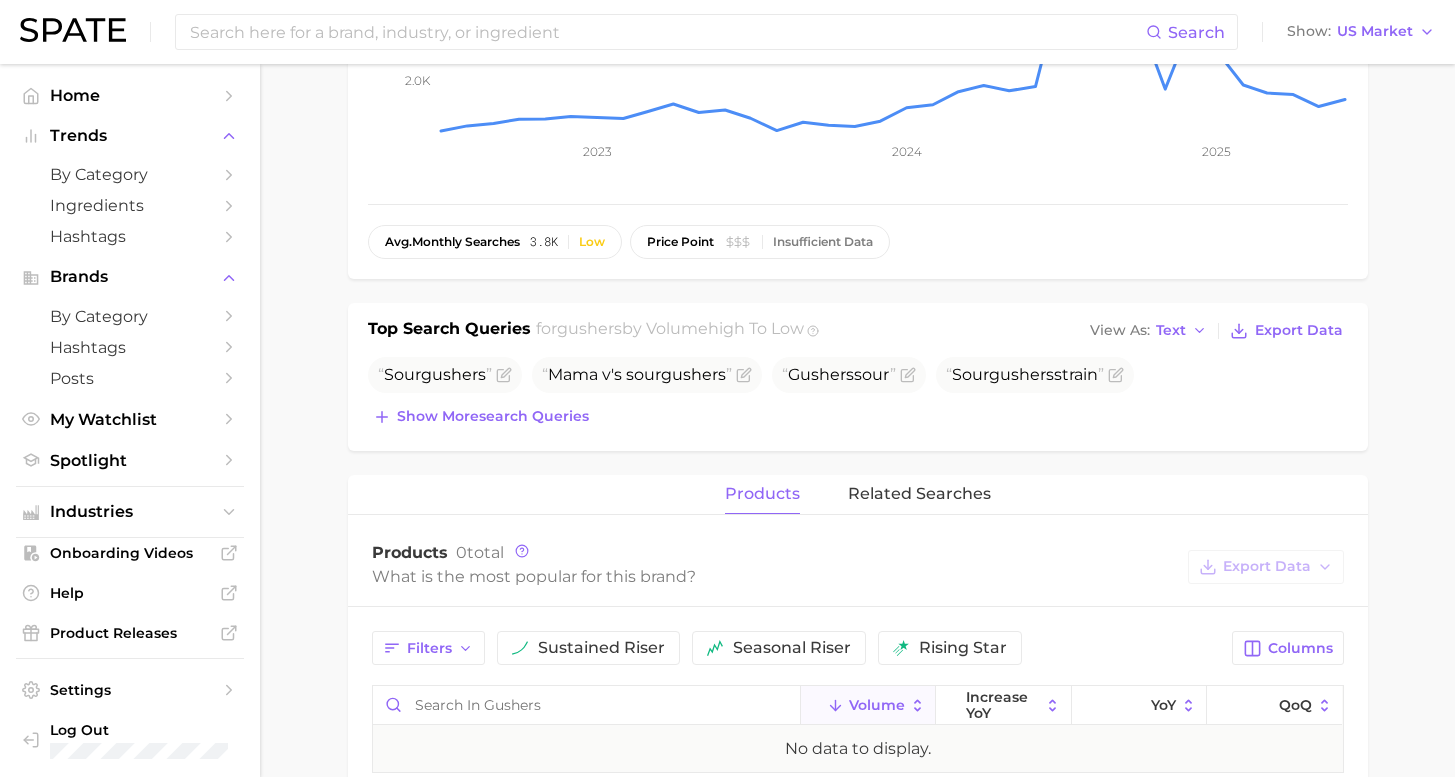 scroll, scrollTop: 0, scrollLeft: 0, axis: both 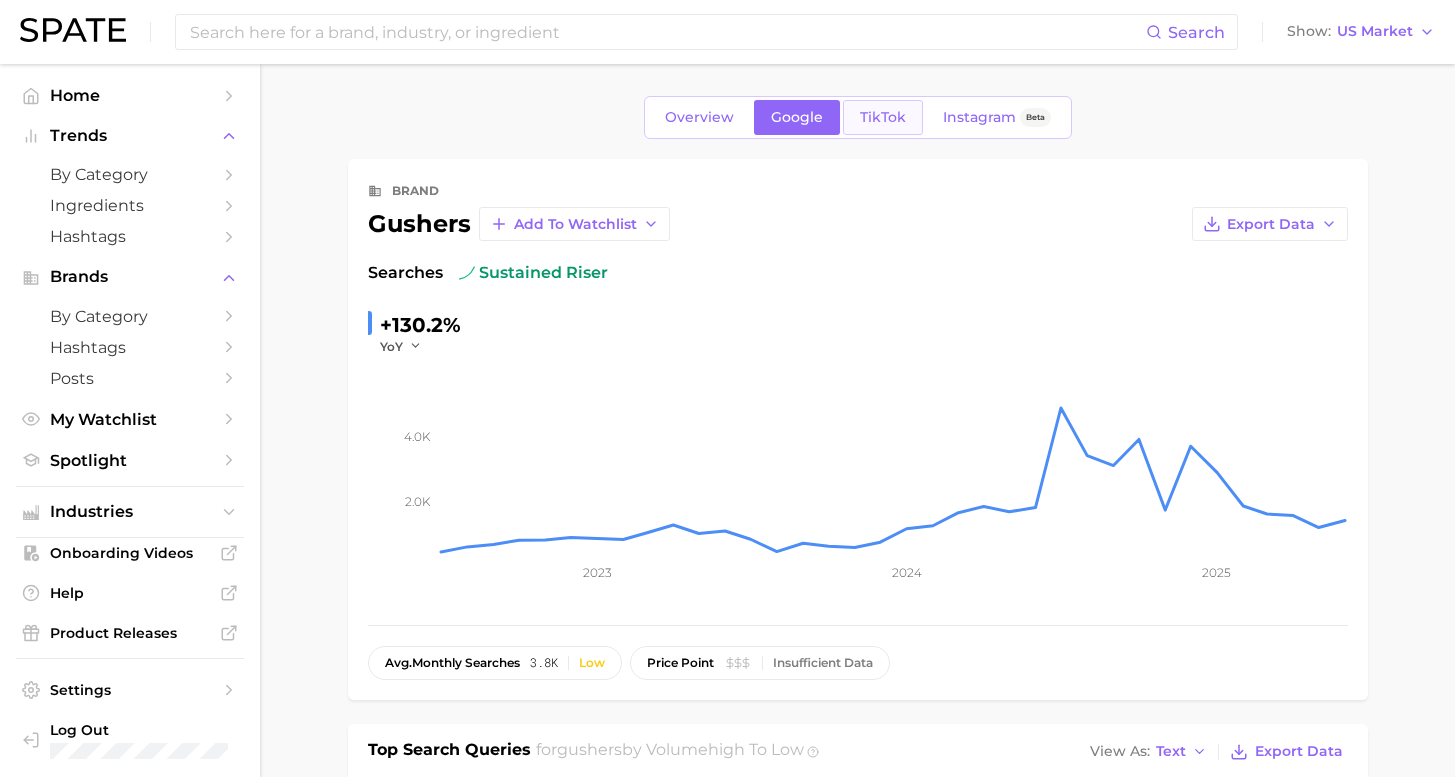 click on "TikTok" at bounding box center [883, 117] 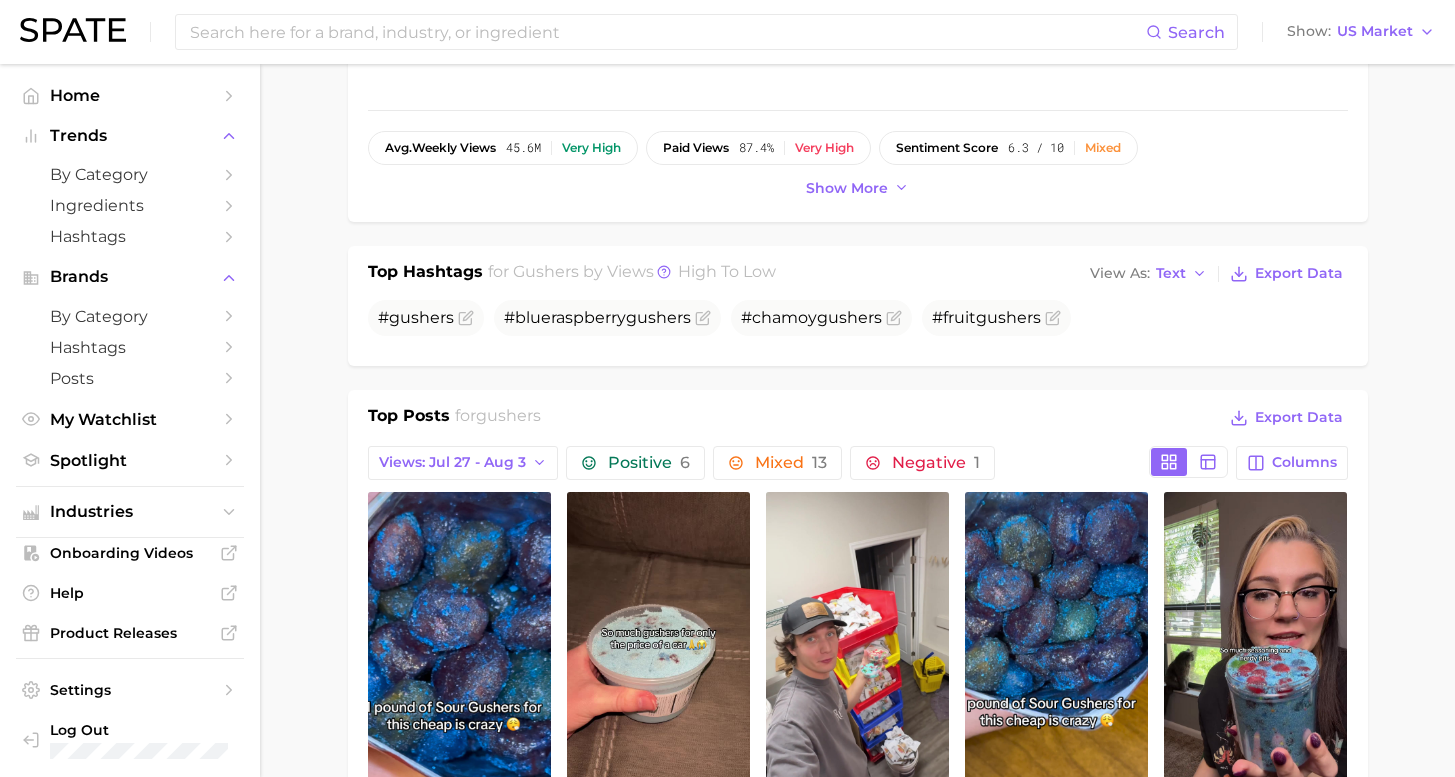 scroll, scrollTop: 0, scrollLeft: 0, axis: both 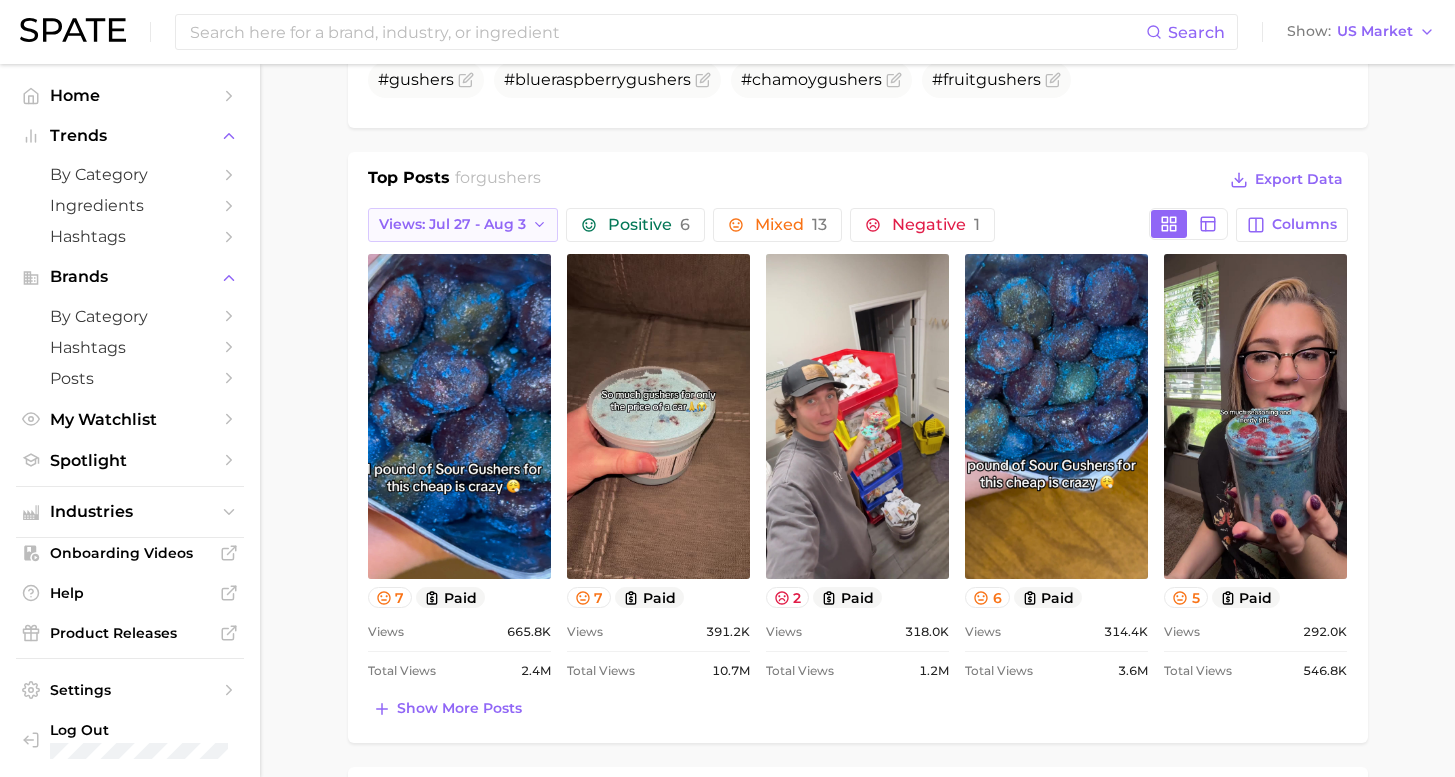 click on "Views: Jul 27 - Aug 3" at bounding box center [452, 224] 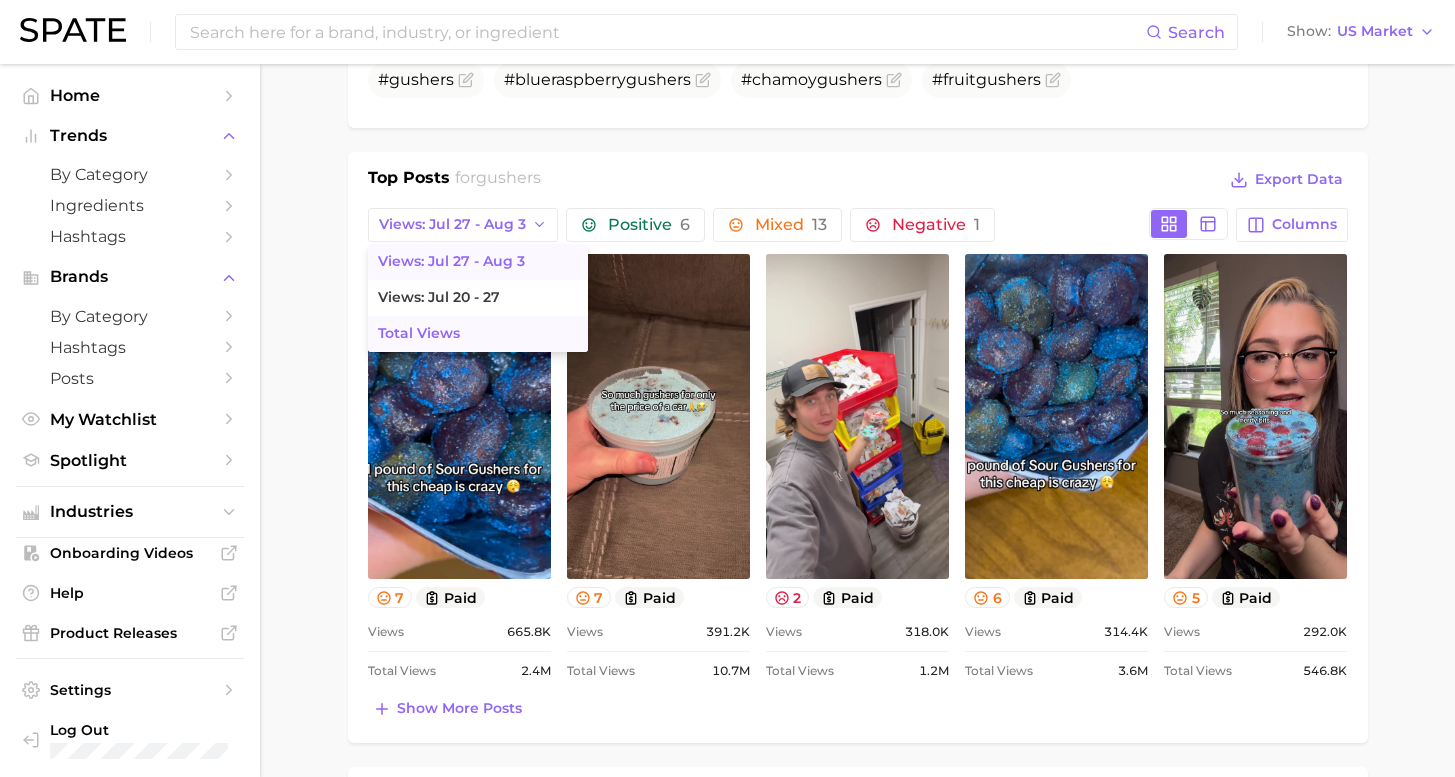 click on "Total Views" at bounding box center (478, 334) 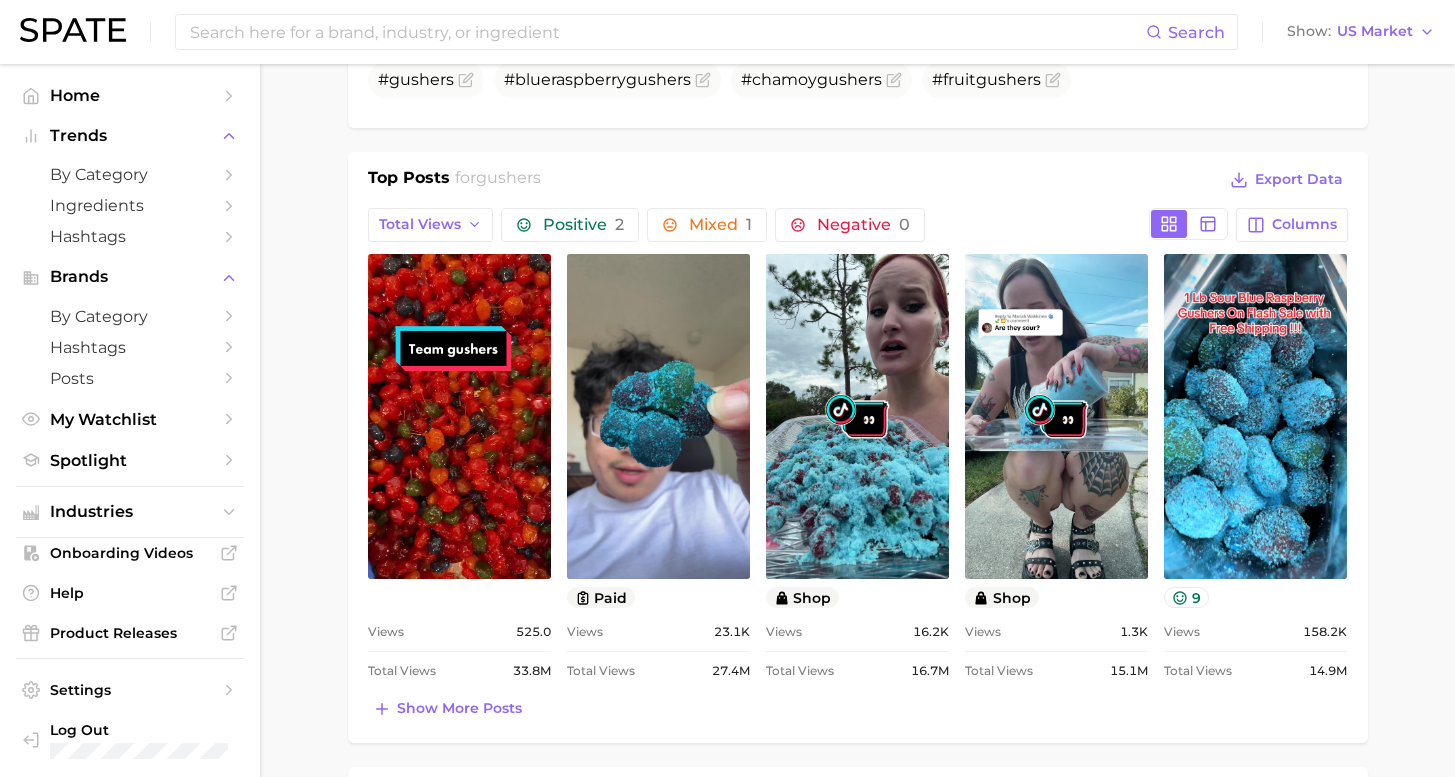 scroll, scrollTop: 0, scrollLeft: 0, axis: both 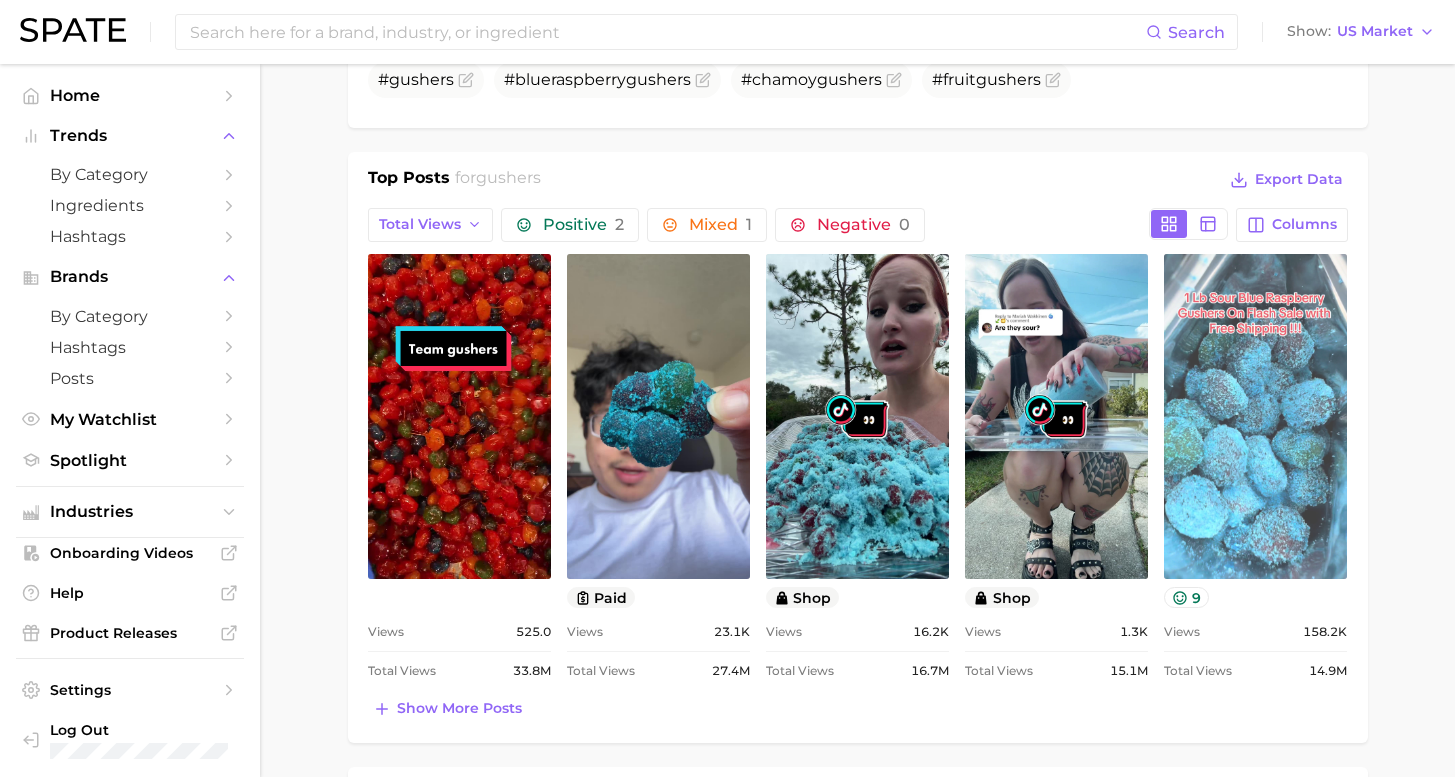 click on "view post on TikTok" at bounding box center [1255, 416] 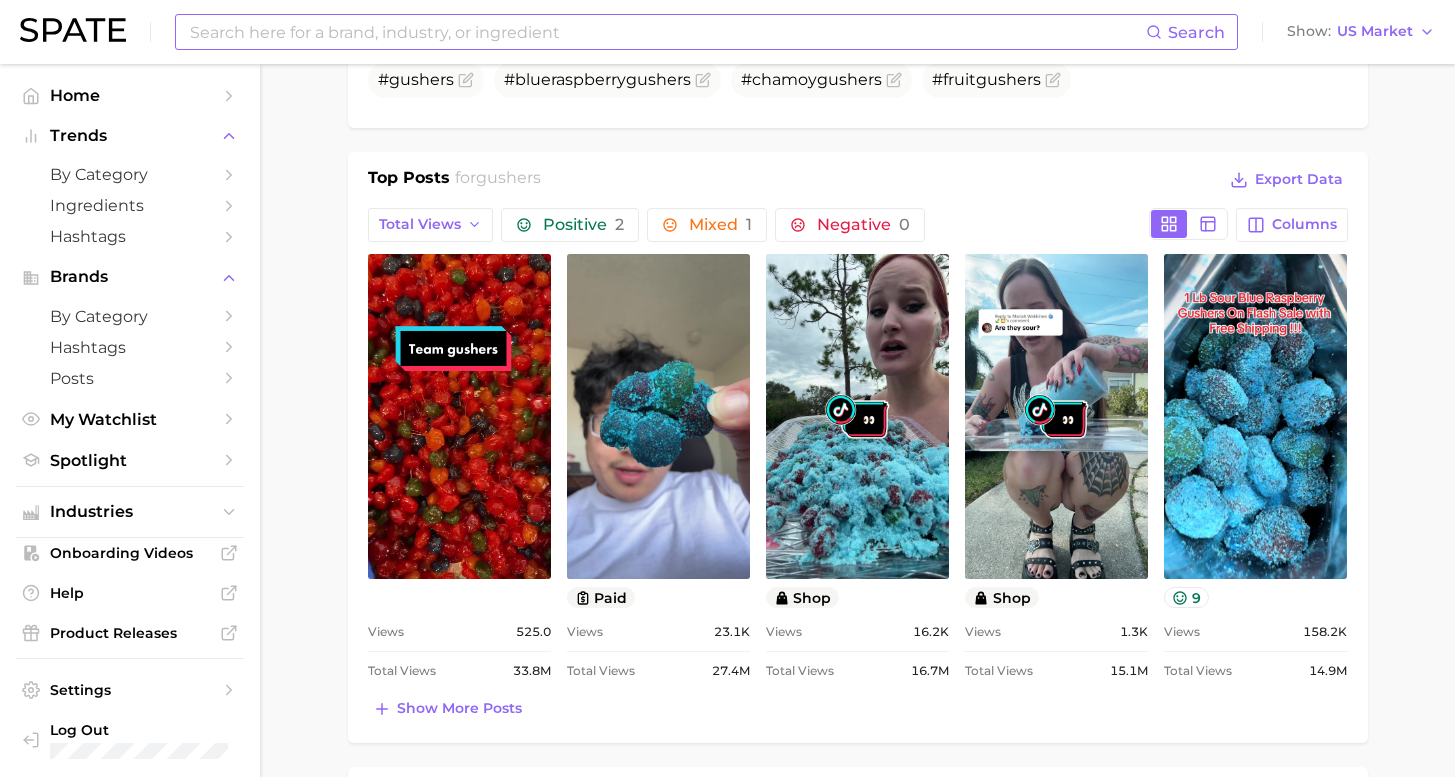 click at bounding box center (667, 32) 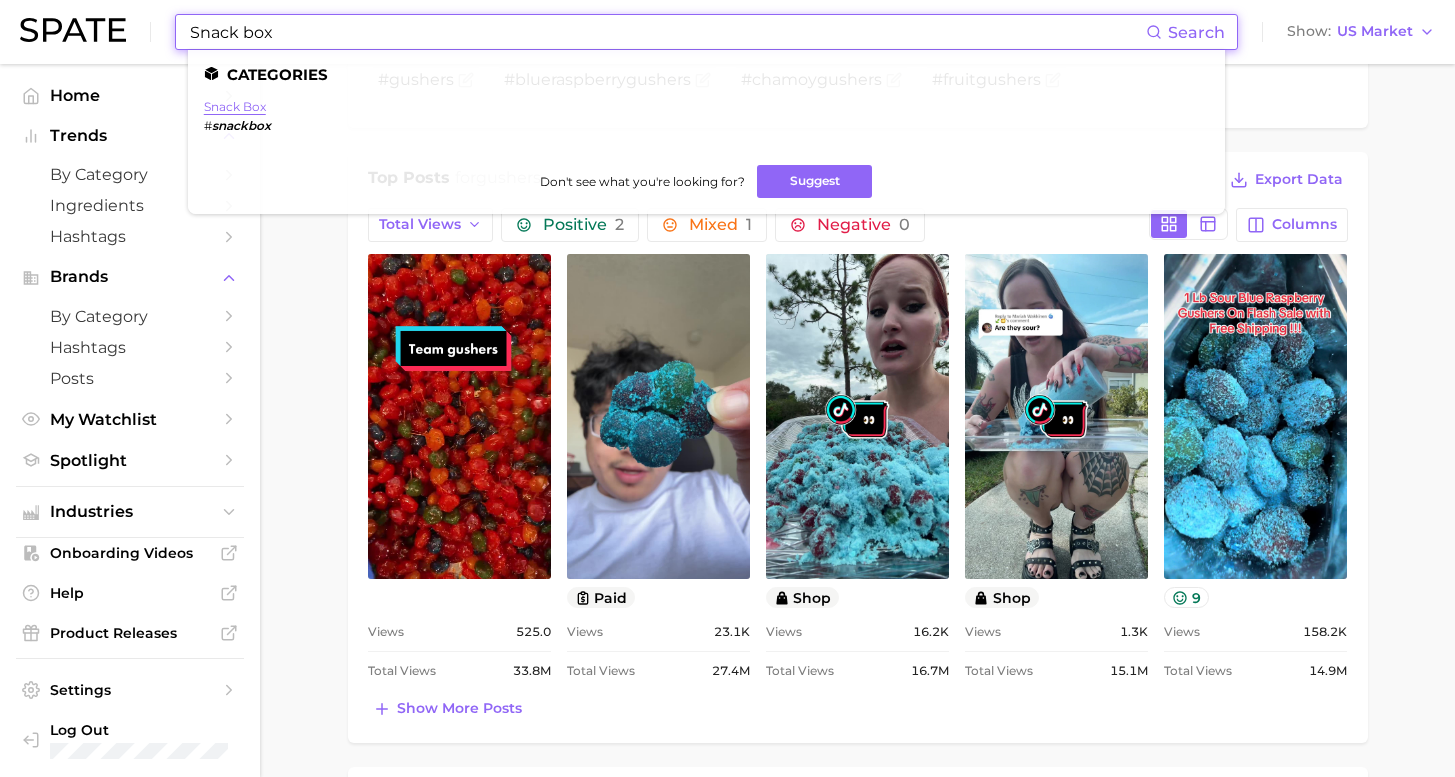 type on "Snack box" 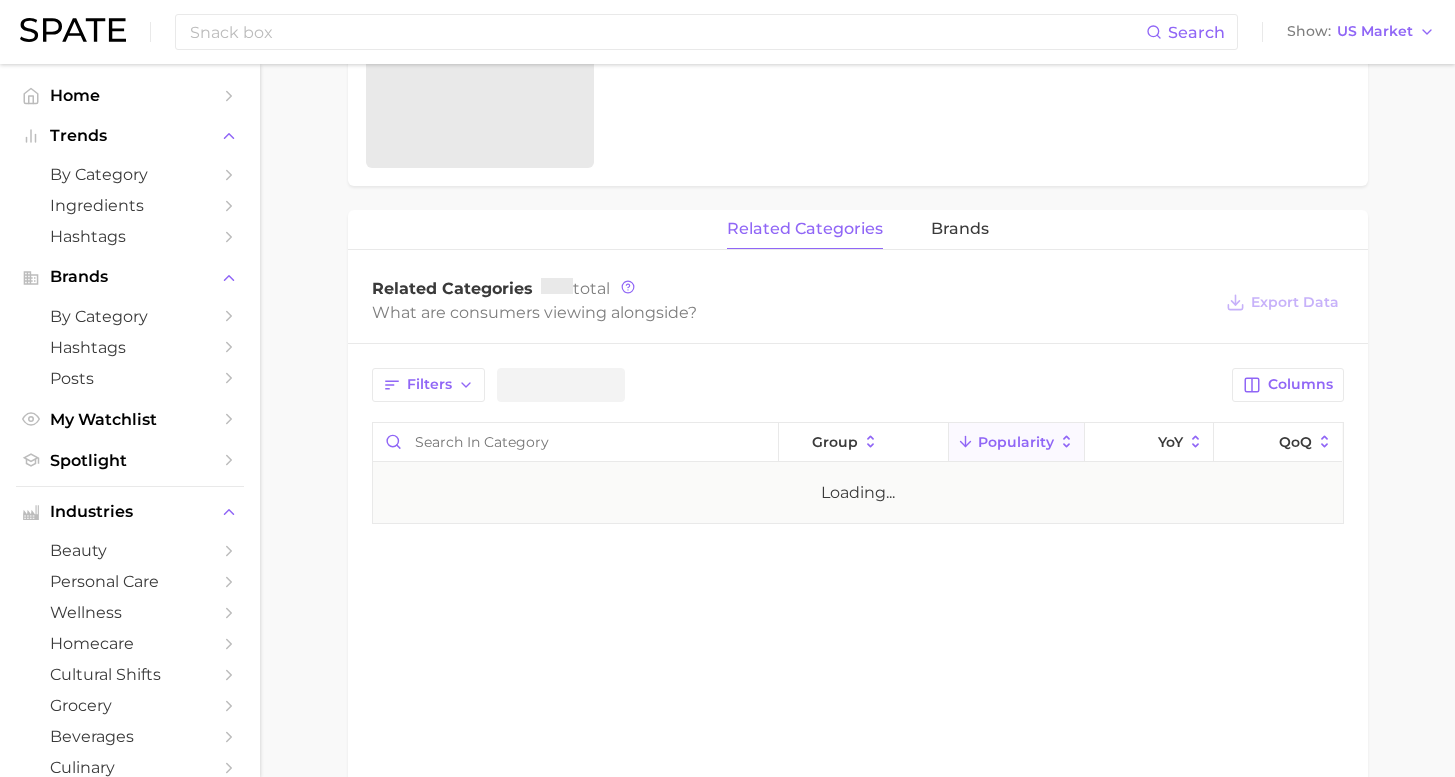 scroll, scrollTop: 0, scrollLeft: 0, axis: both 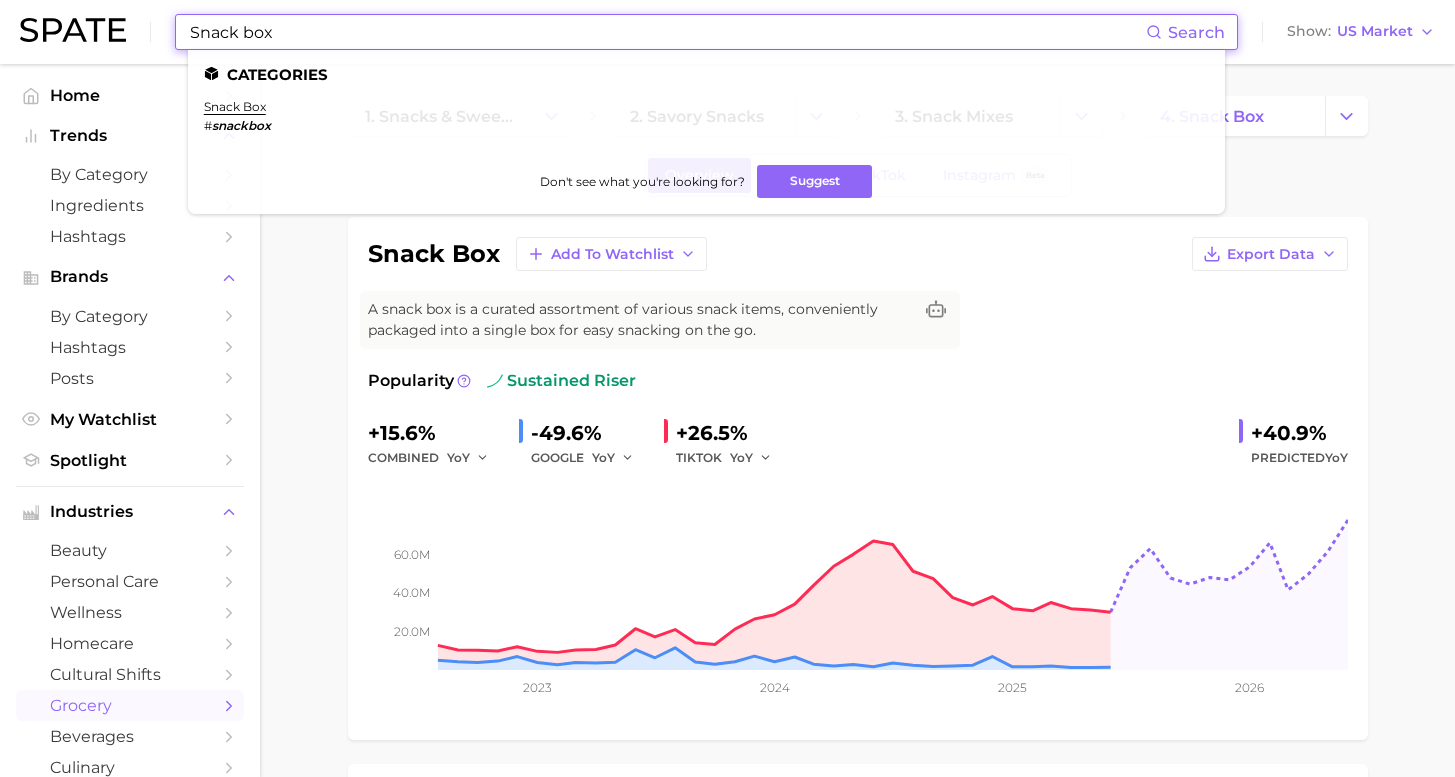 drag, startPoint x: 307, startPoint y: 30, endPoint x: 105, endPoint y: 26, distance: 202.0396 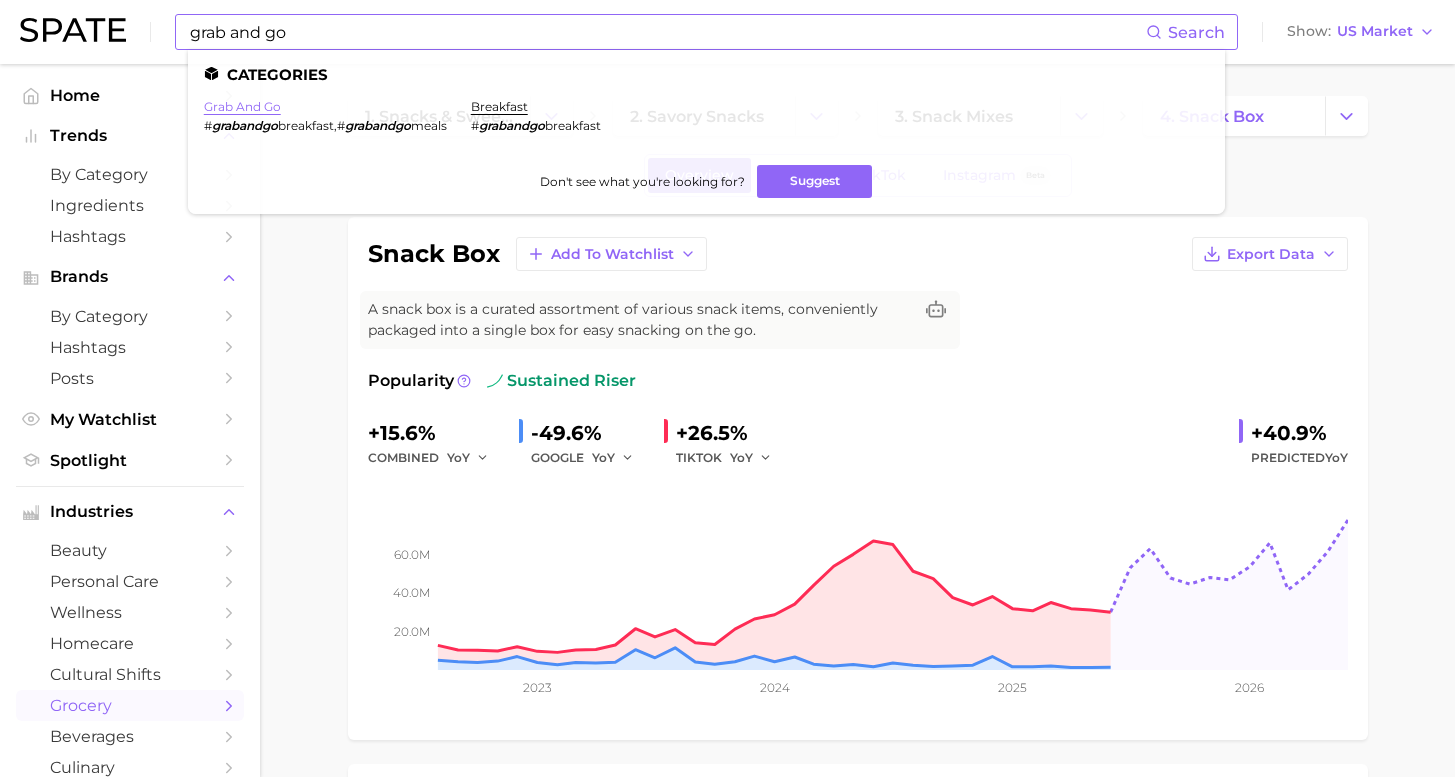click on "grab and go" at bounding box center (242, 106) 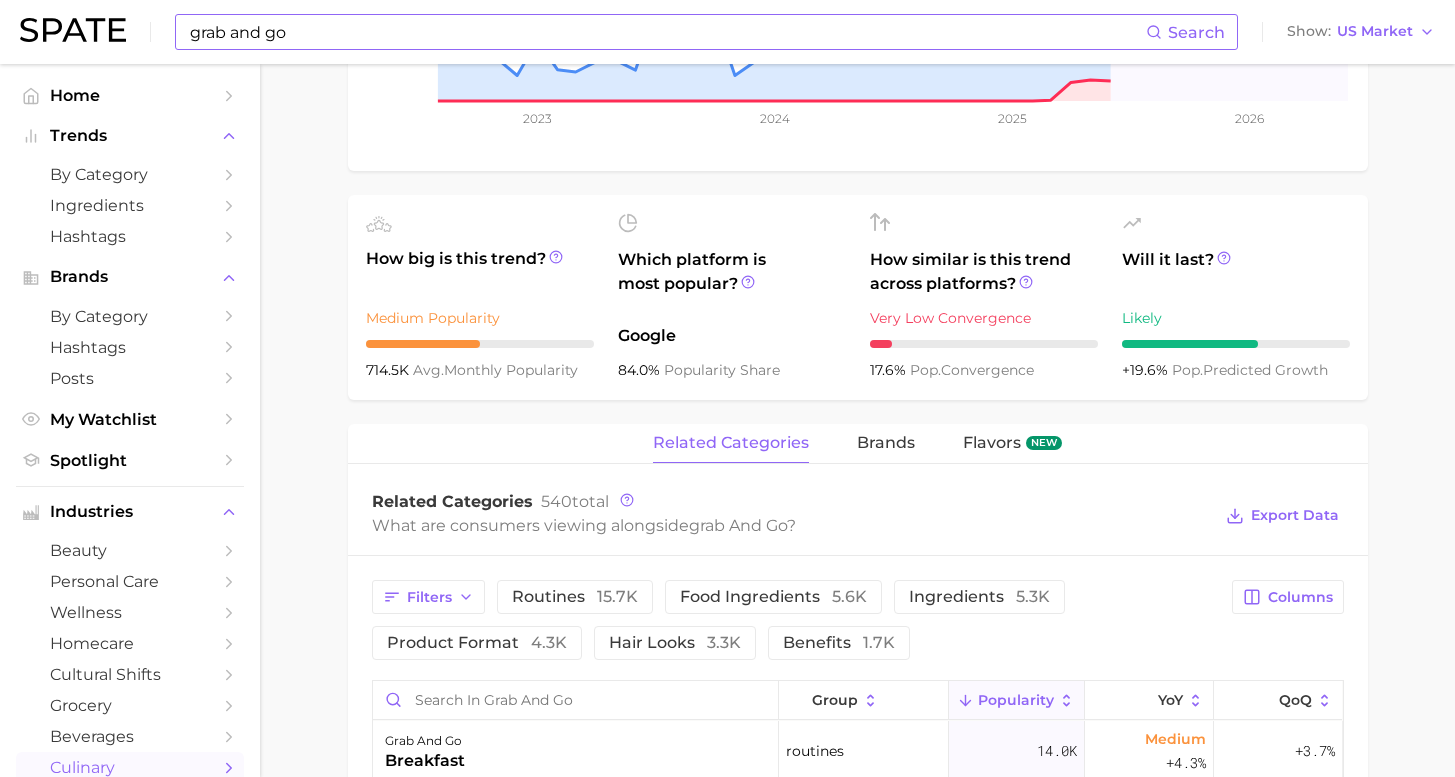 scroll, scrollTop: 0, scrollLeft: 0, axis: both 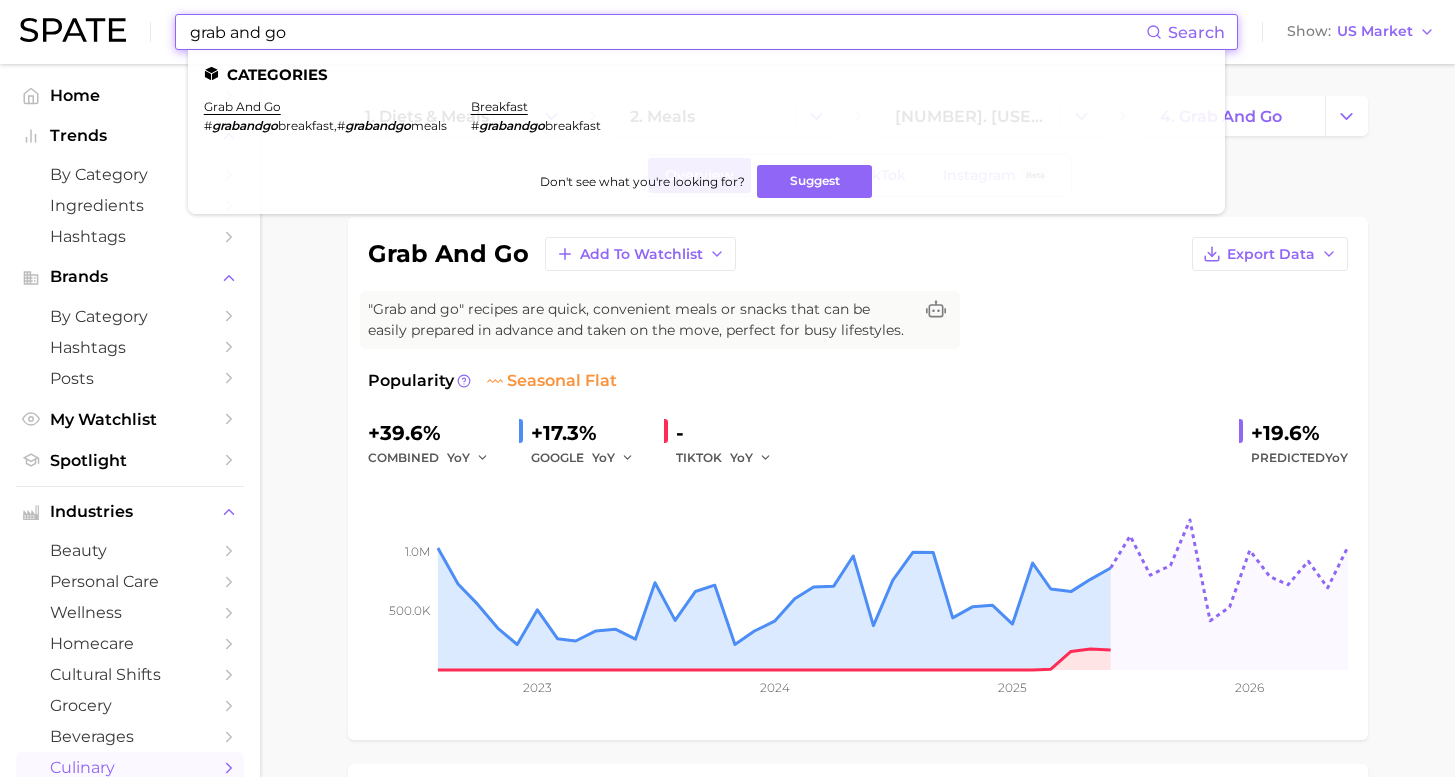 drag, startPoint x: 394, startPoint y: 42, endPoint x: 53, endPoint y: -7, distance: 344.50253 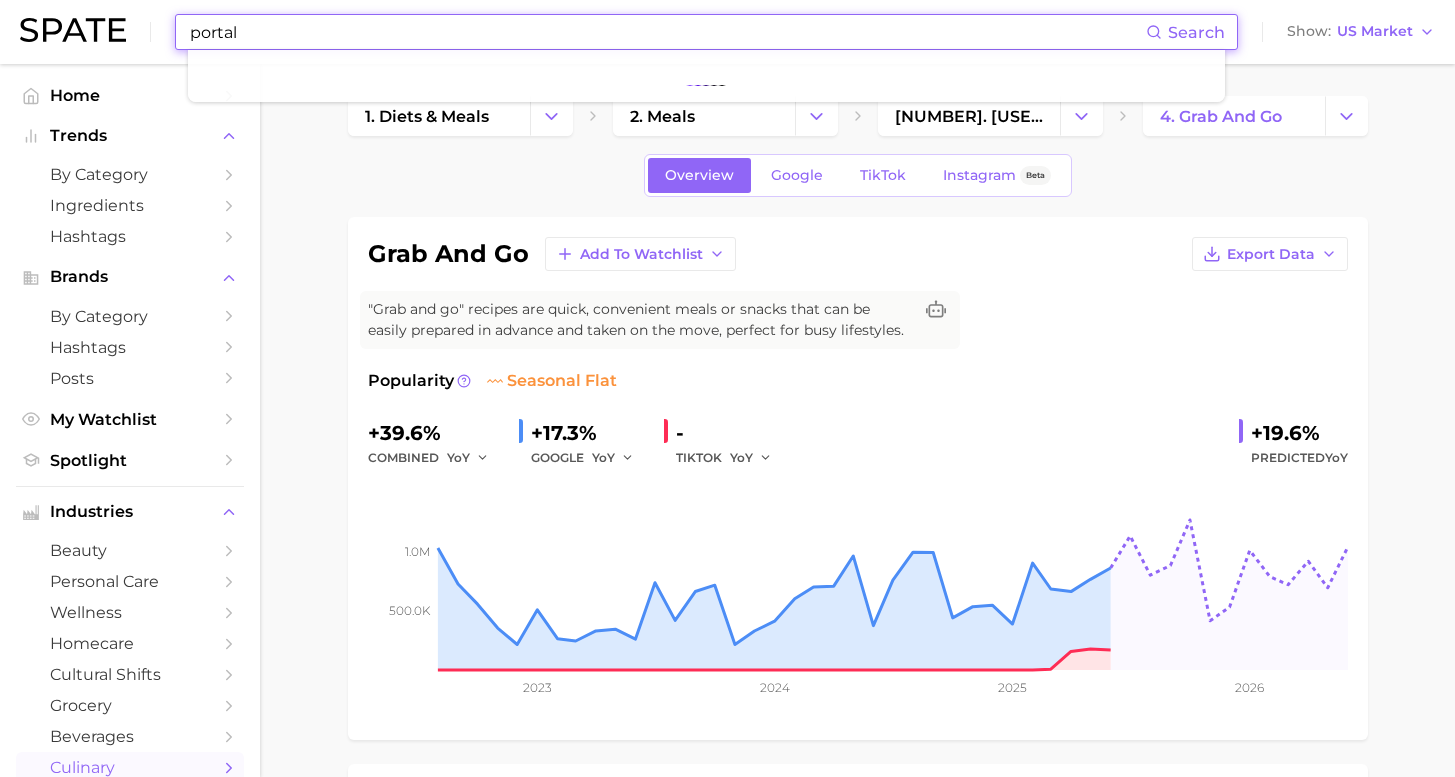 drag, startPoint x: 53, startPoint y: -7, endPoint x: 438, endPoint y: 26, distance: 386.4117 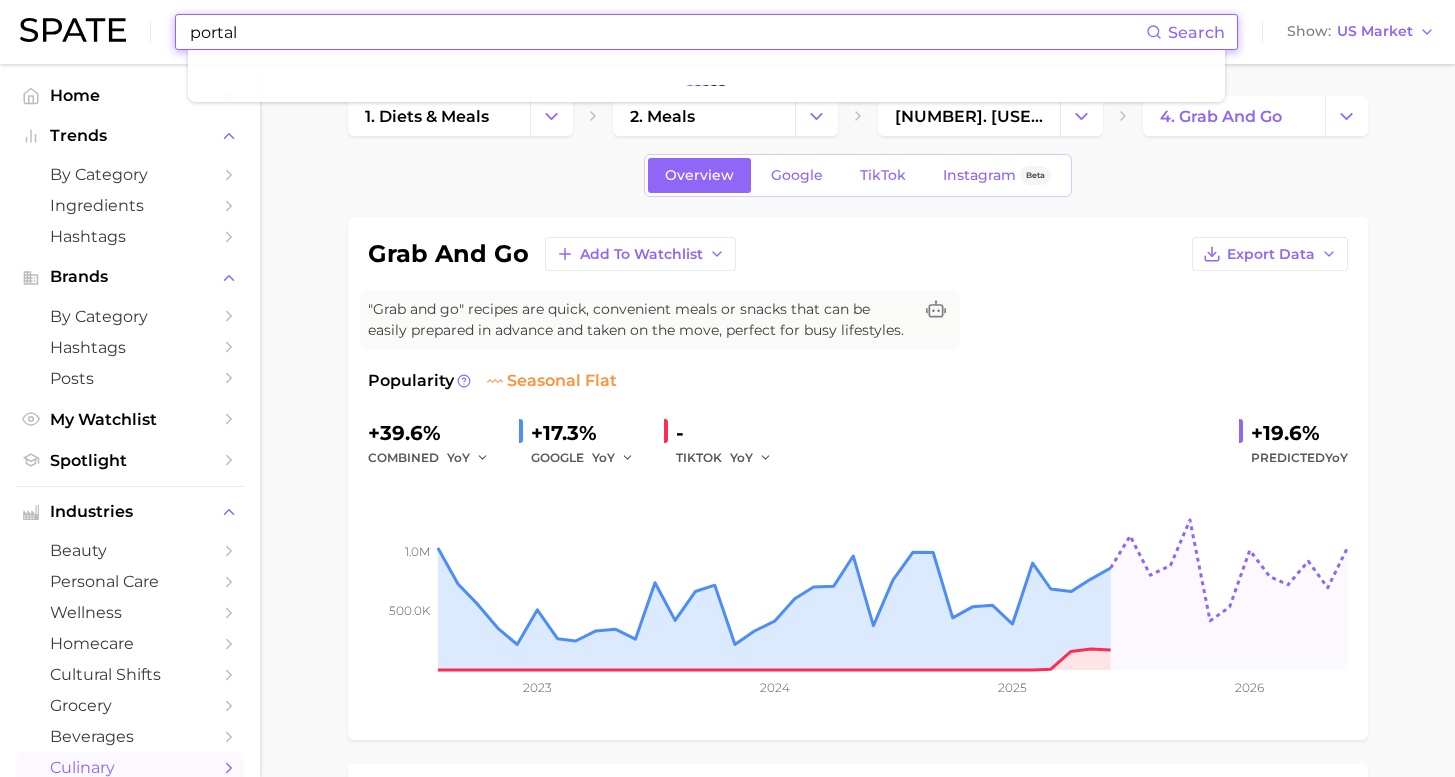 click on "portal" at bounding box center [667, 32] 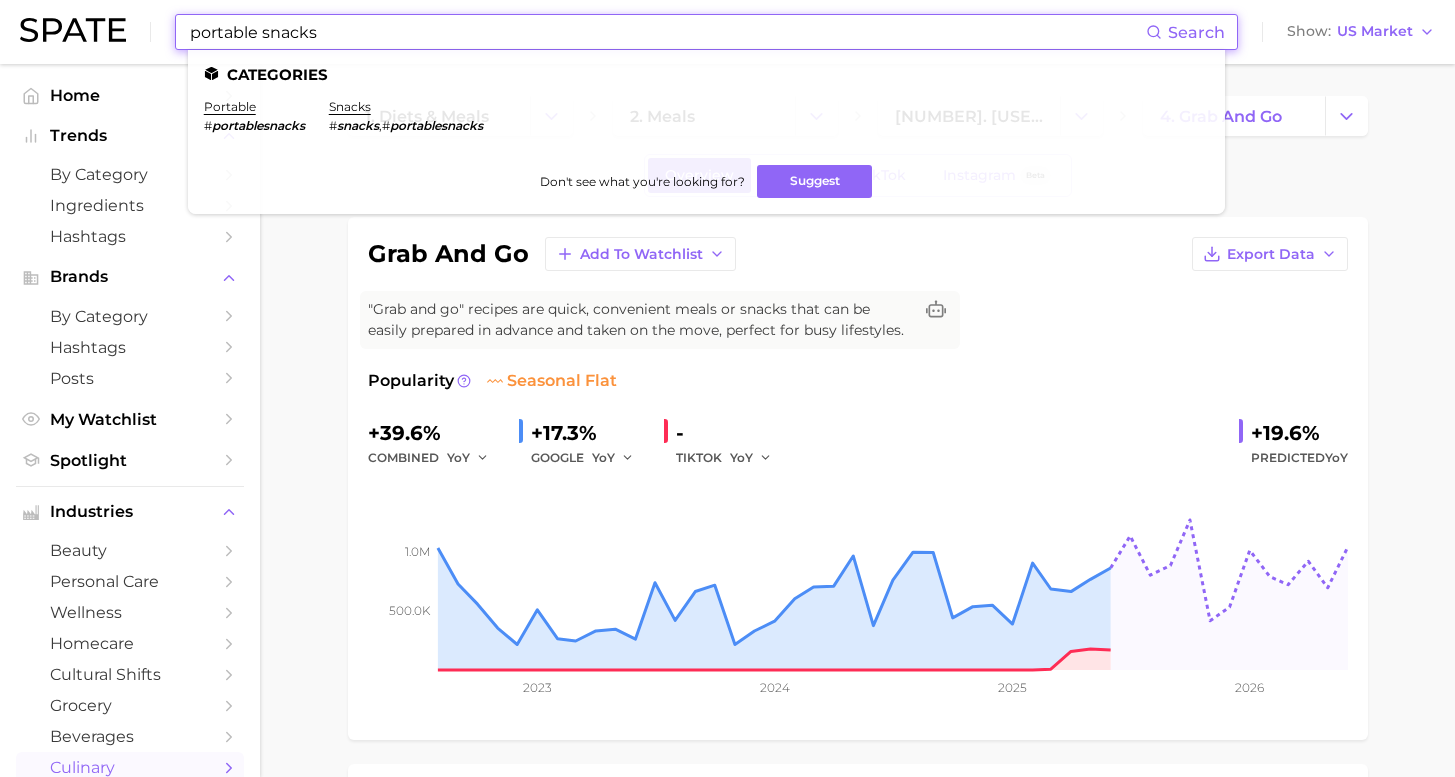 drag, startPoint x: 309, startPoint y: 33, endPoint x: 8, endPoint y: -9, distance: 303.9161 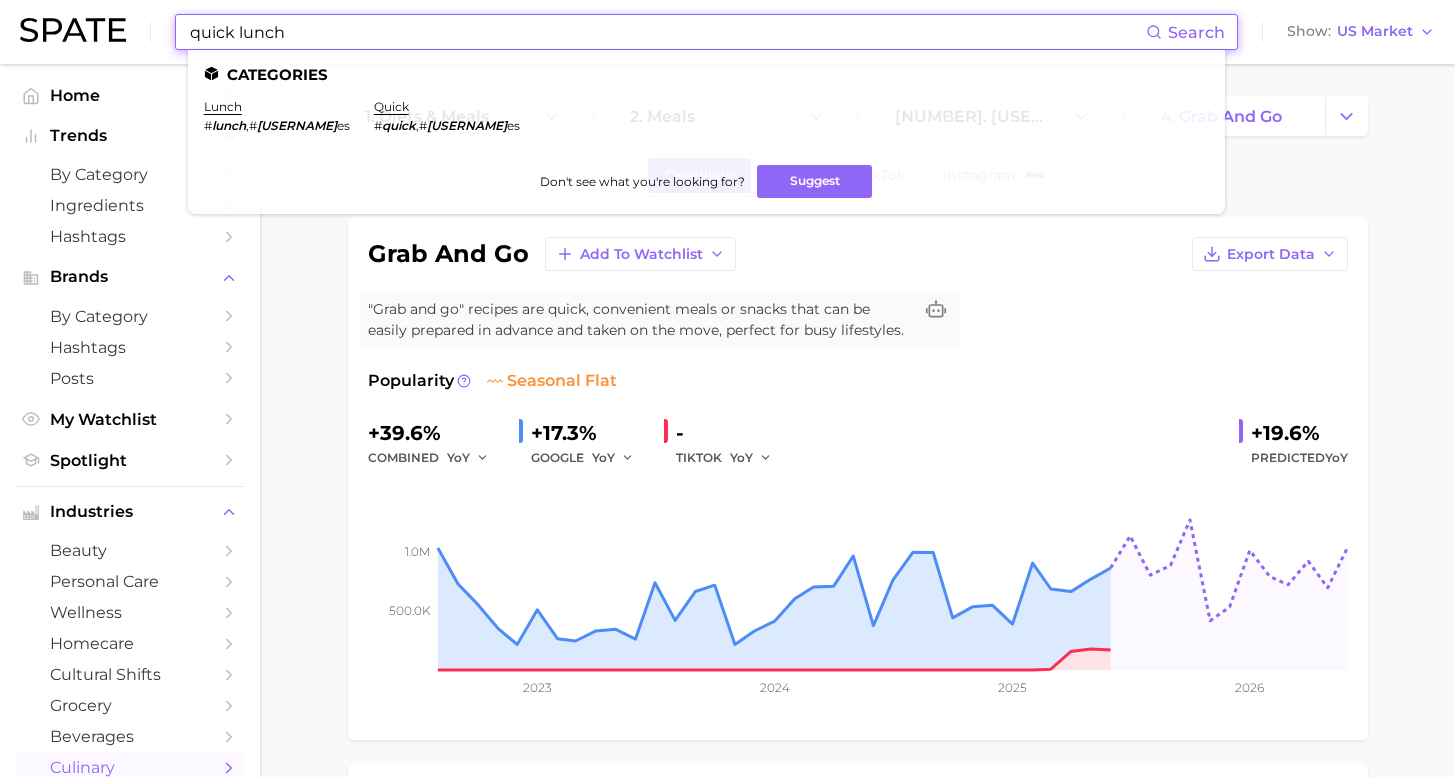 type on "quick lunch" 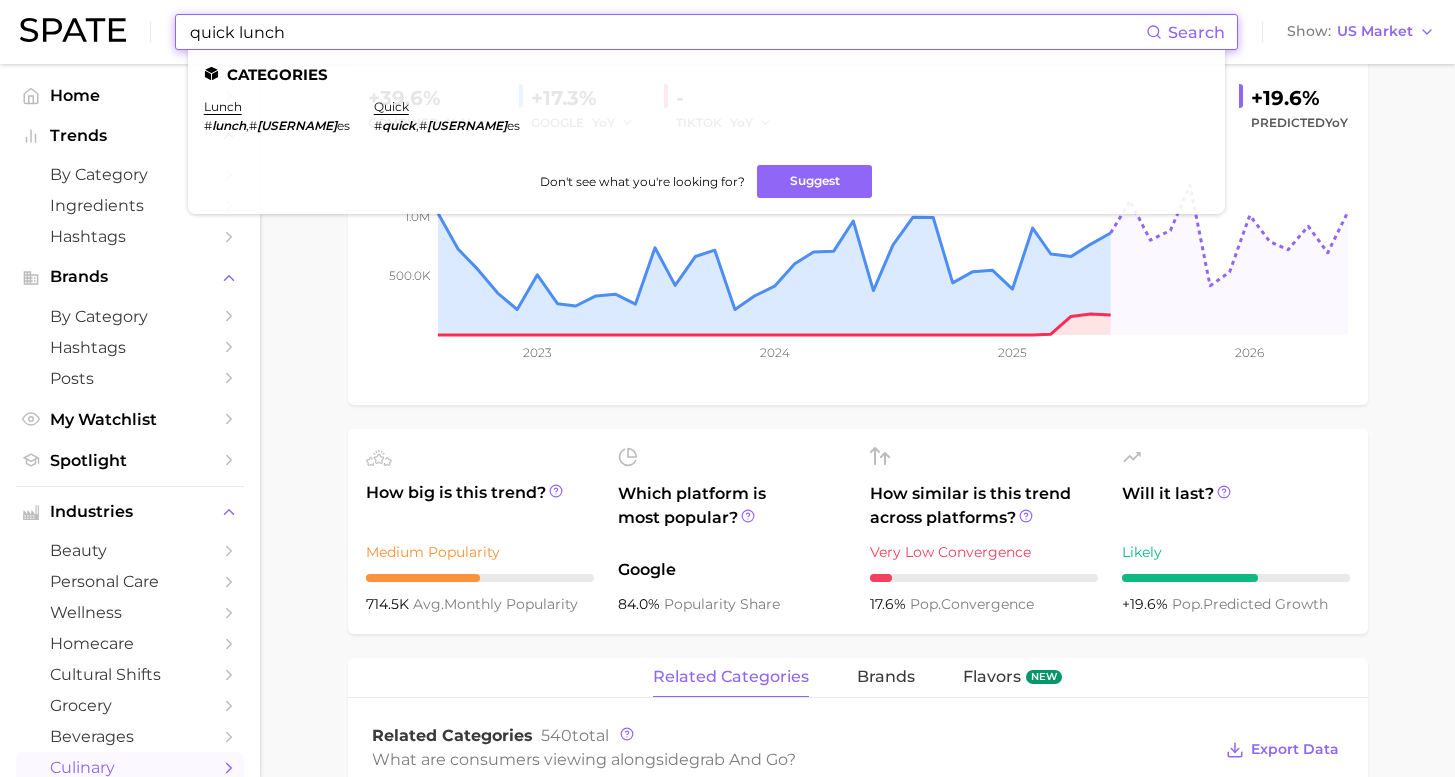 scroll, scrollTop: 0, scrollLeft: 0, axis: both 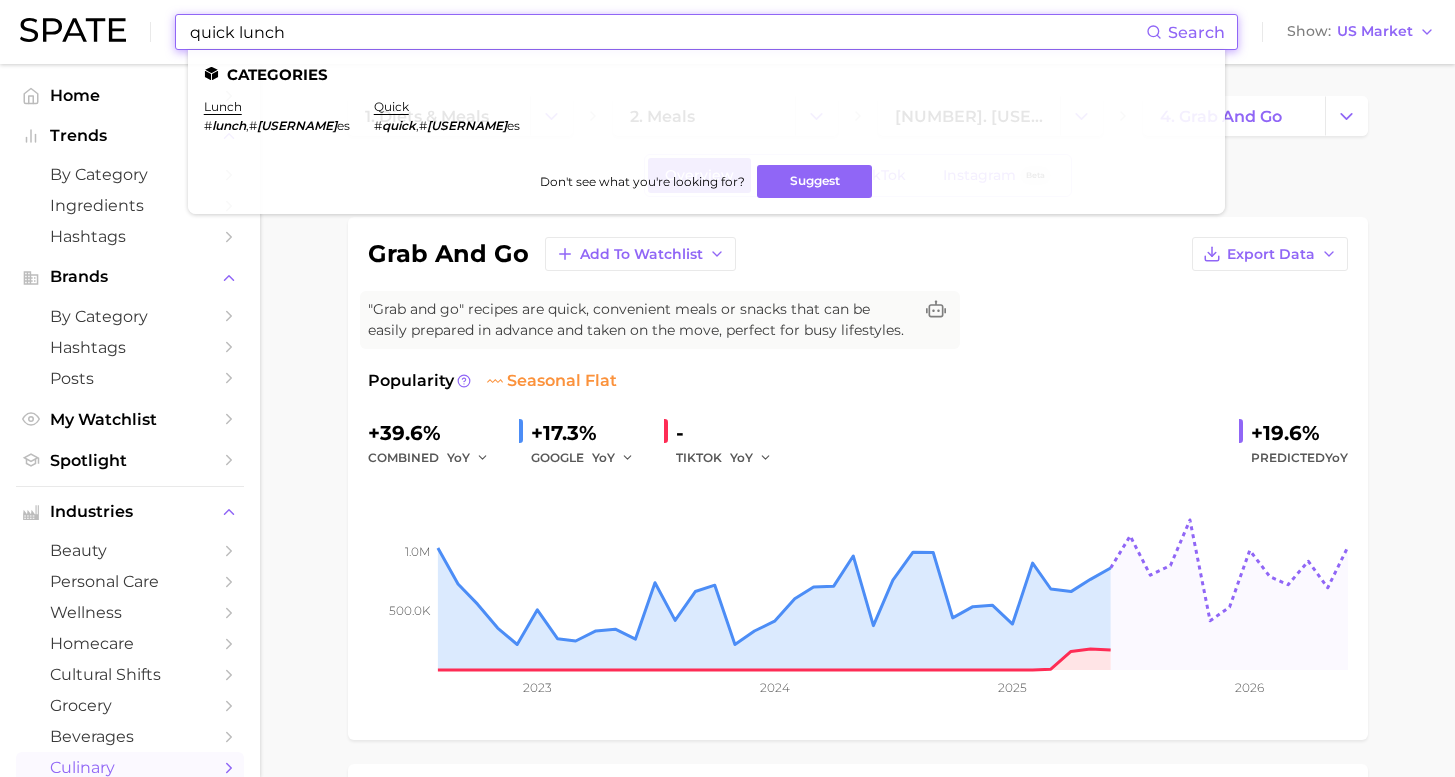 click on "Categories lunch # lunch , # quicklunch es quick # quick , # quicklunch es Don't see what you're looking for? Suggest" at bounding box center [706, 132] 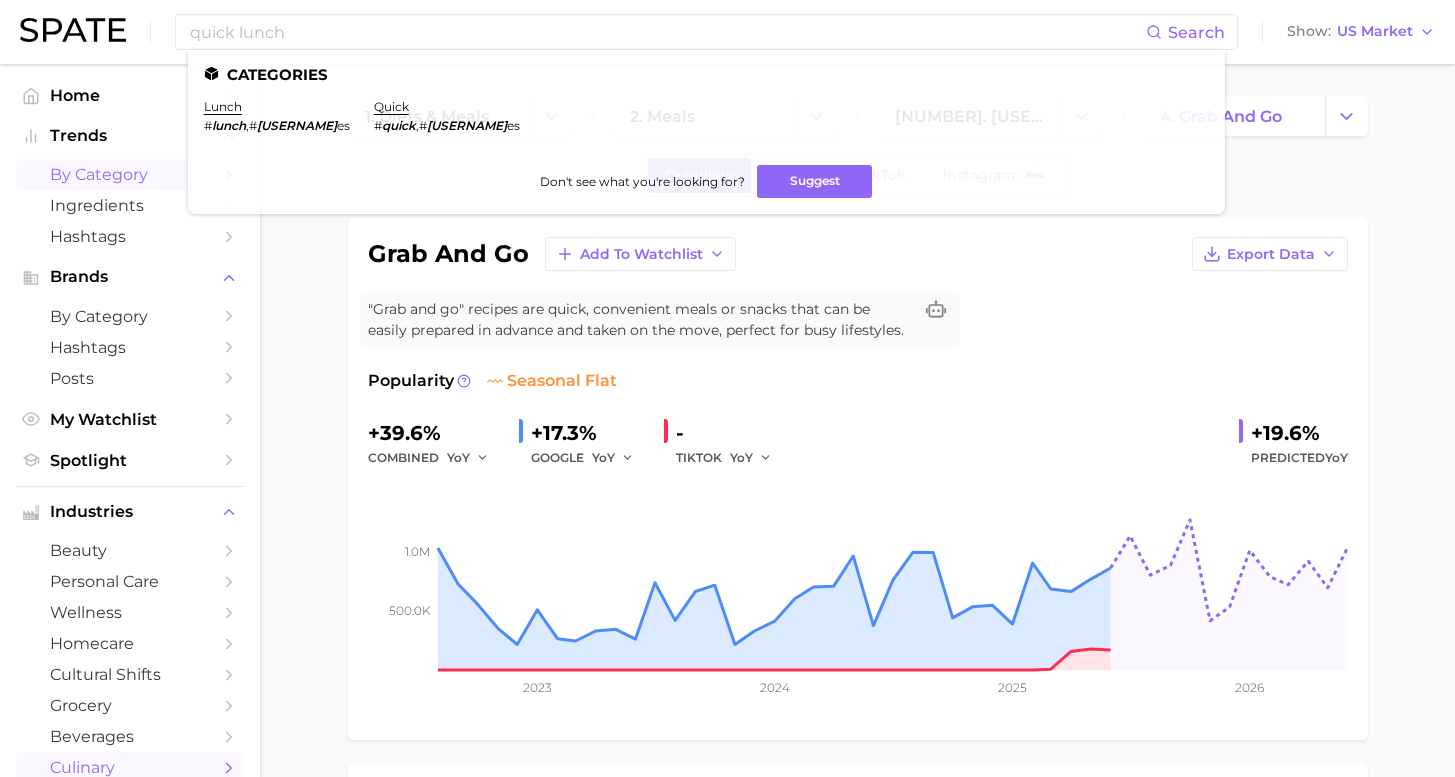 click on "by Category" at bounding box center [130, 174] 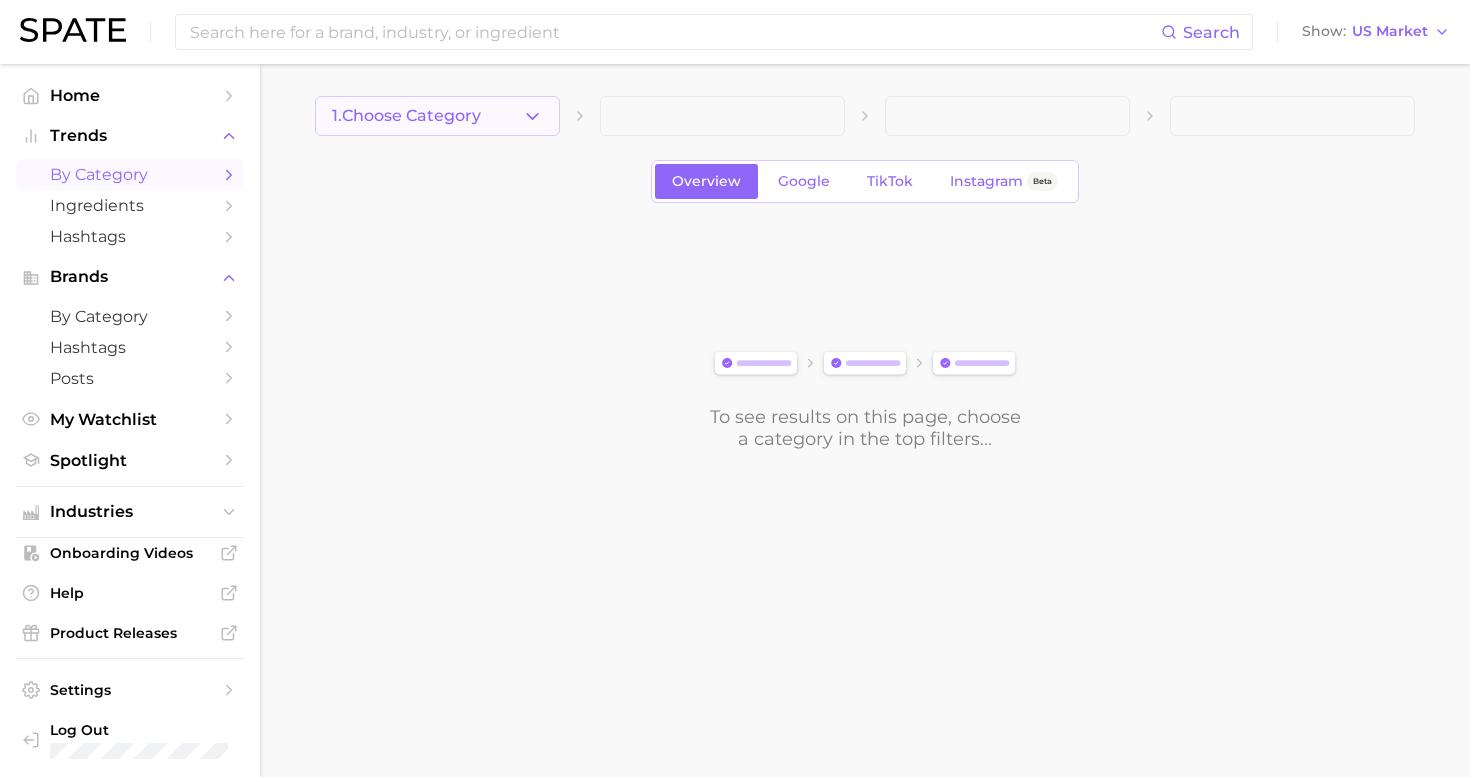 click on "1.  Choose Category" at bounding box center [406, 116] 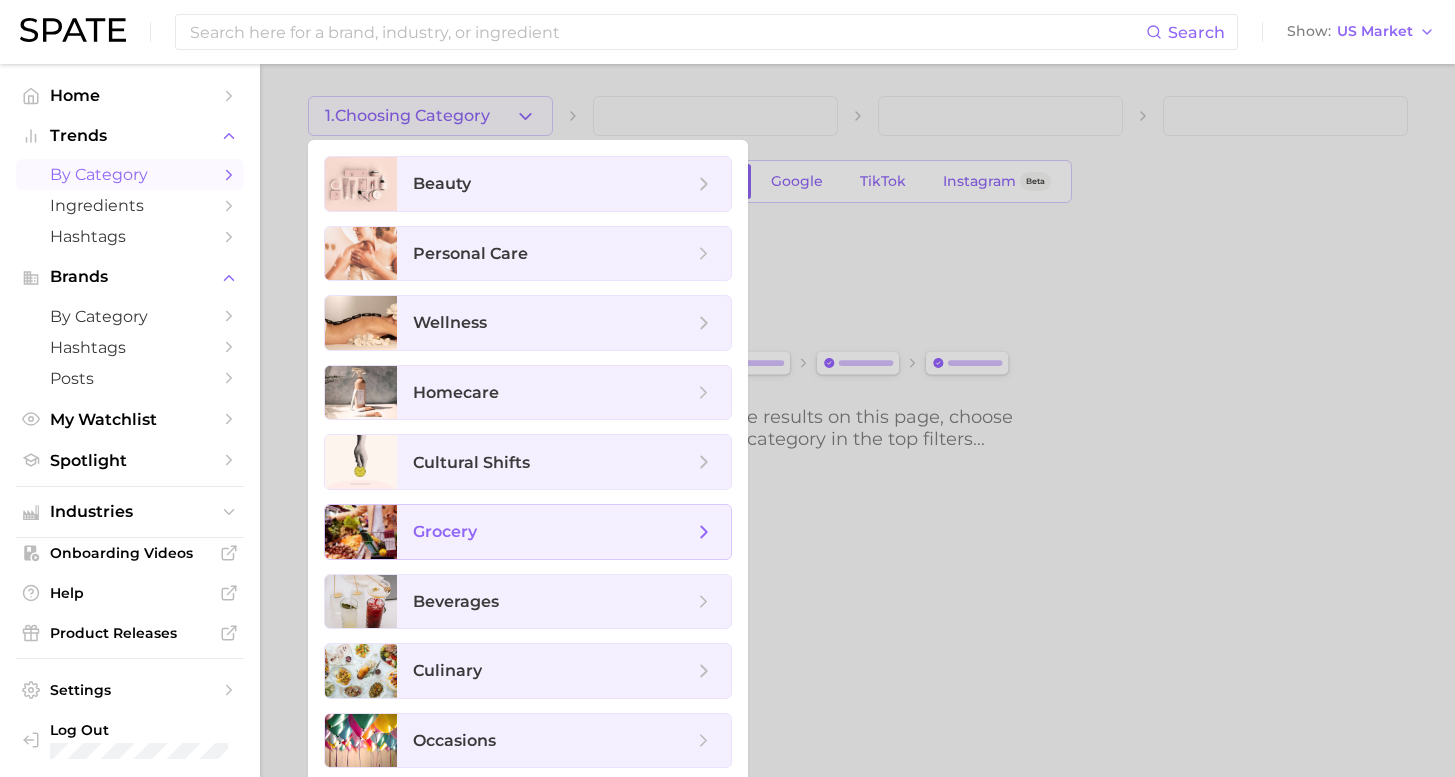 click on "grocery" at bounding box center [564, 532] 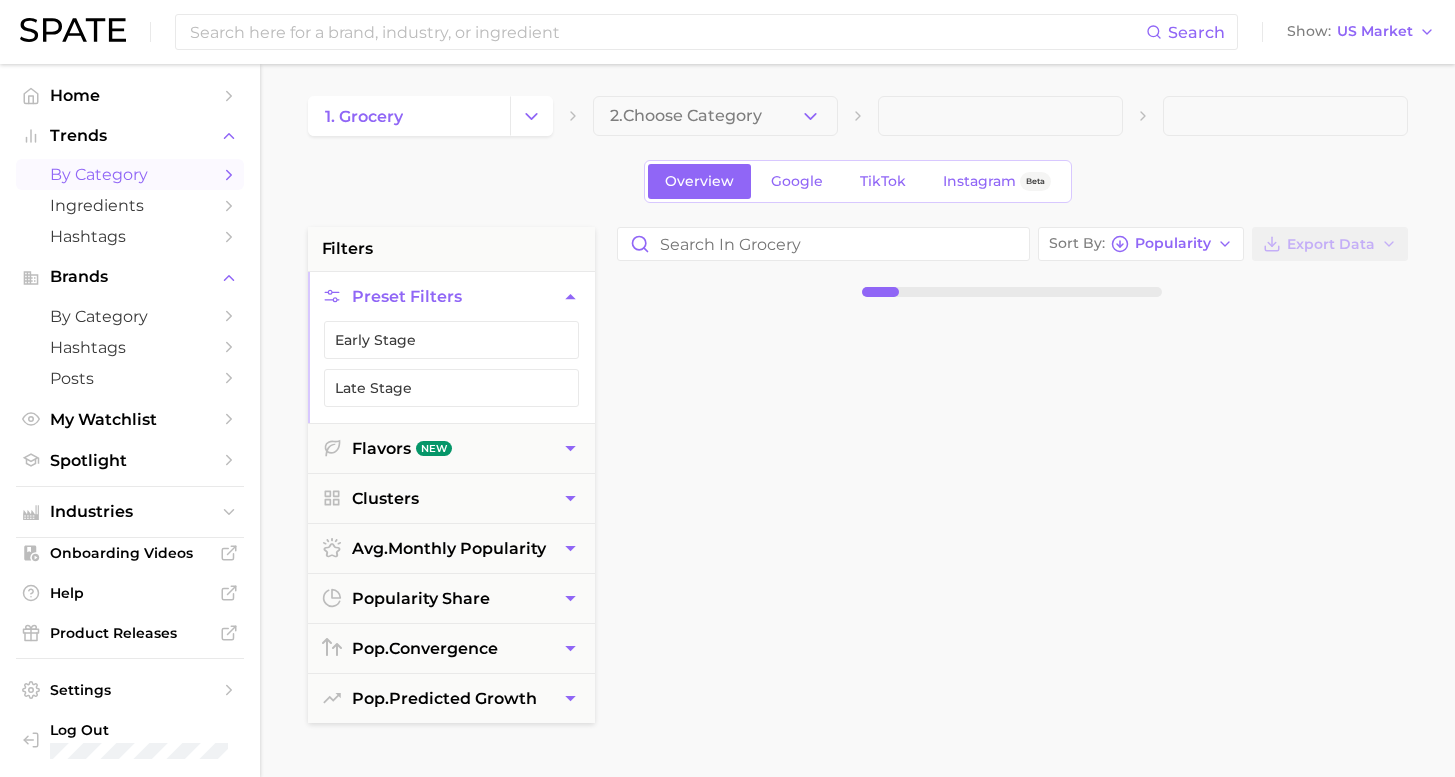 click on "2.  Choose Category" at bounding box center [686, 116] 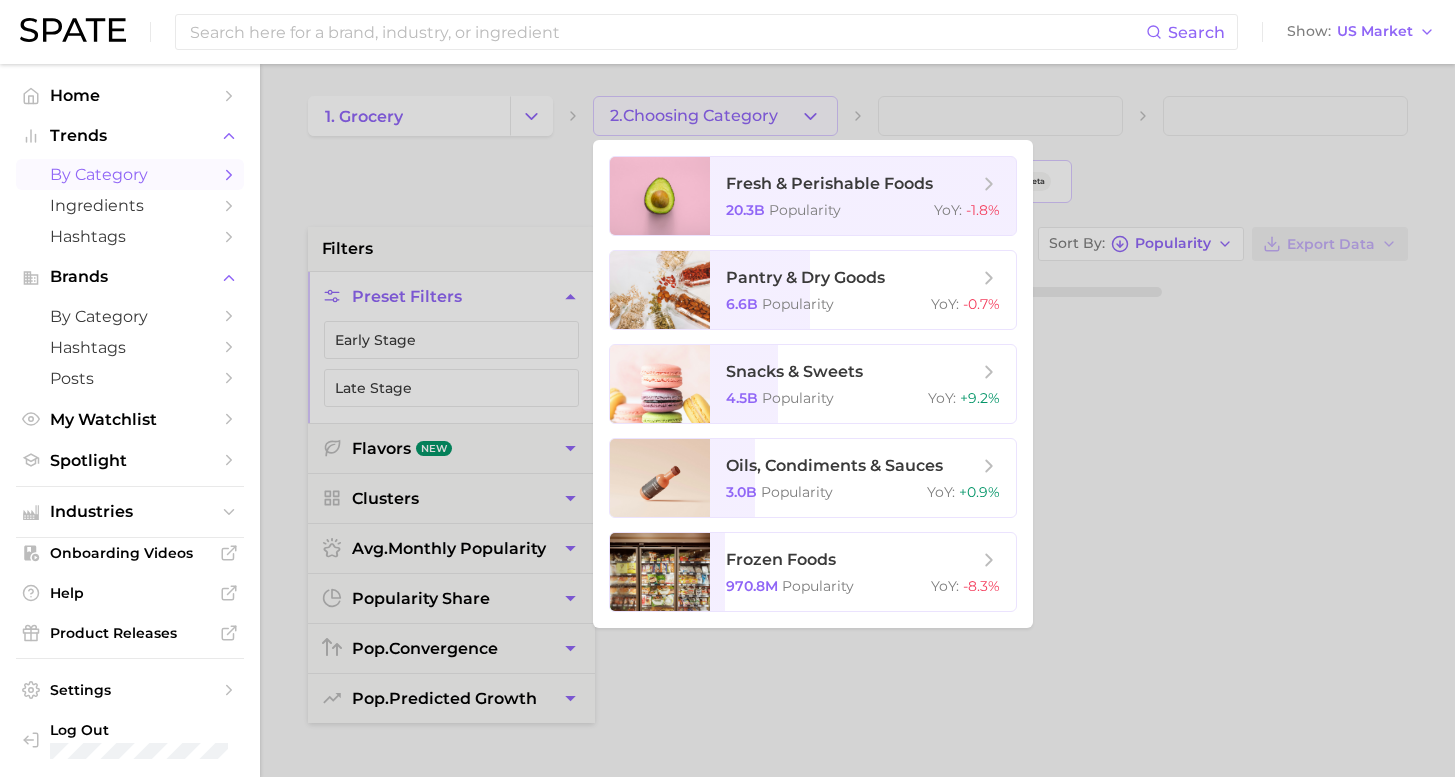 click at bounding box center [727, 388] 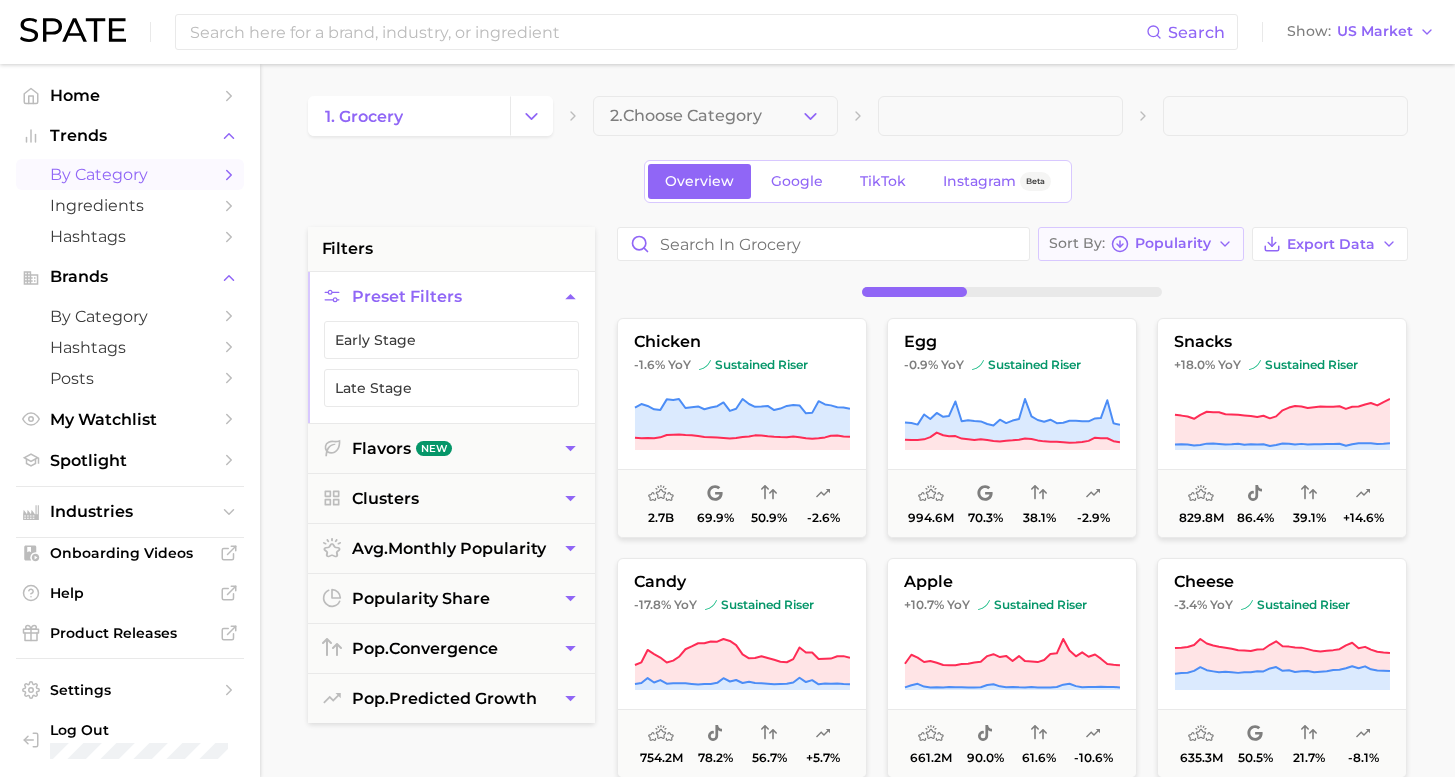 click on "Sort By Popularity" at bounding box center [1141, 244] 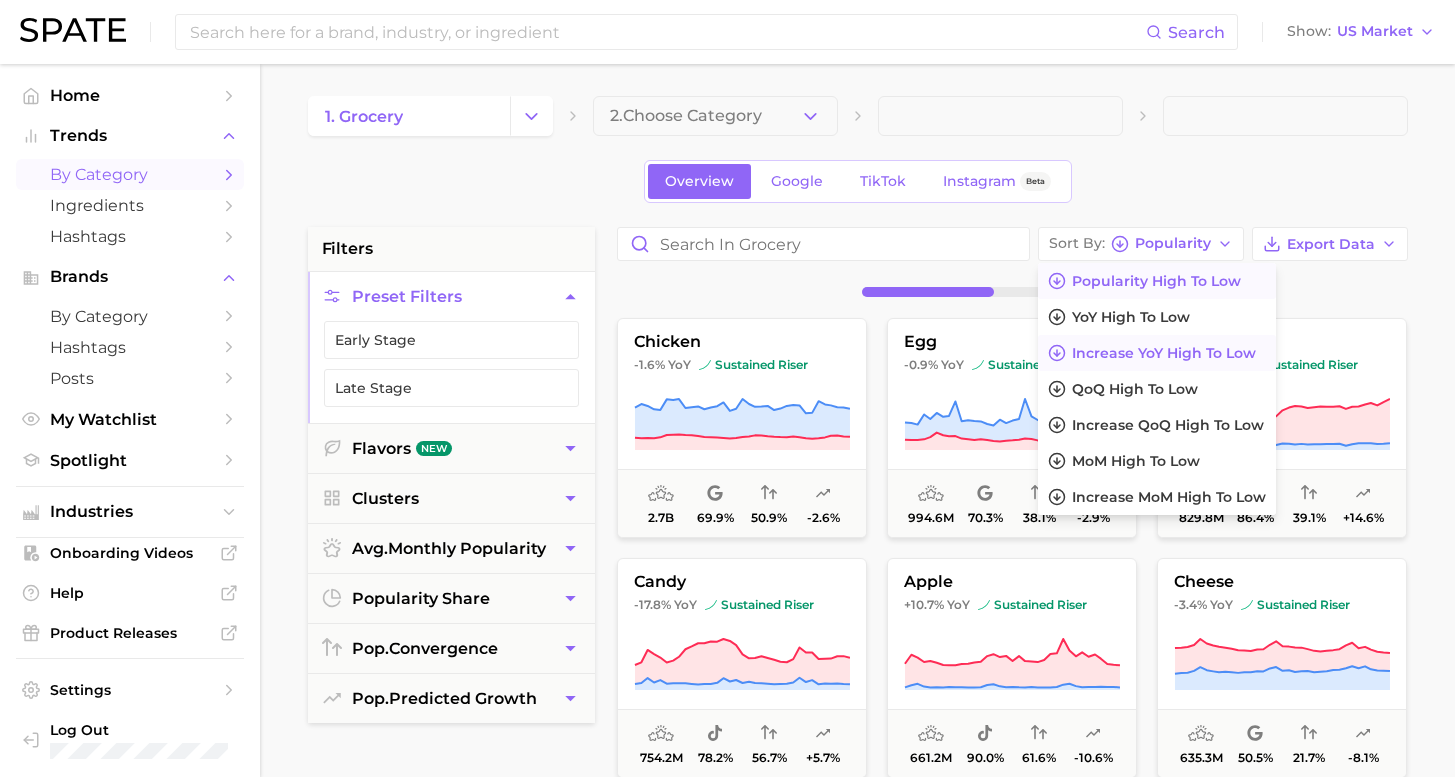 click on "Increase YoY   high to low" at bounding box center [1164, 353] 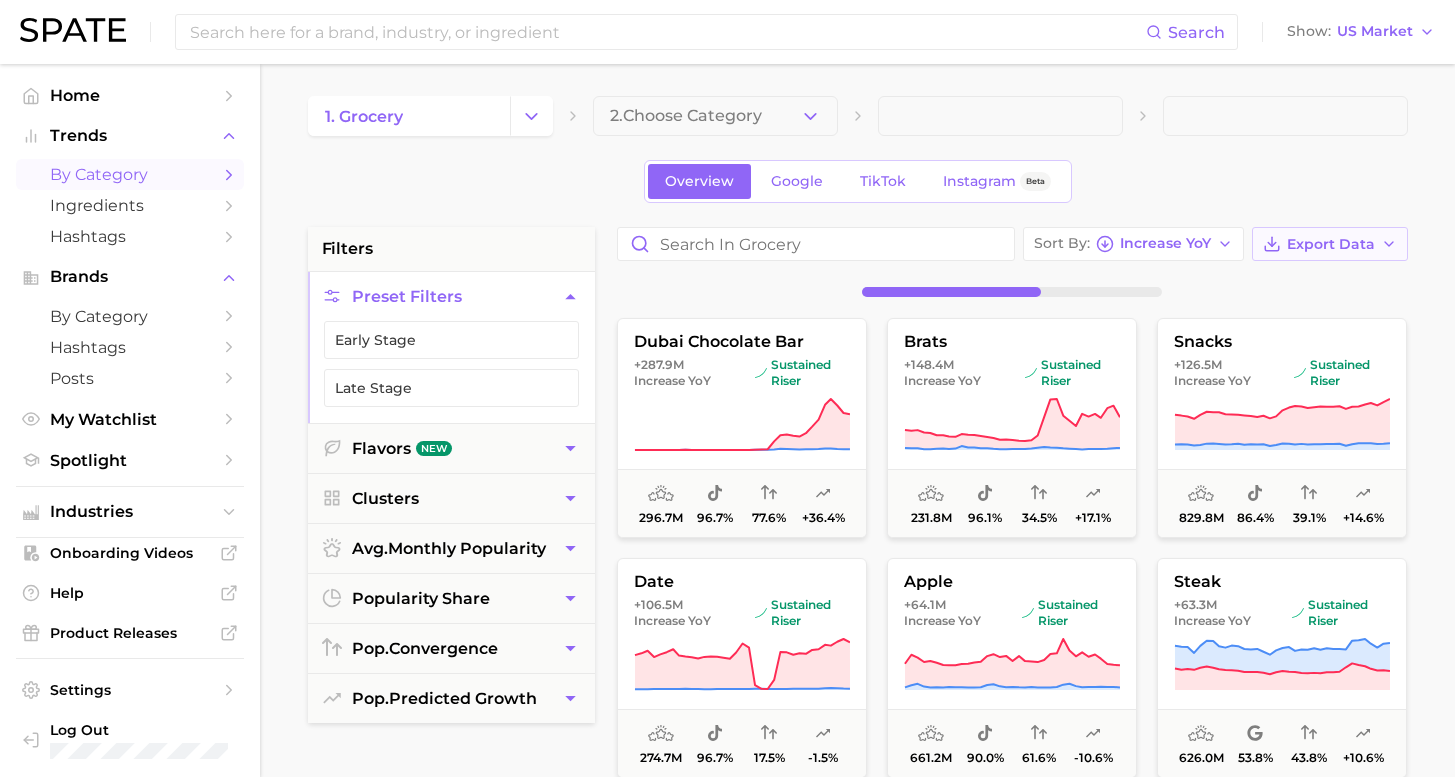 click on "Export Data" at bounding box center (1331, 244) 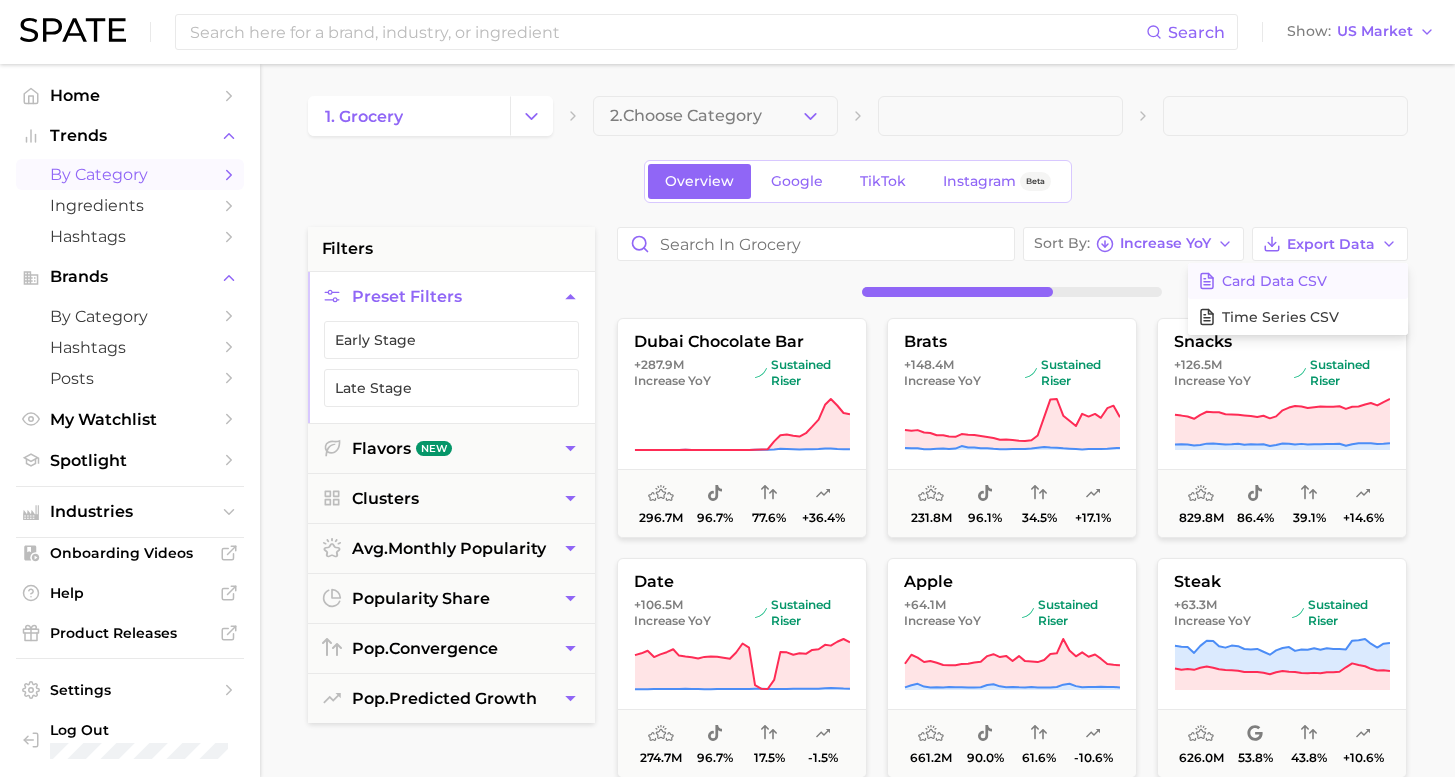 click on "Card Data CSV" at bounding box center [1298, 281] 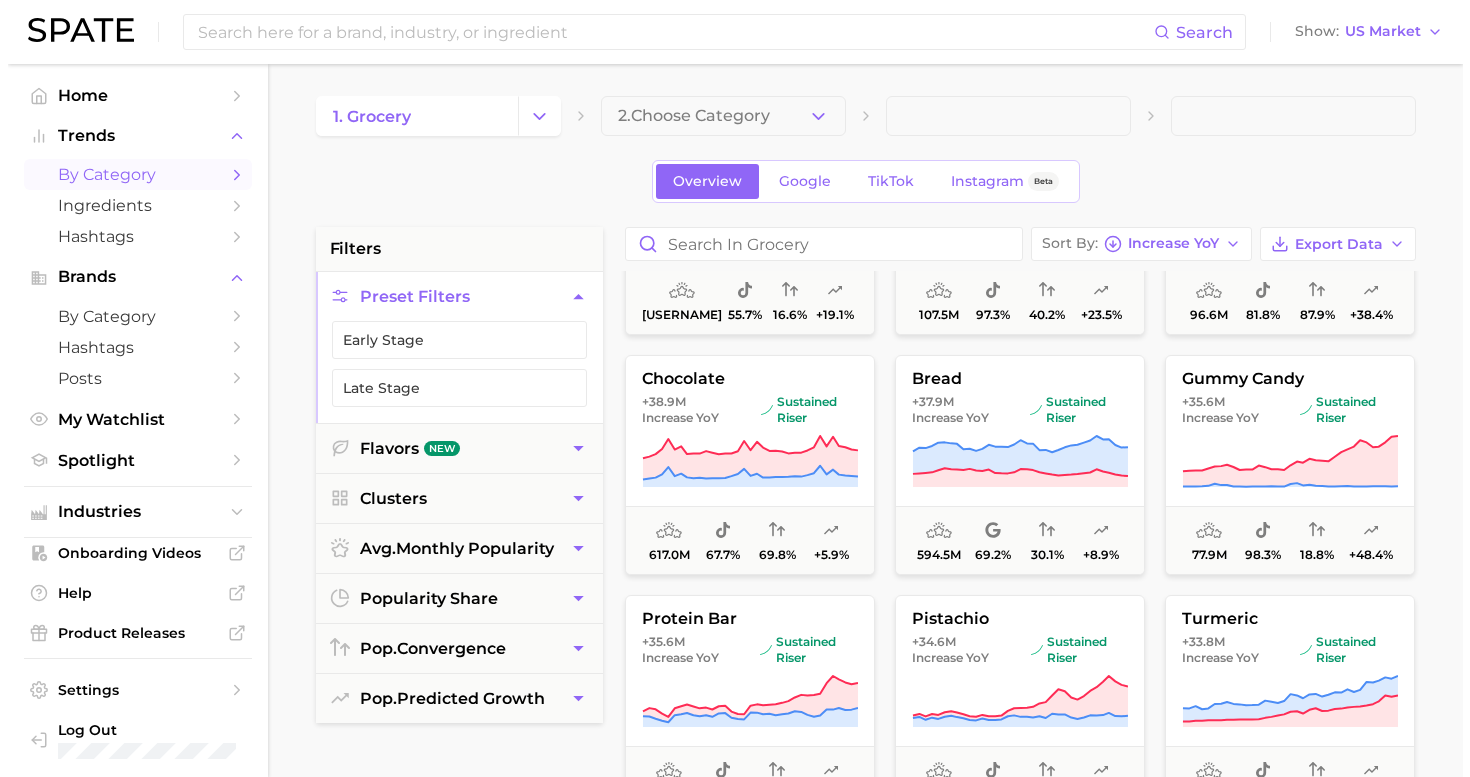 scroll, scrollTop: 885, scrollLeft: 0, axis: vertical 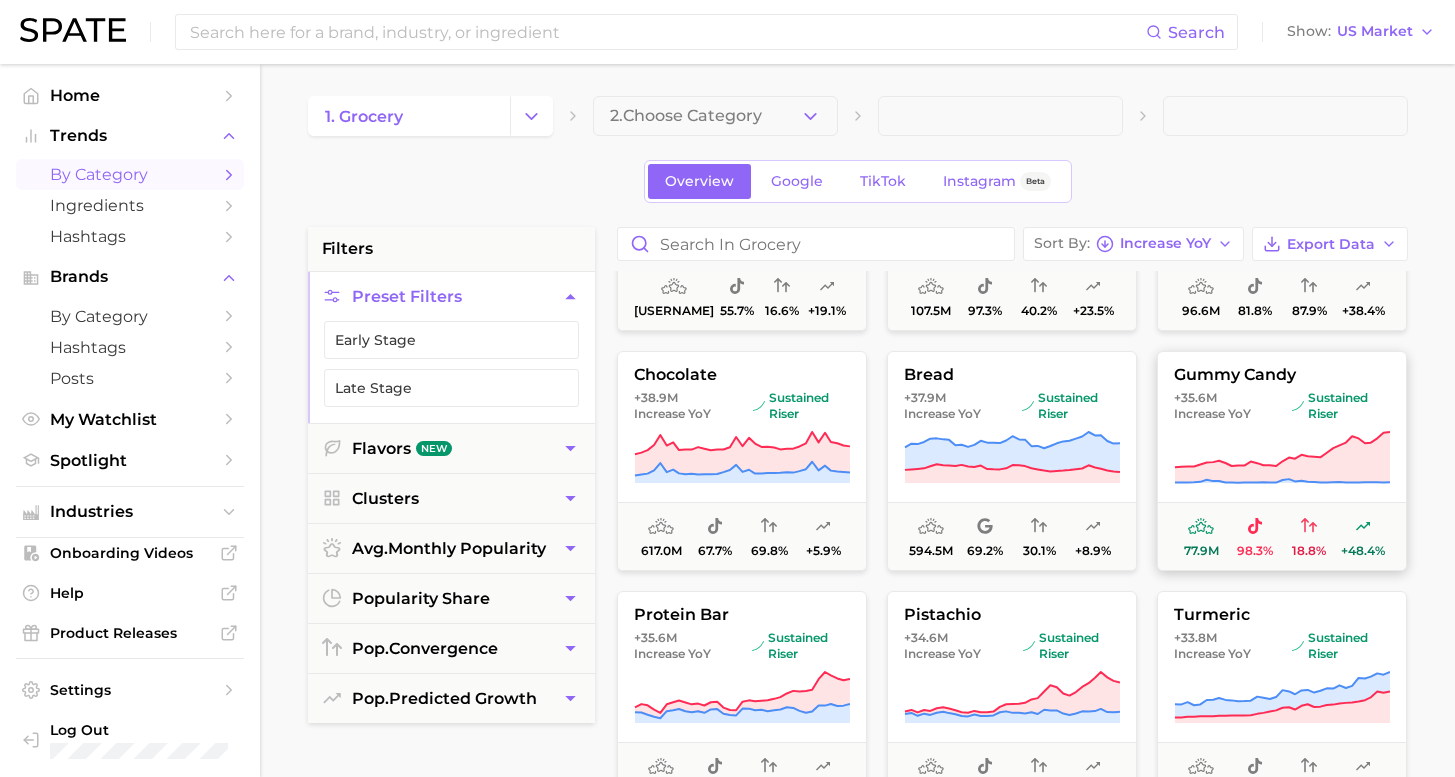click 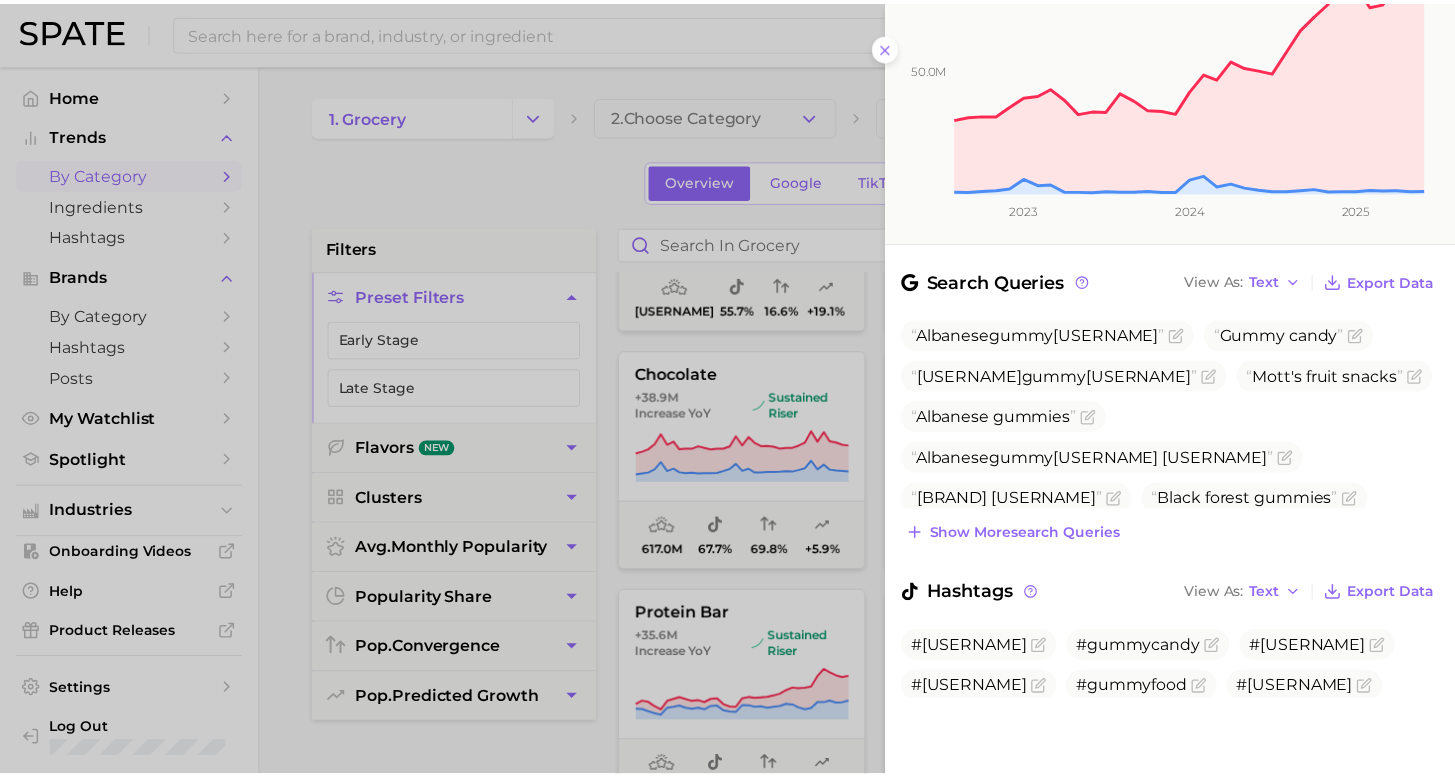 scroll, scrollTop: 0, scrollLeft: 0, axis: both 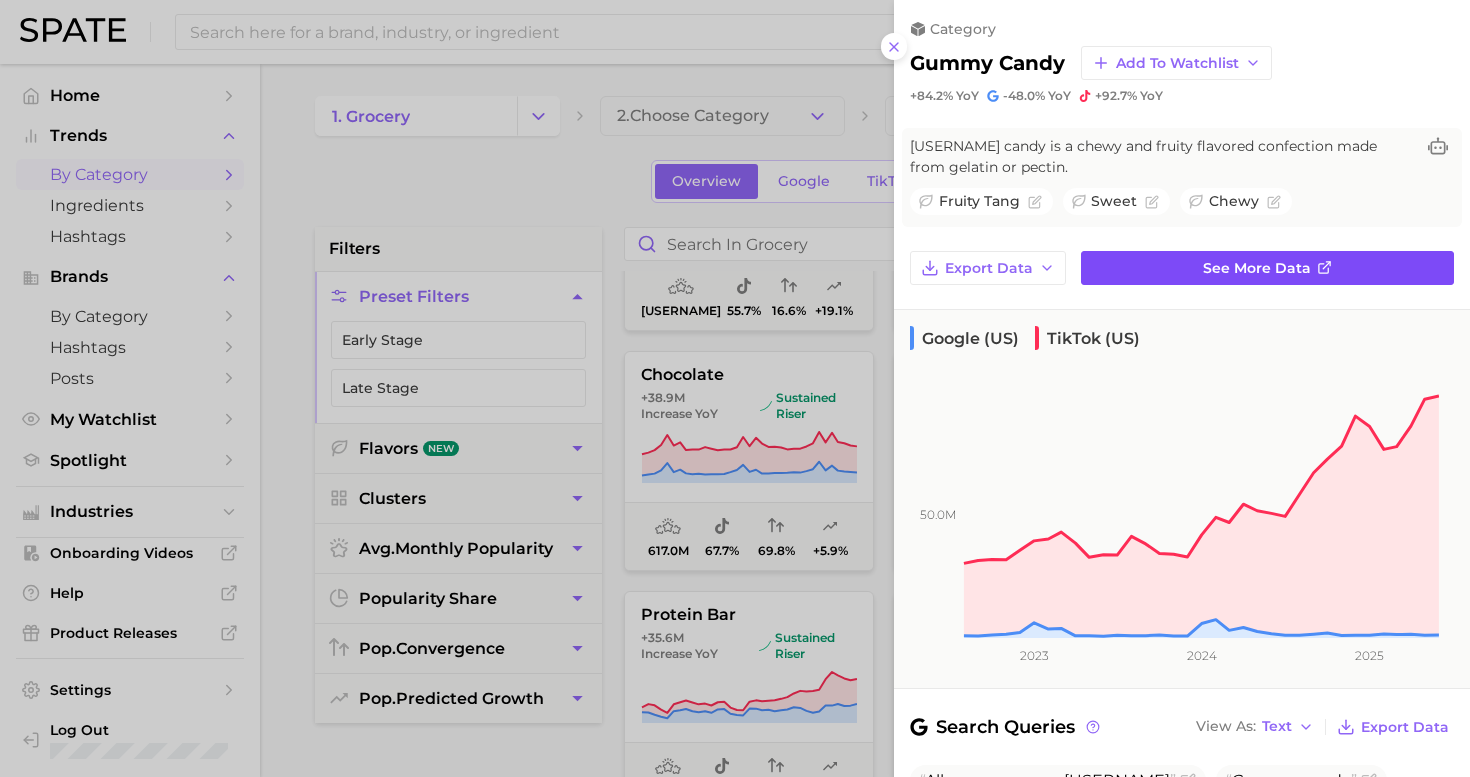 click on "See more data" at bounding box center (1257, 268) 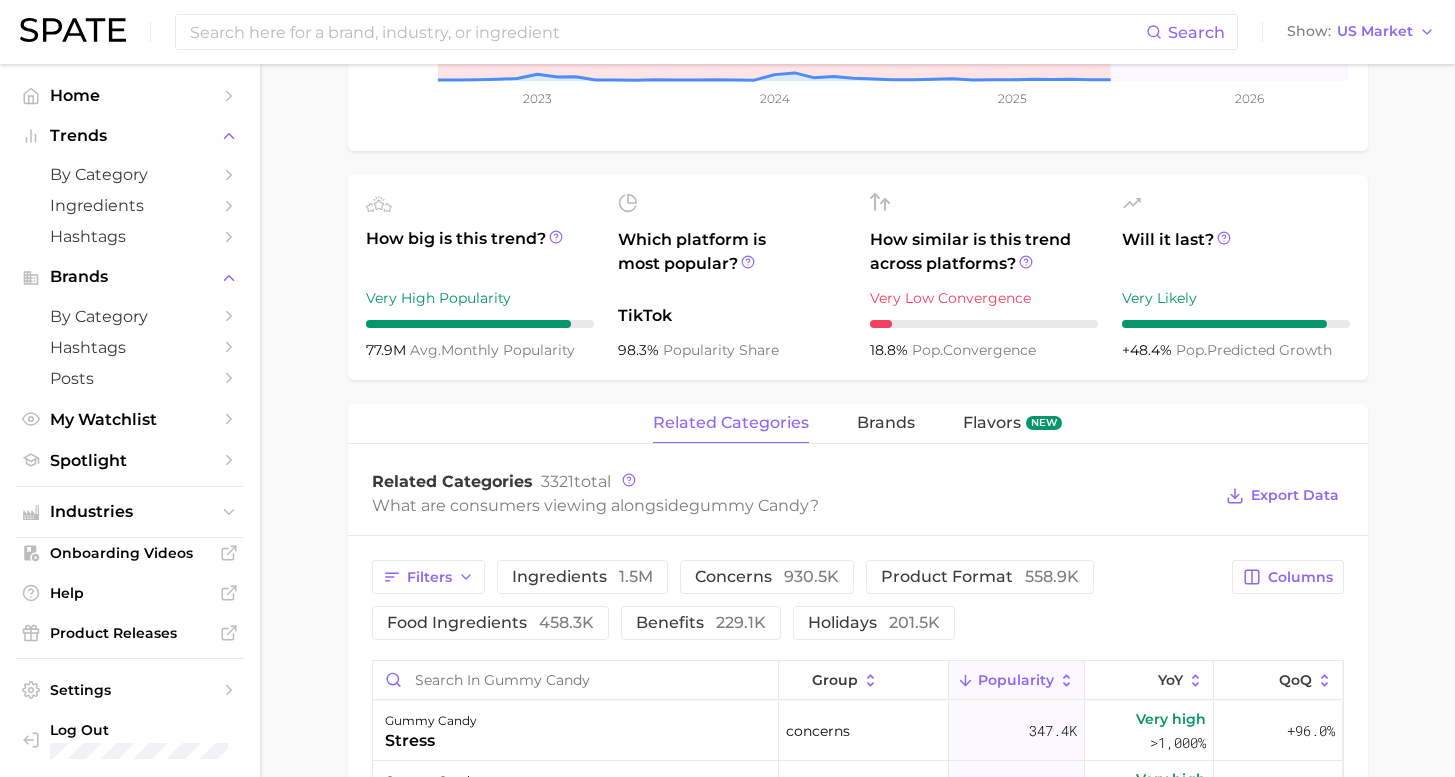 scroll, scrollTop: 796, scrollLeft: 0, axis: vertical 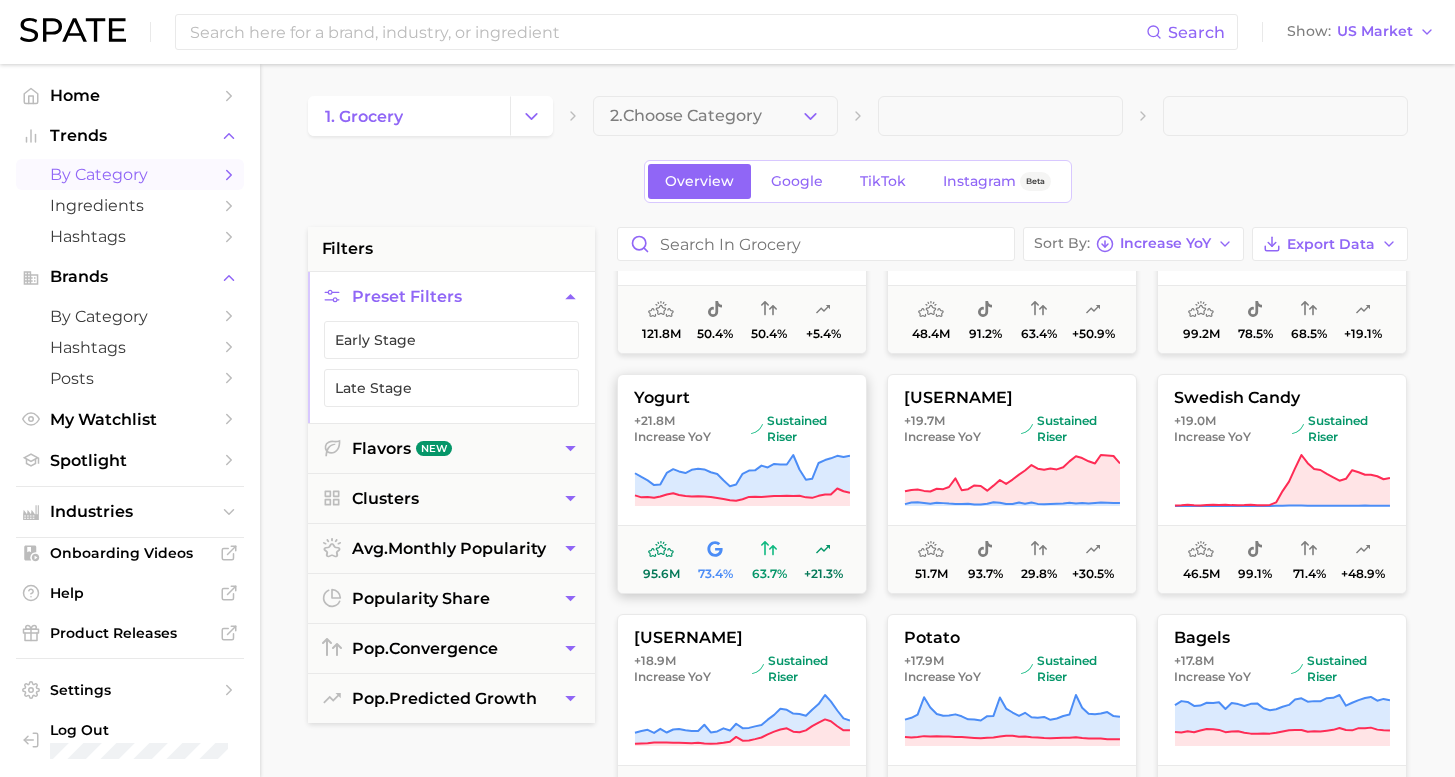 click 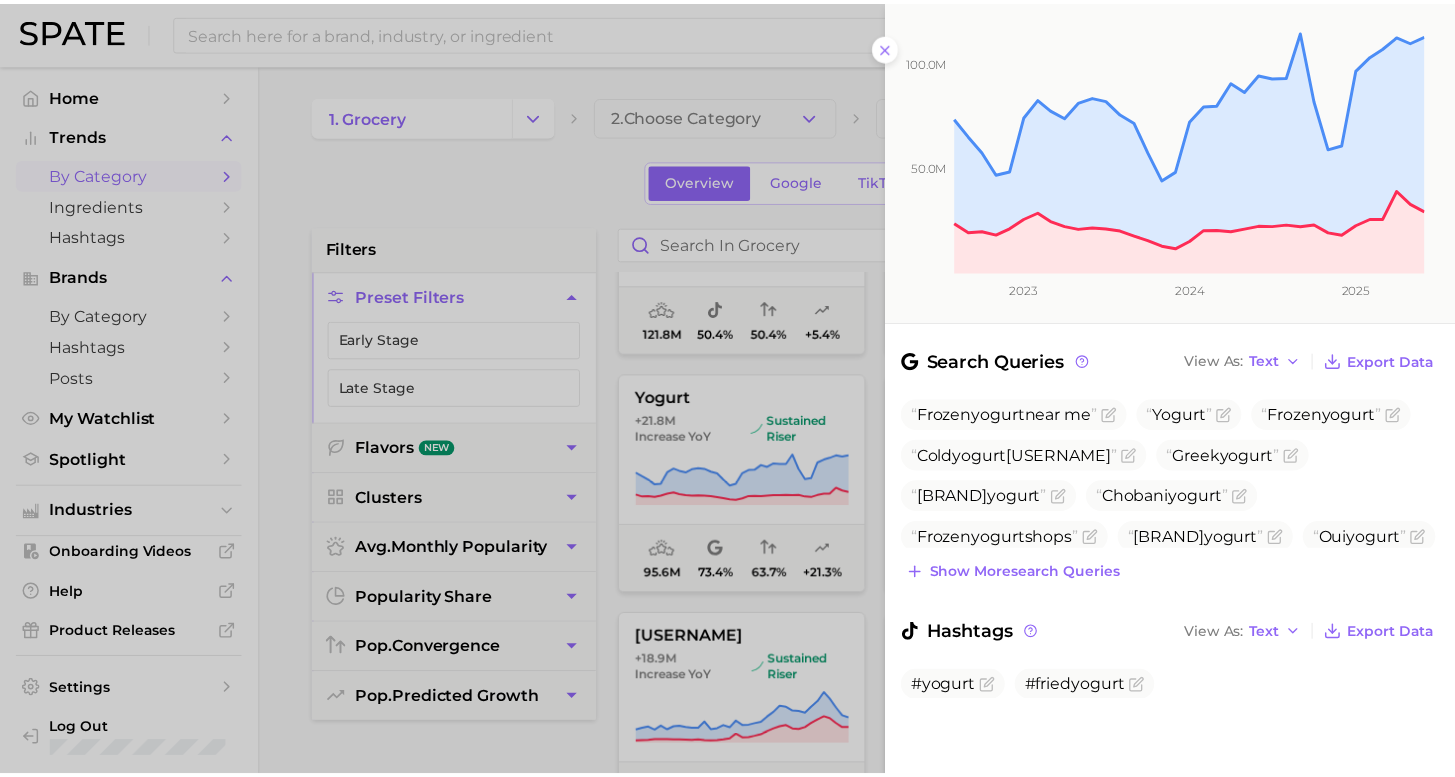 scroll, scrollTop: 0, scrollLeft: 0, axis: both 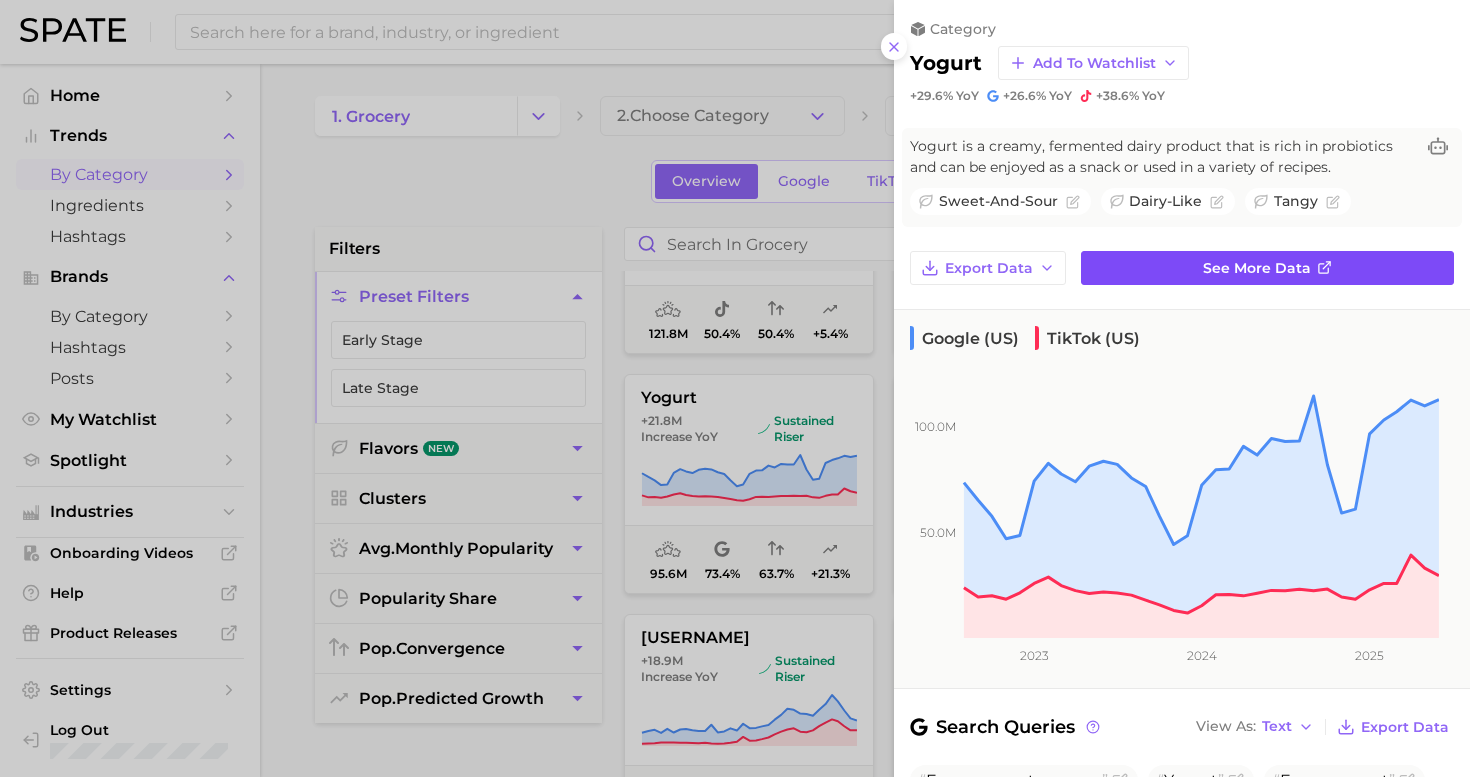click on "See more data" at bounding box center (1257, 268) 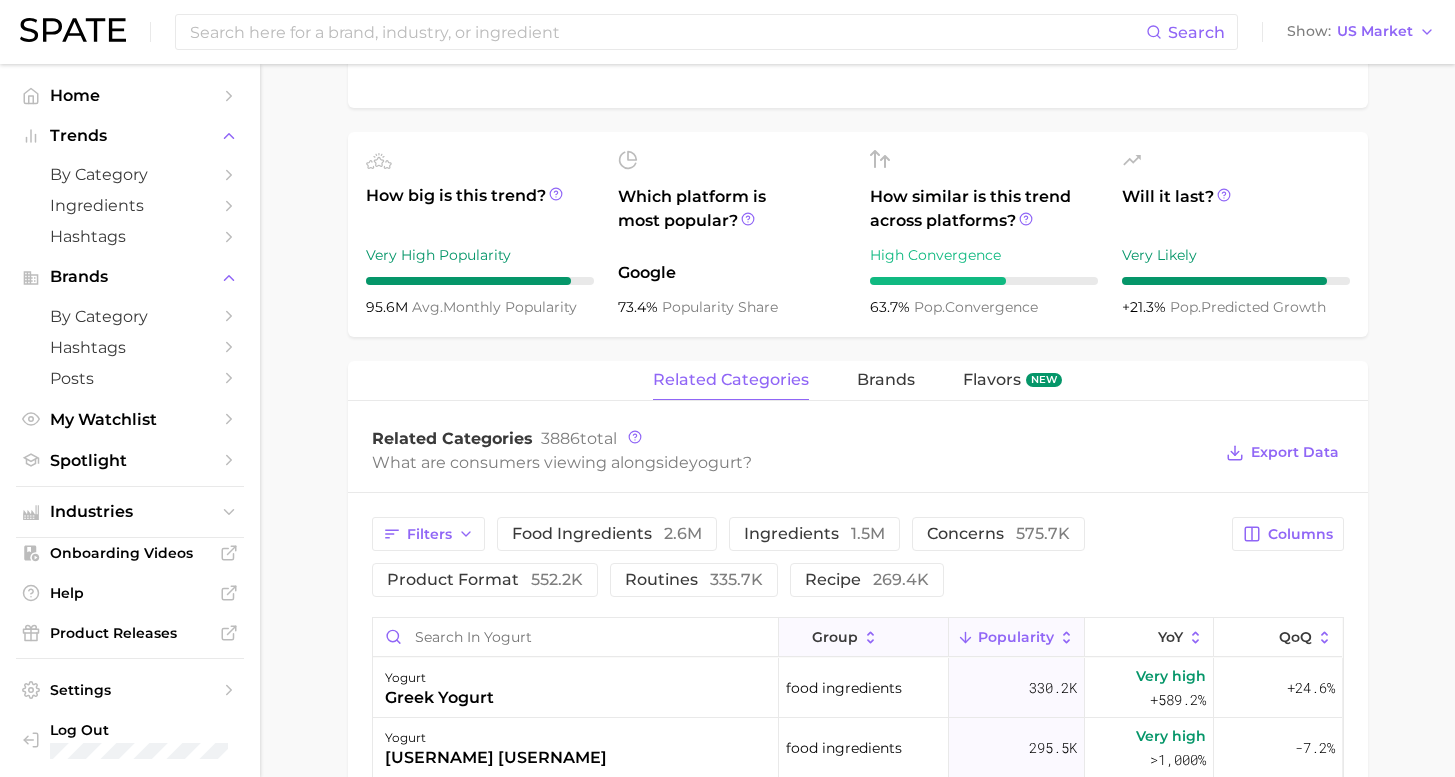 scroll, scrollTop: 706, scrollLeft: 0, axis: vertical 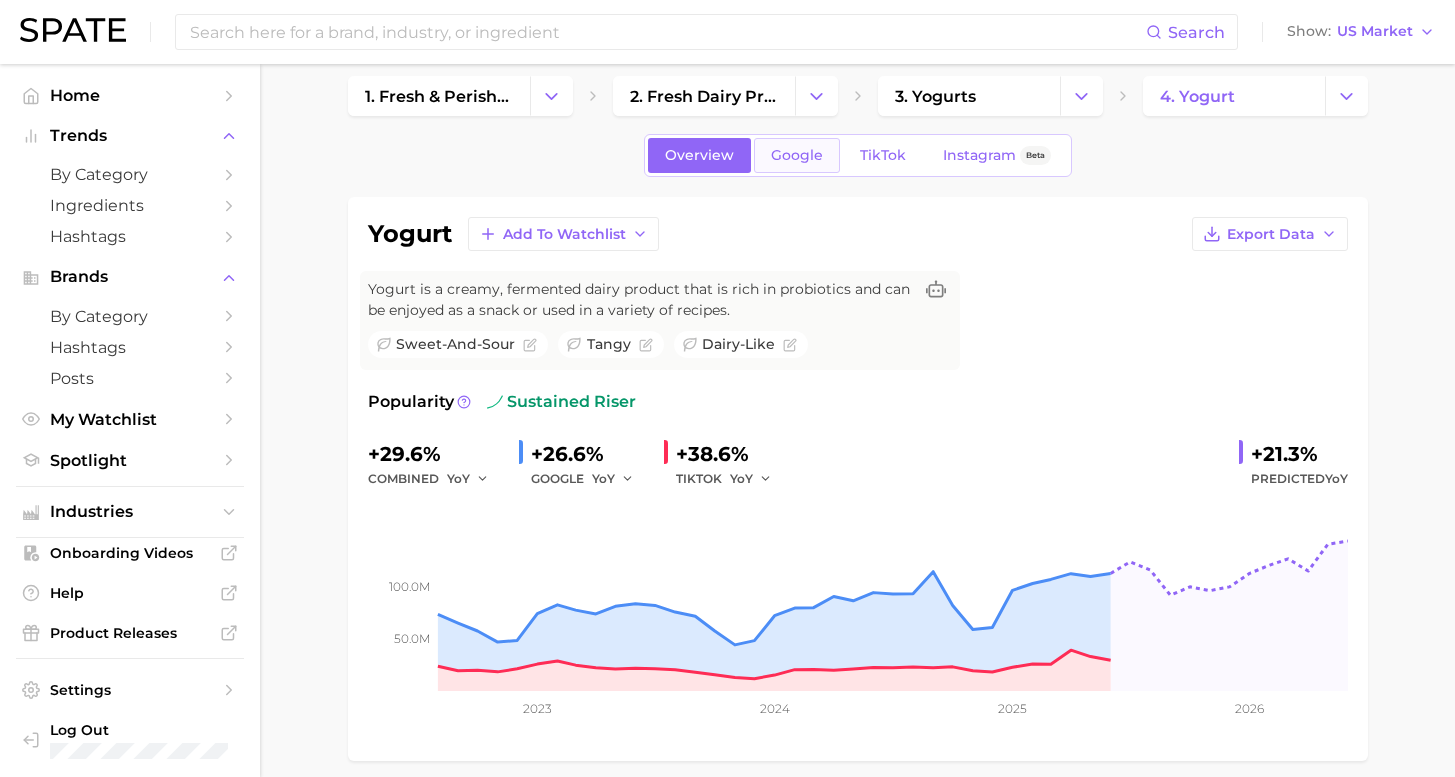 click on "Google" at bounding box center (797, 155) 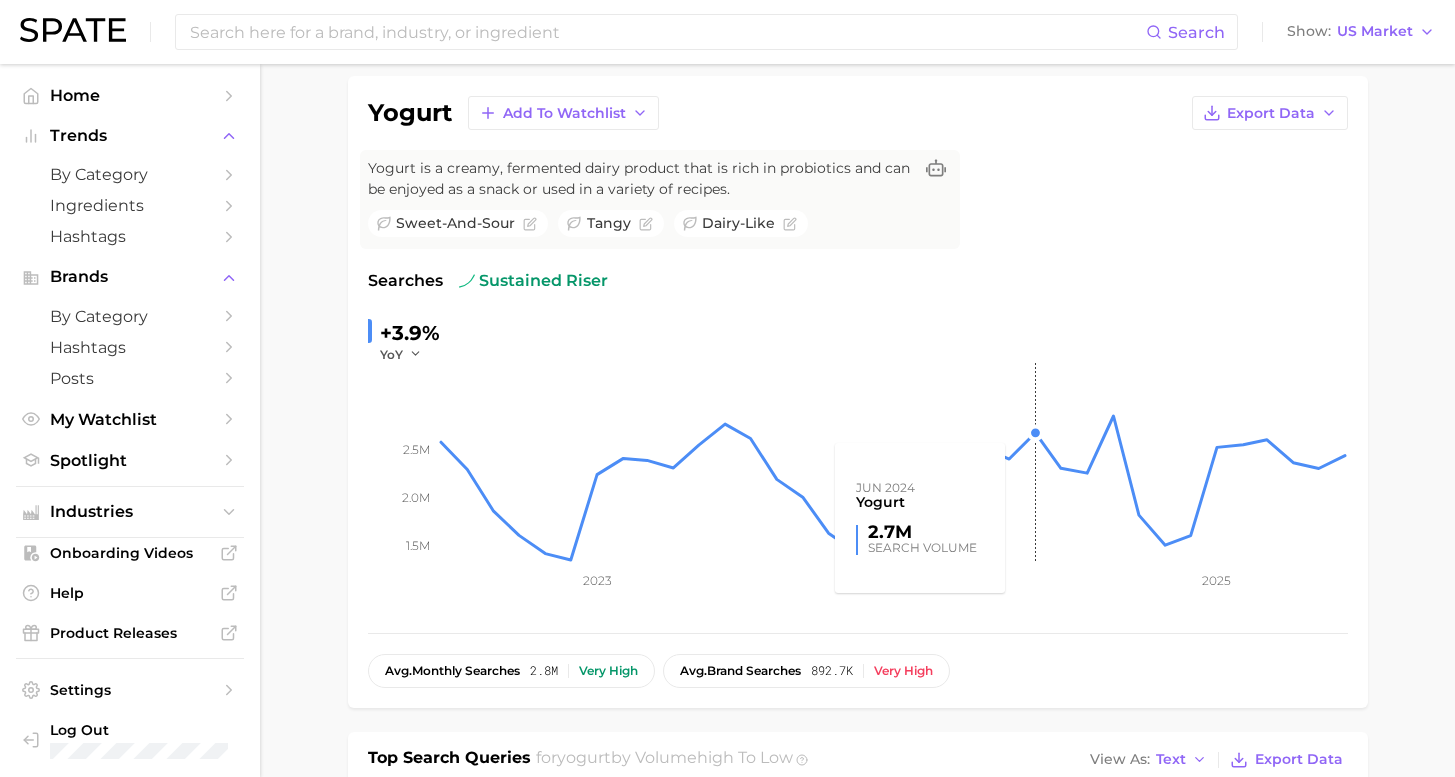 scroll, scrollTop: 536, scrollLeft: 0, axis: vertical 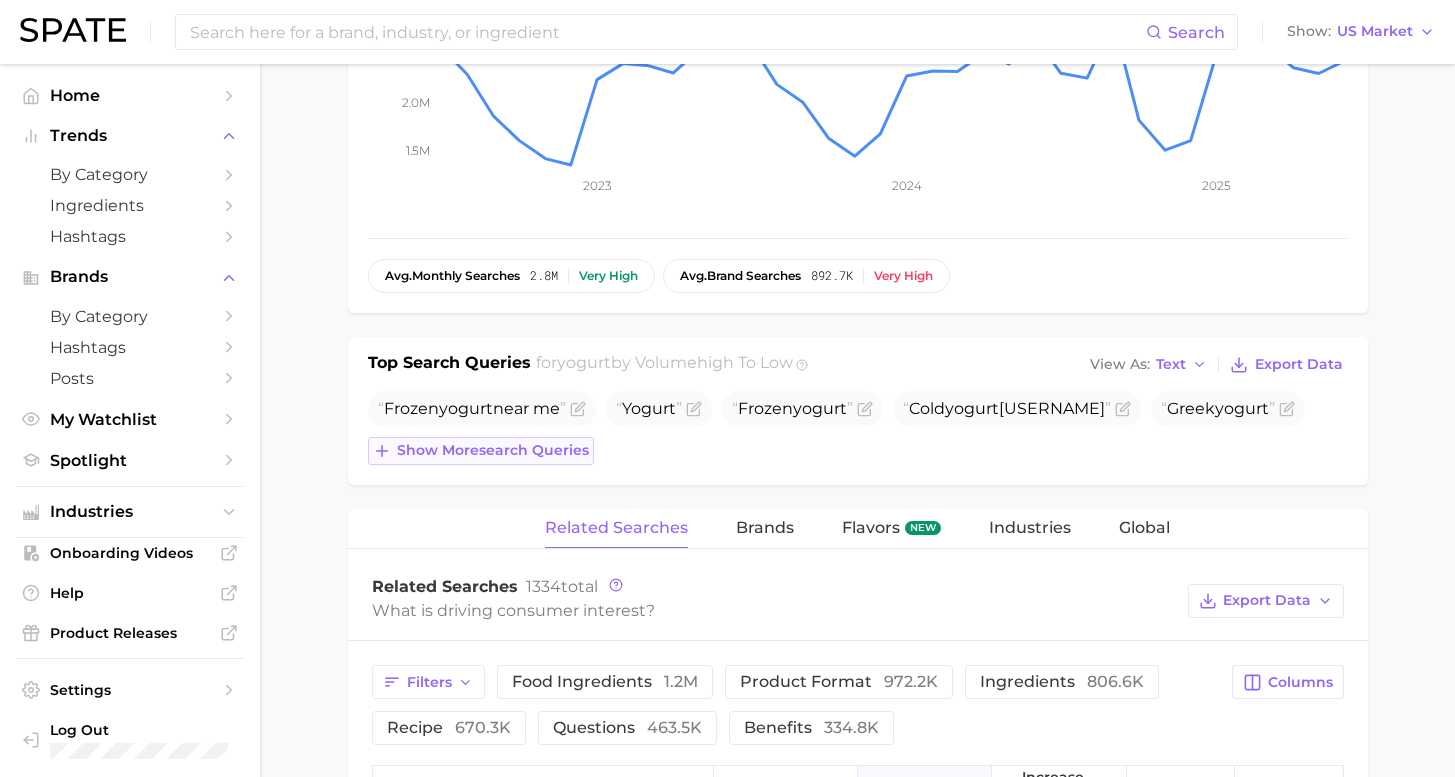 click on "Show more  search queries" at bounding box center (493, 450) 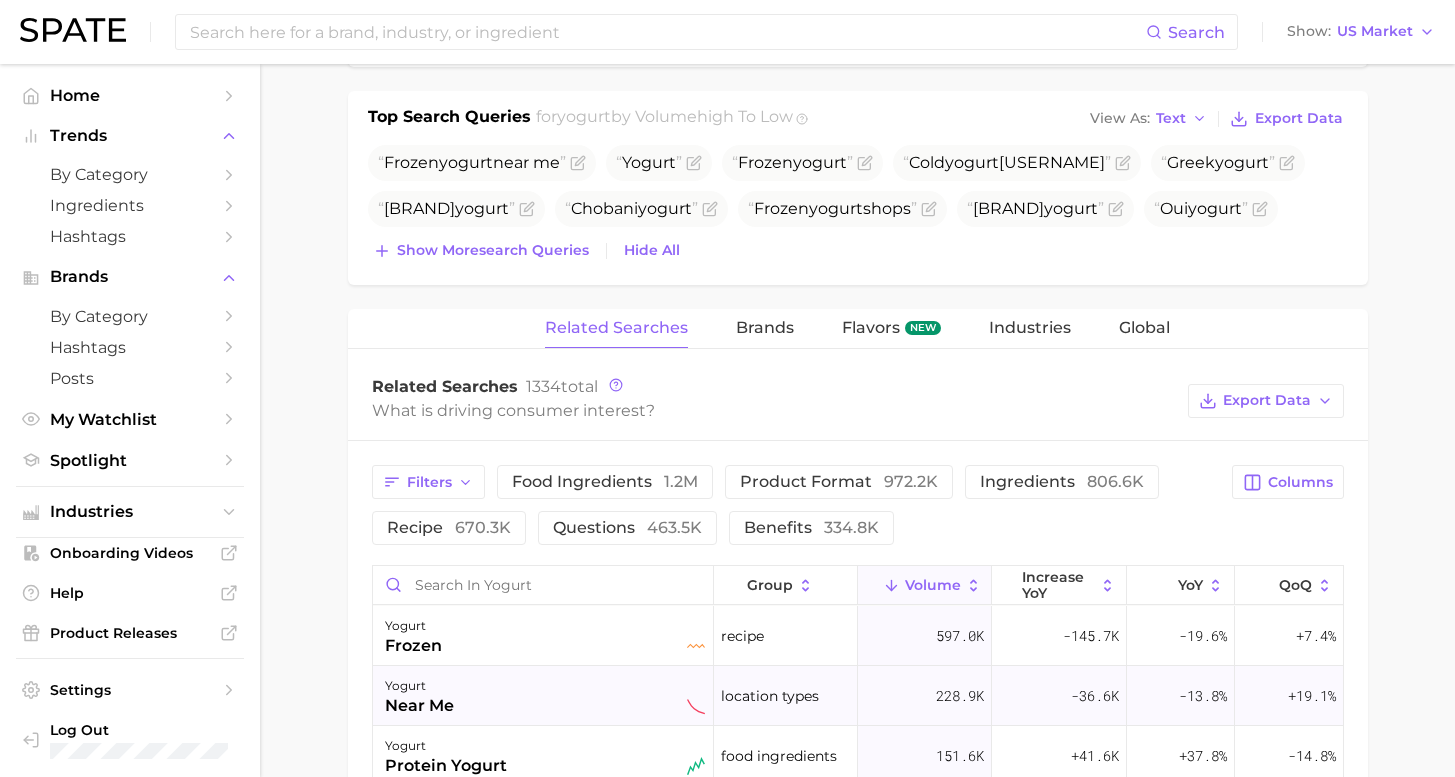 scroll, scrollTop: 964, scrollLeft: 0, axis: vertical 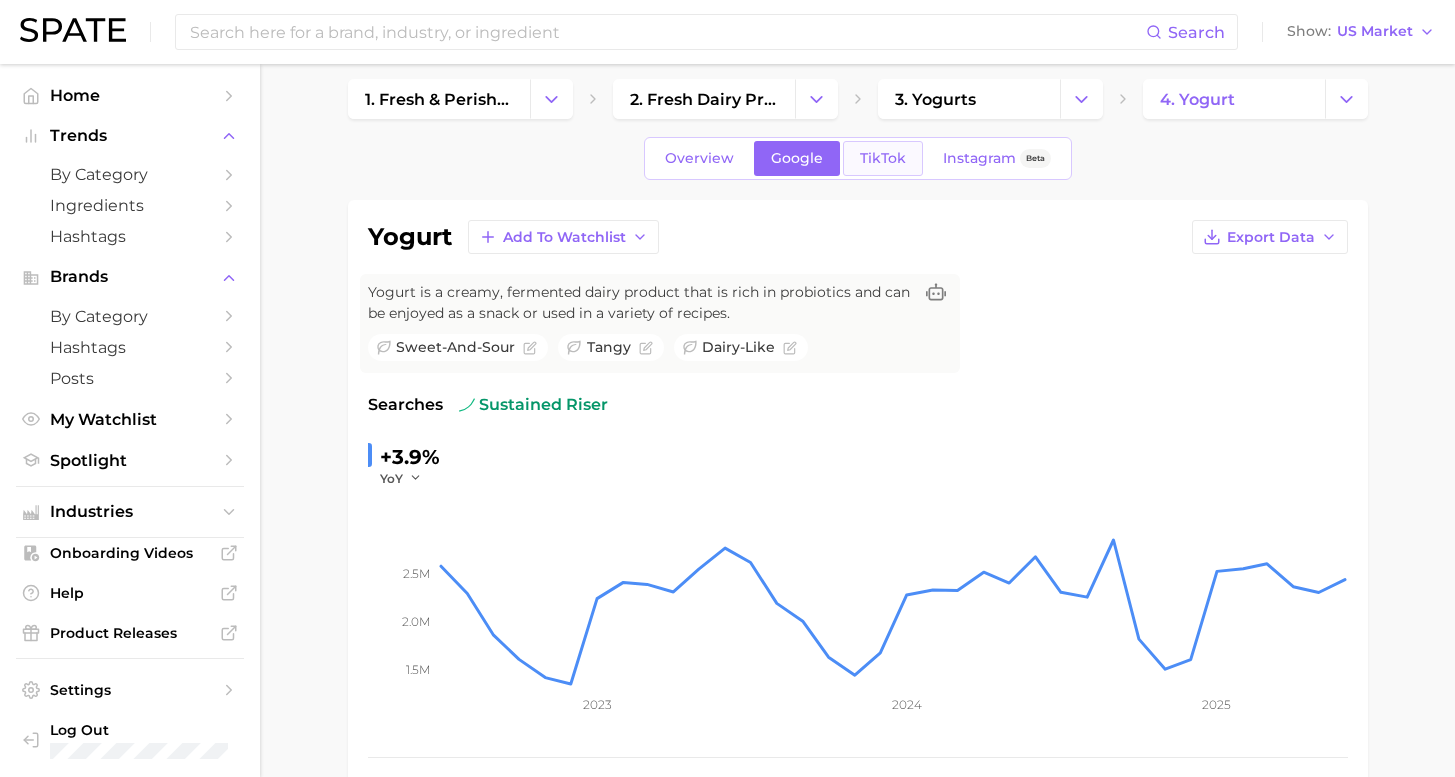click on "TikTok" at bounding box center [883, 158] 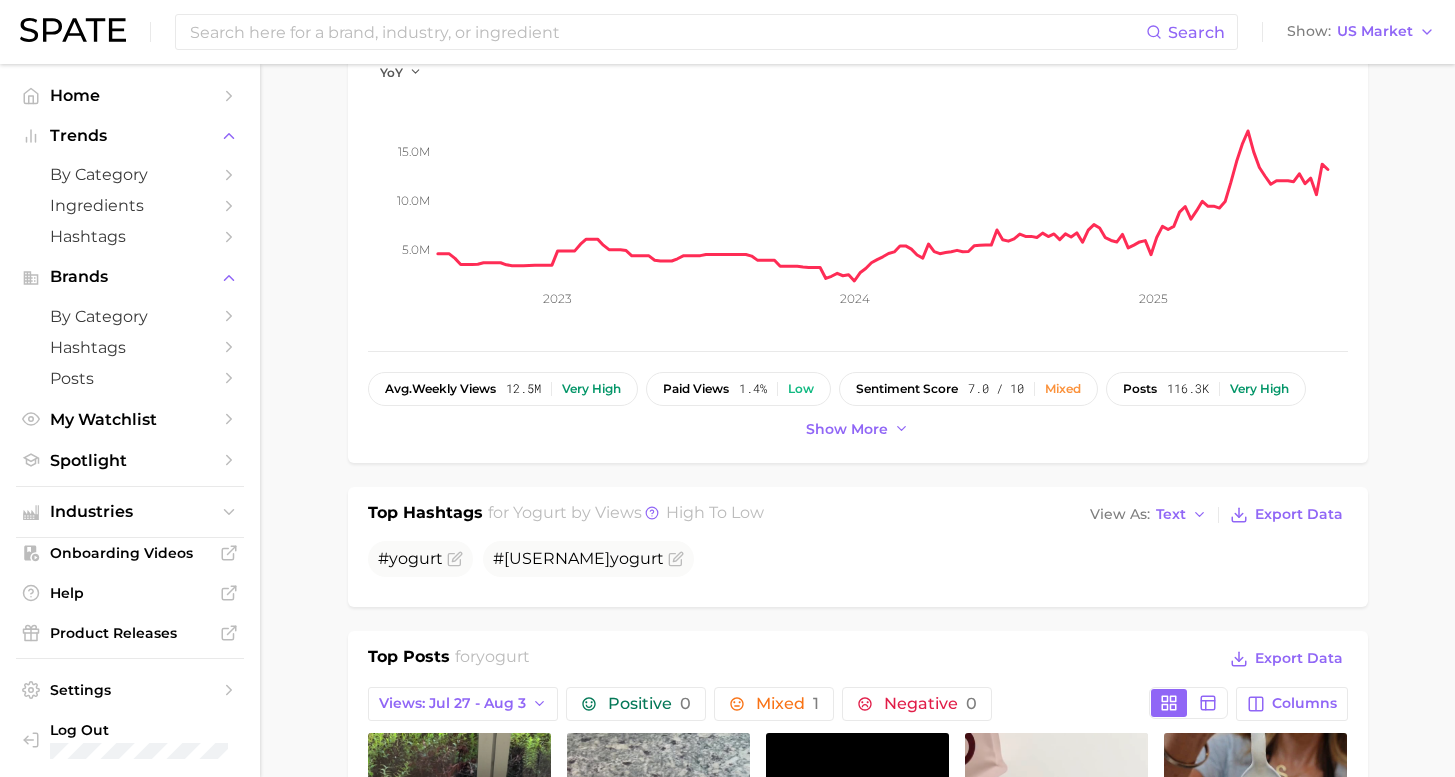 scroll, scrollTop: 0, scrollLeft: 0, axis: both 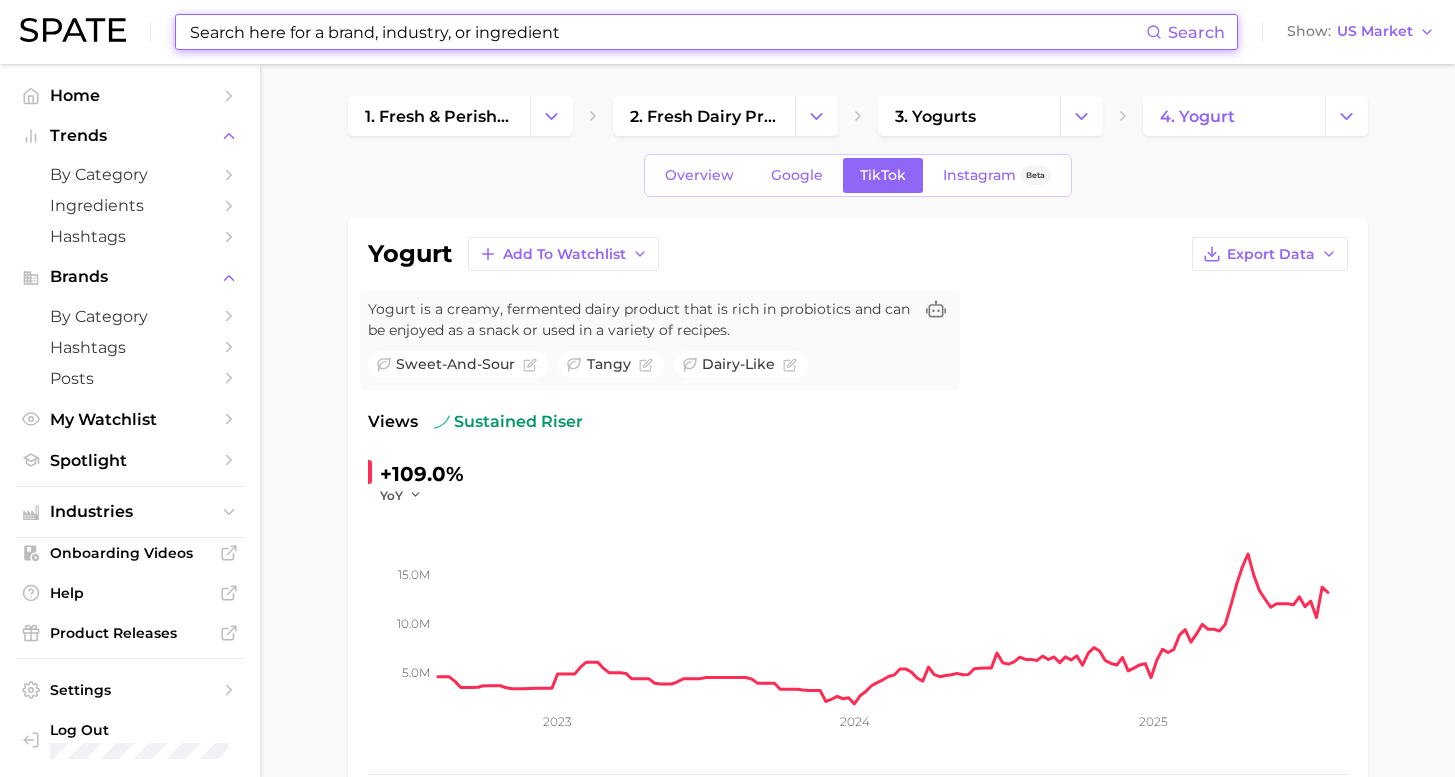 click at bounding box center (667, 32) 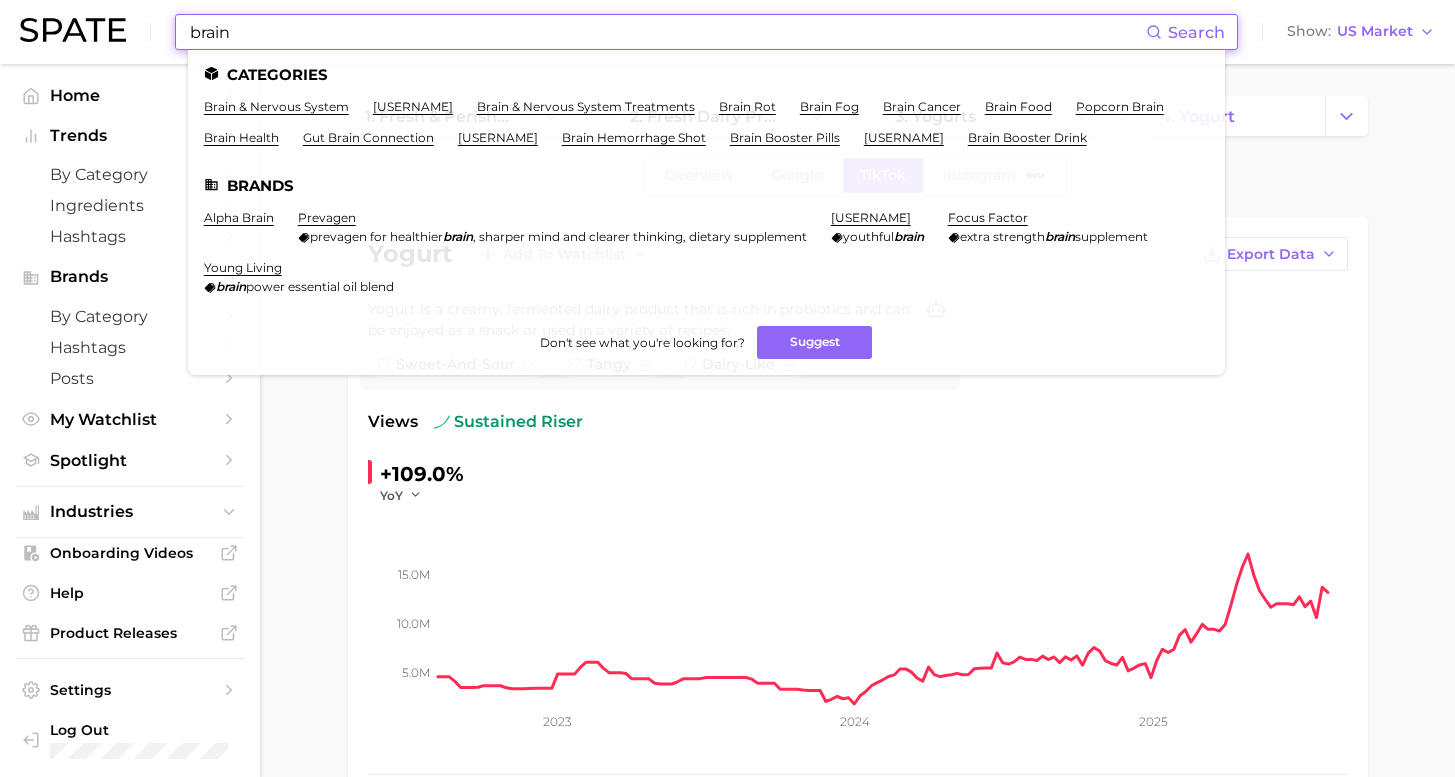 click on "brain health" at bounding box center (241, 137) 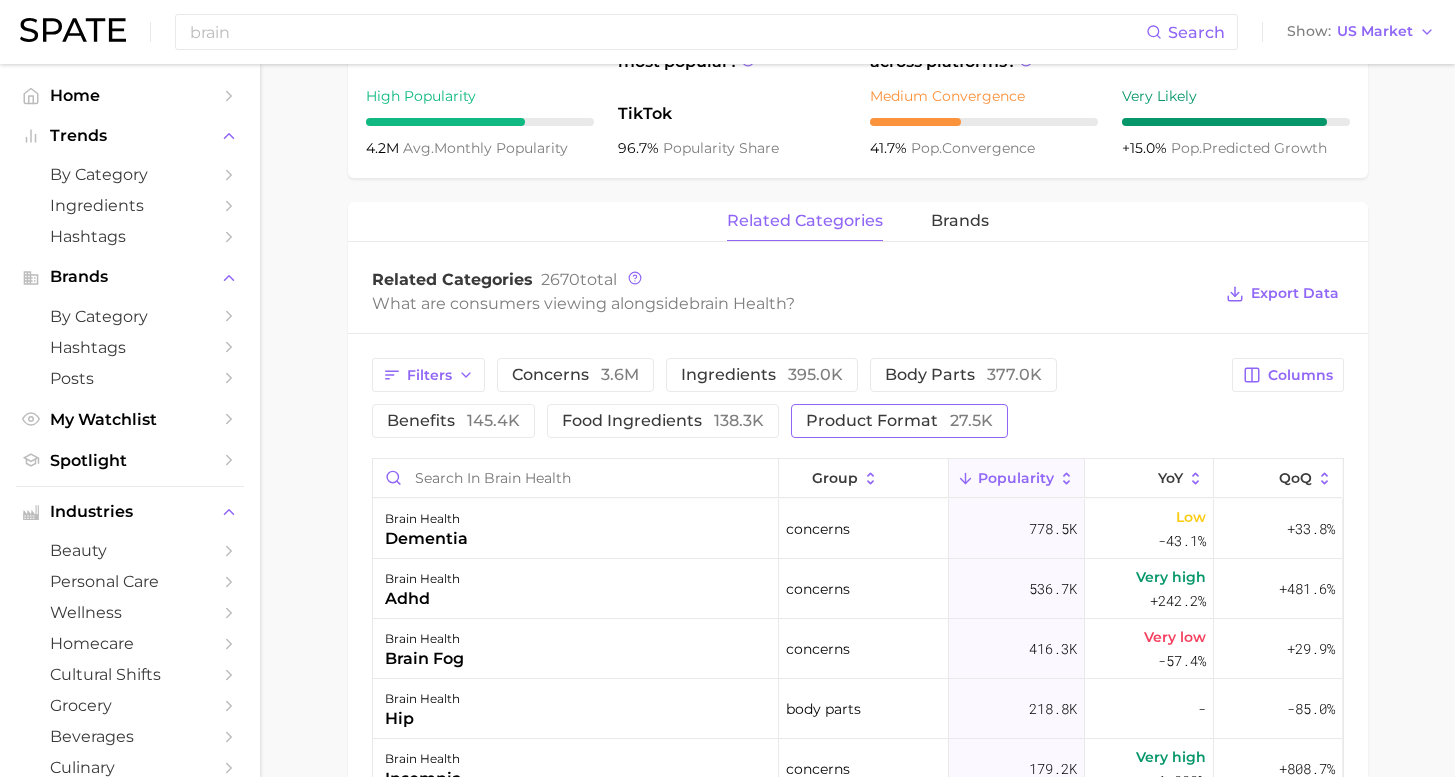 scroll, scrollTop: 0, scrollLeft: 0, axis: both 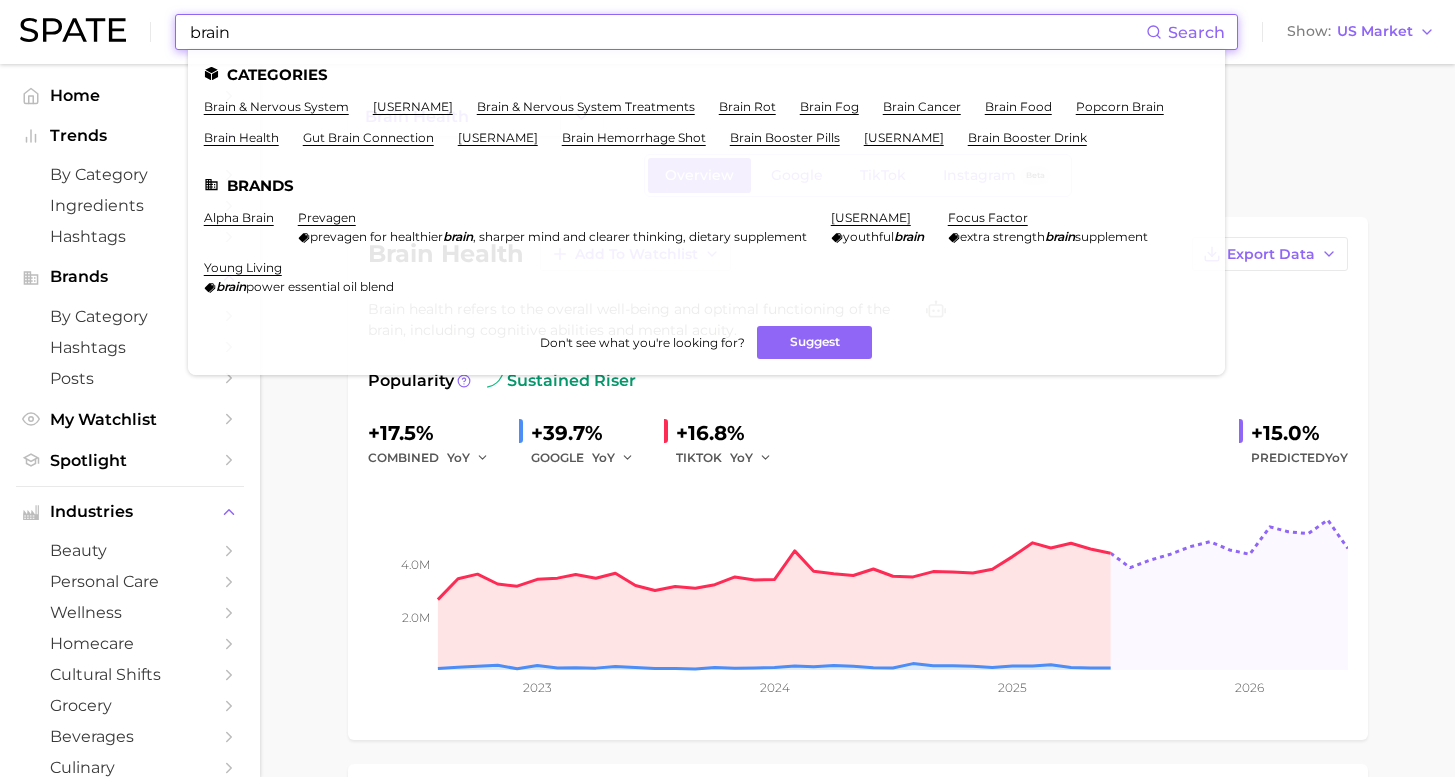 drag, startPoint x: 299, startPoint y: 37, endPoint x: 32, endPoint y: 23, distance: 267.3668 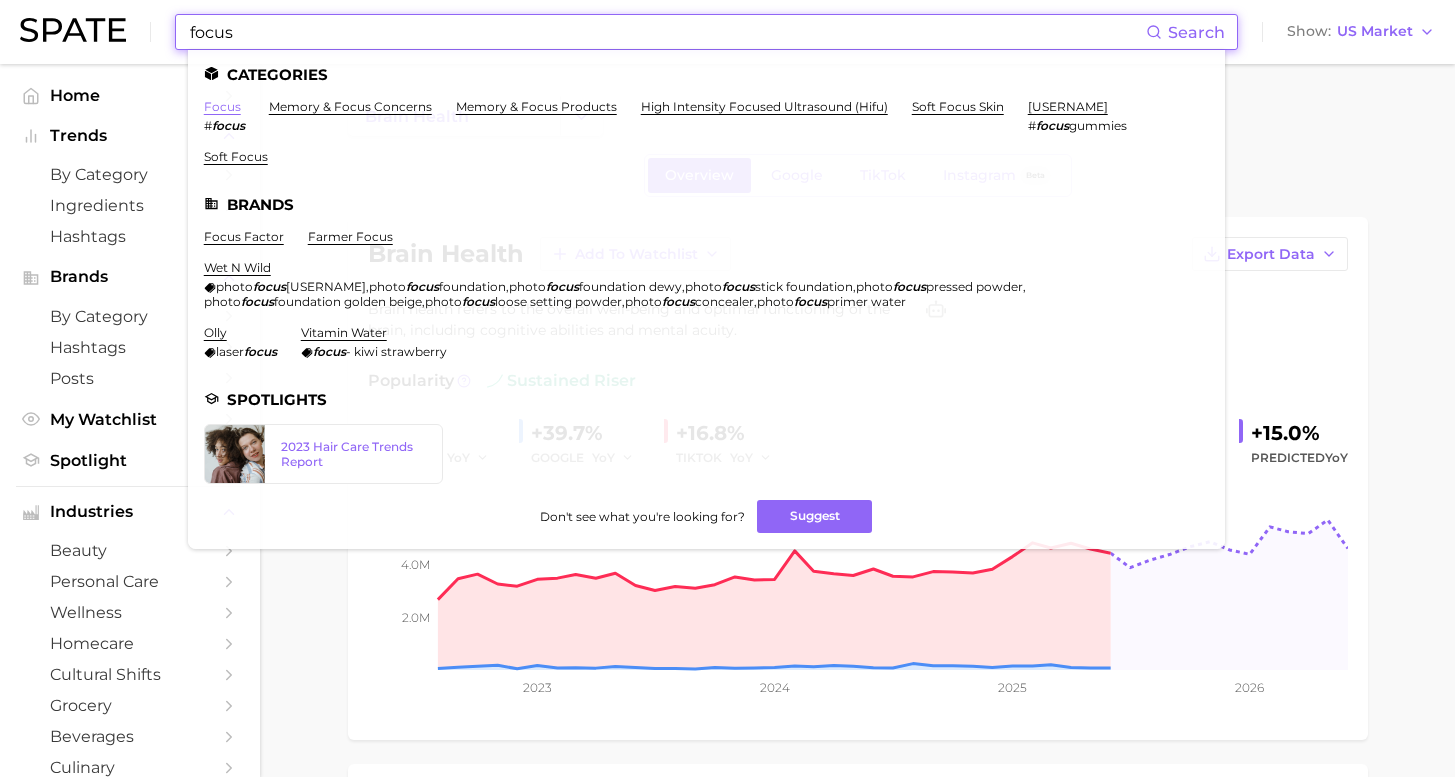 type on "focus" 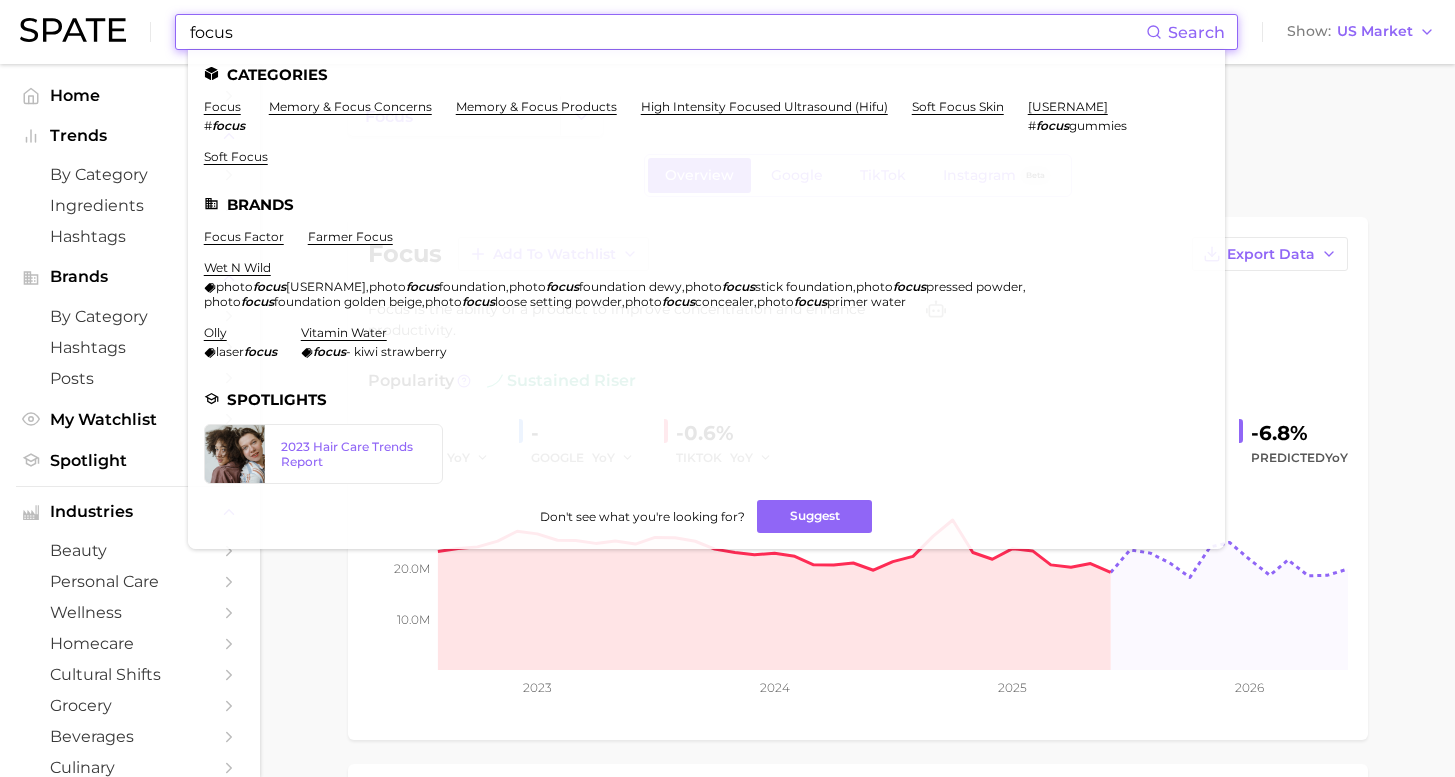 drag, startPoint x: 328, startPoint y: 40, endPoint x: 164, endPoint y: 31, distance: 164.24677 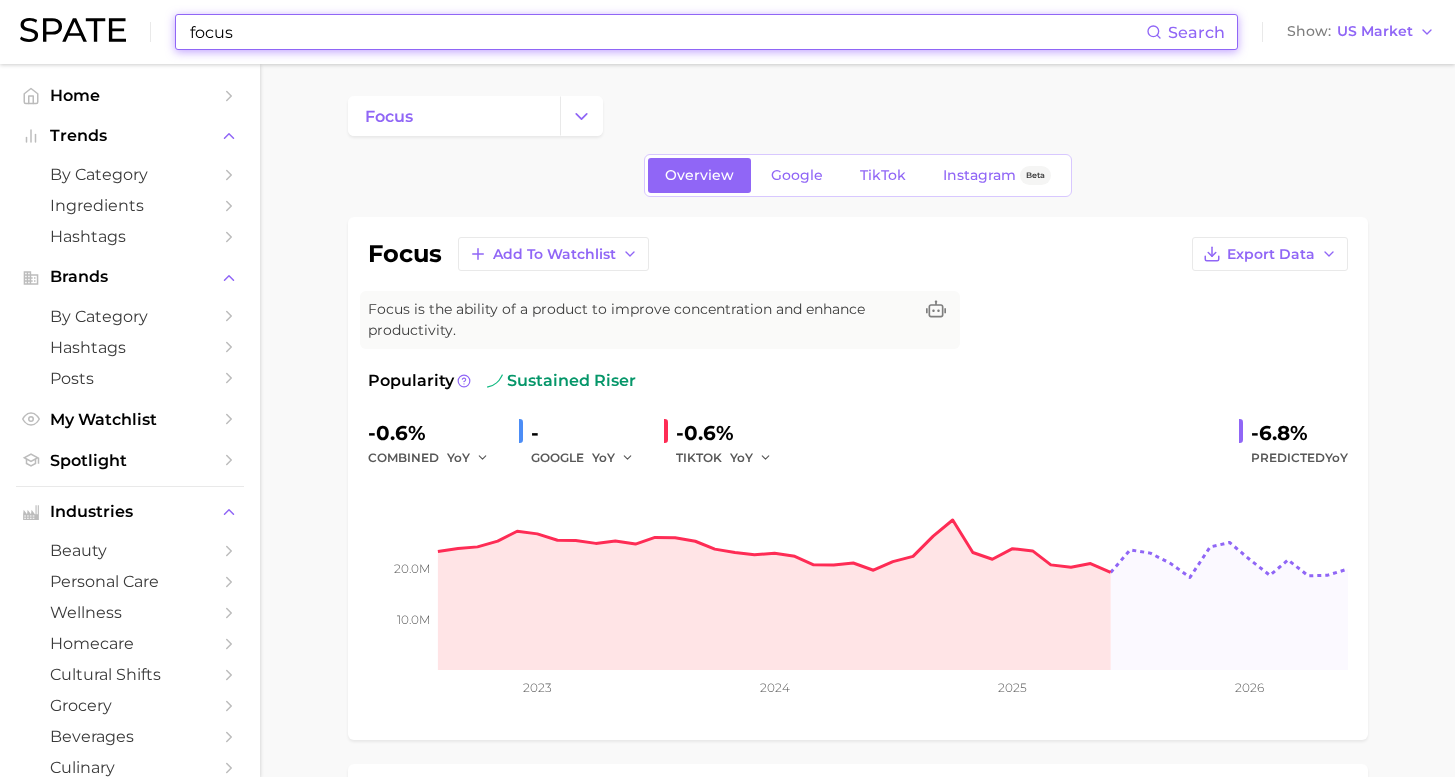click on "focus Search Show US Market Home Trends by Category Ingredients Hashtags Brands by Category Hashtags Posts My Watchlist Spotlight Industries beauty personal care wellness homecare cultural shifts grocery beverages culinary occasions Onboarding Videos Help Product Releases Settings Log Out focus Overview Google TikTok Instagram Beta focus Add to Watchlist Export Data Focus is the ability of a product to improve concentration and enhance productivity. Popularity sustained riser -0.6% combined YoY - GOOGLE YoY -0.6% TIKTOK YoY -6.8% Predicted  YoY 10.0m 20.0m 2023 2024 2025 2026 How big is this trend? Very High Popularity 23.0m avg.  monthly popularity Which platform is most popular? TikTok 100.0% popularity share How similar is this trend across platforms? Insufficient Data - pop.  convergence Will it last? Very Unlikely -6.8% pop.  predicted growth related categories brands Related Categories 4106  total What are consumers viewing alongside  focus ? Export Data Filters concerns   14.0m ingredients   918.5k" at bounding box center (727, 1107) 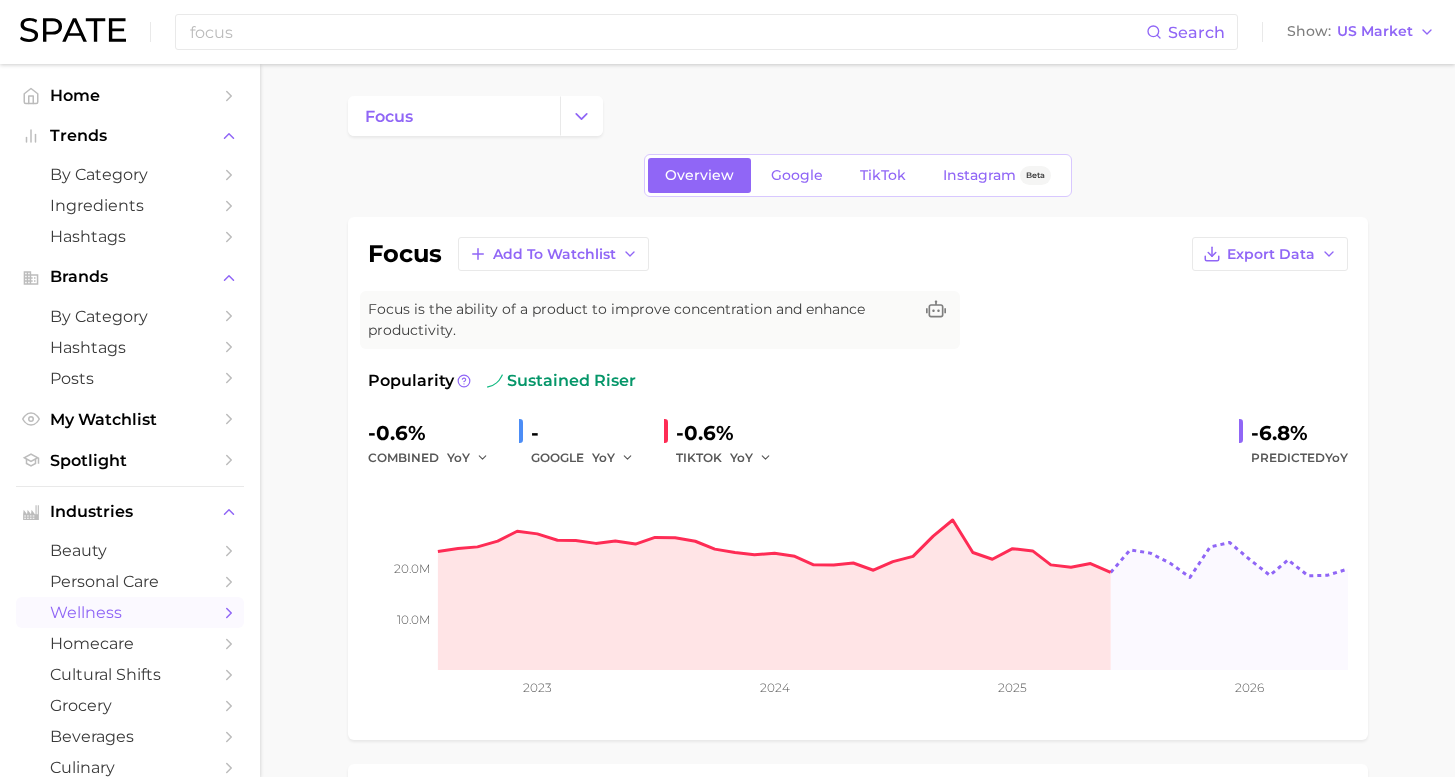 click on "wellness" at bounding box center (130, 612) 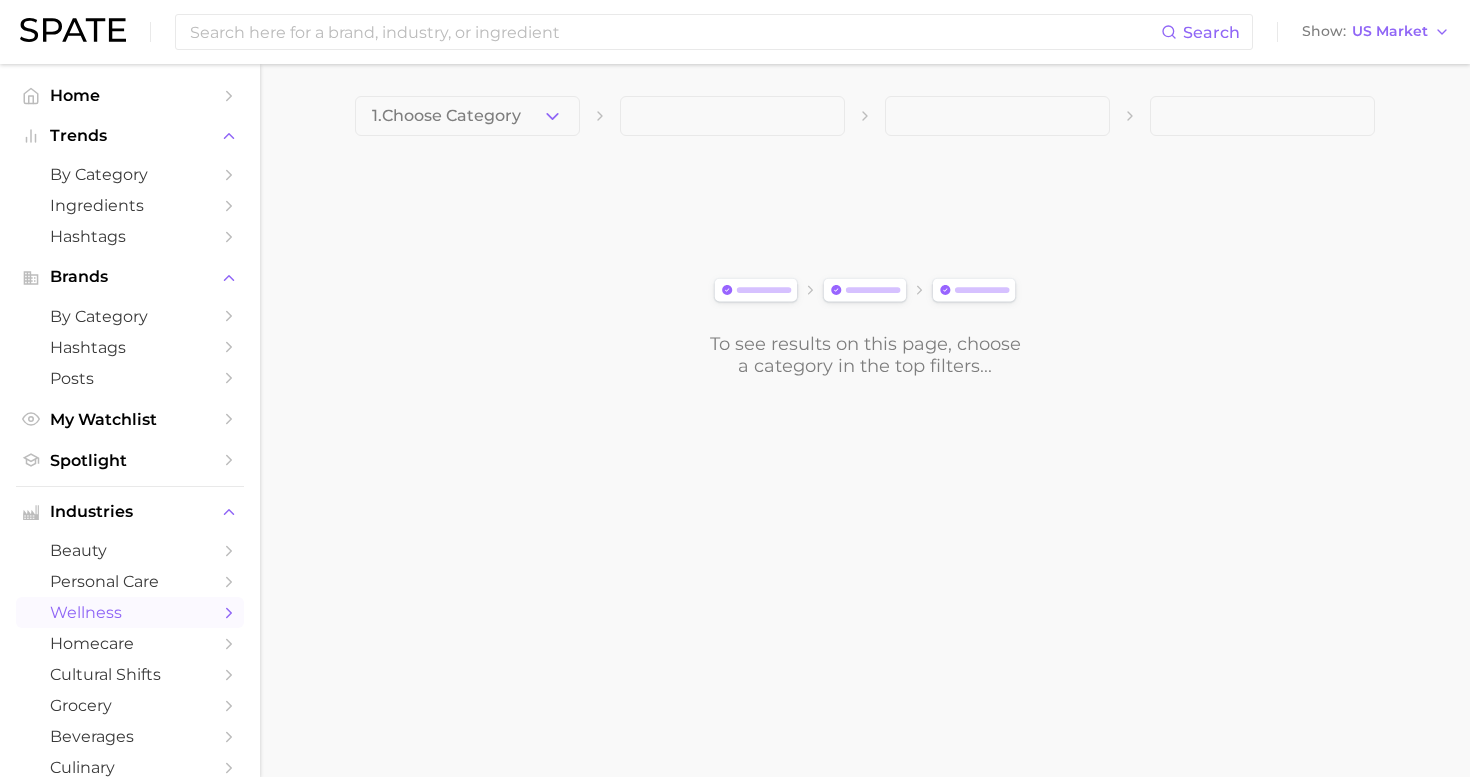 click on "1.  Choose Category" at bounding box center (446, 116) 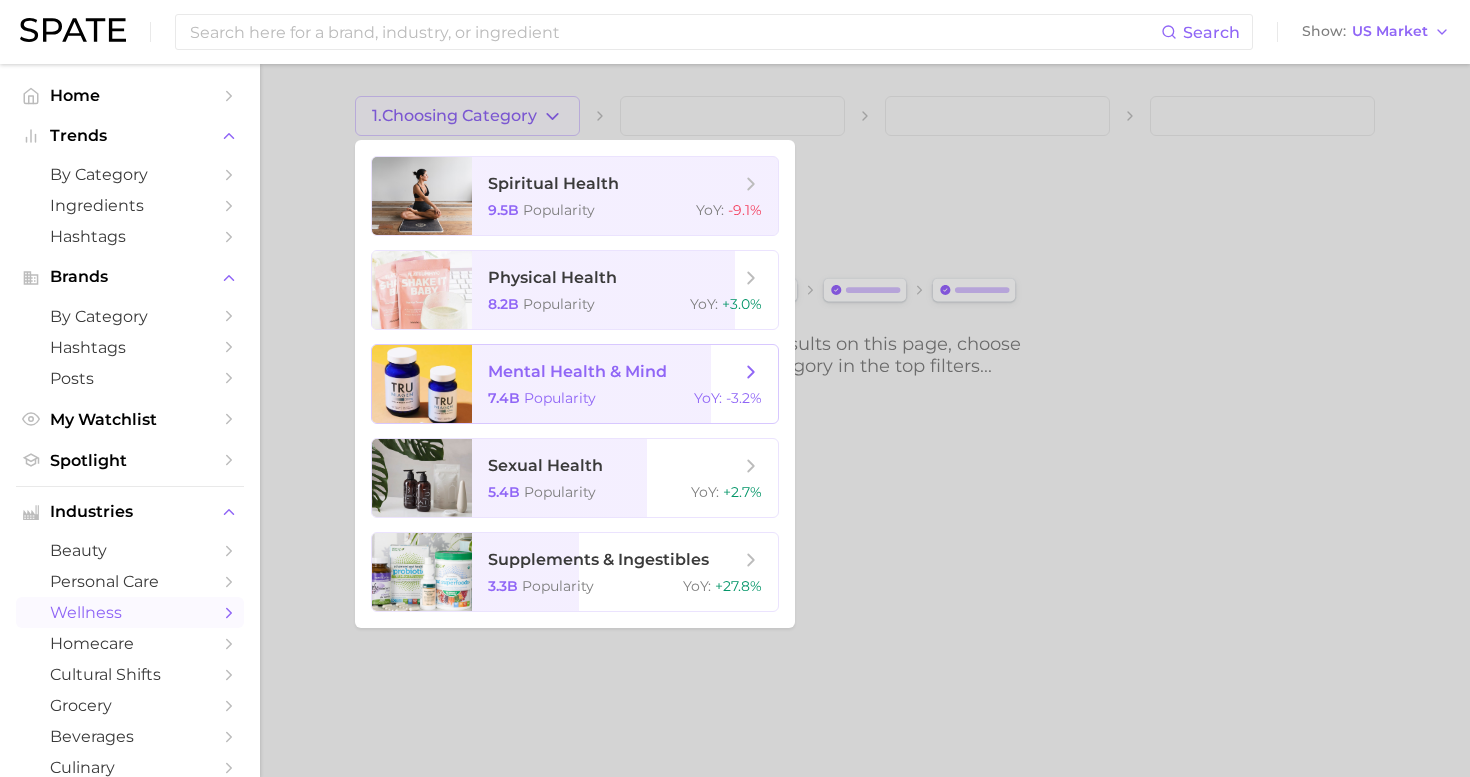 click on "7.4b   Popularity YoY :   -3.2%" at bounding box center (625, 398) 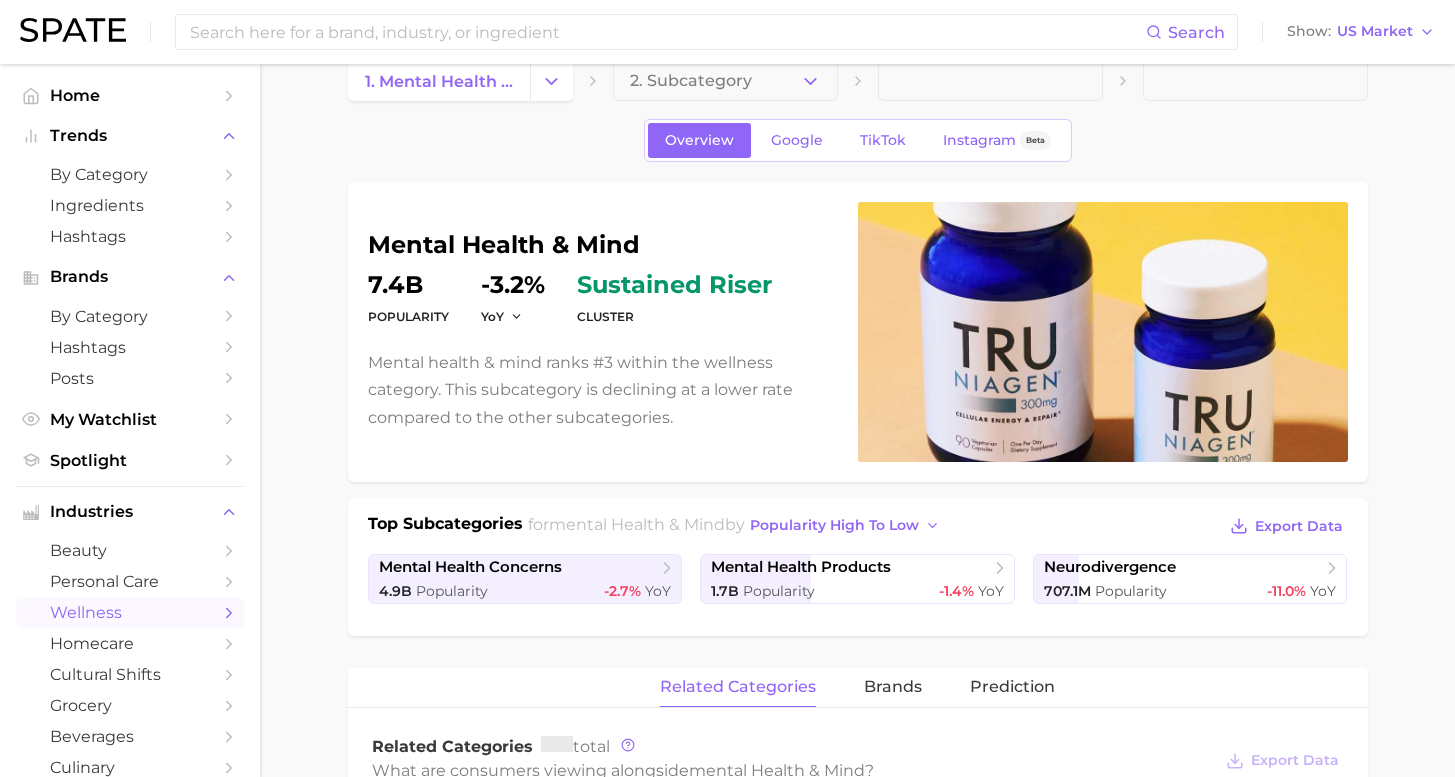 scroll, scrollTop: 109, scrollLeft: 0, axis: vertical 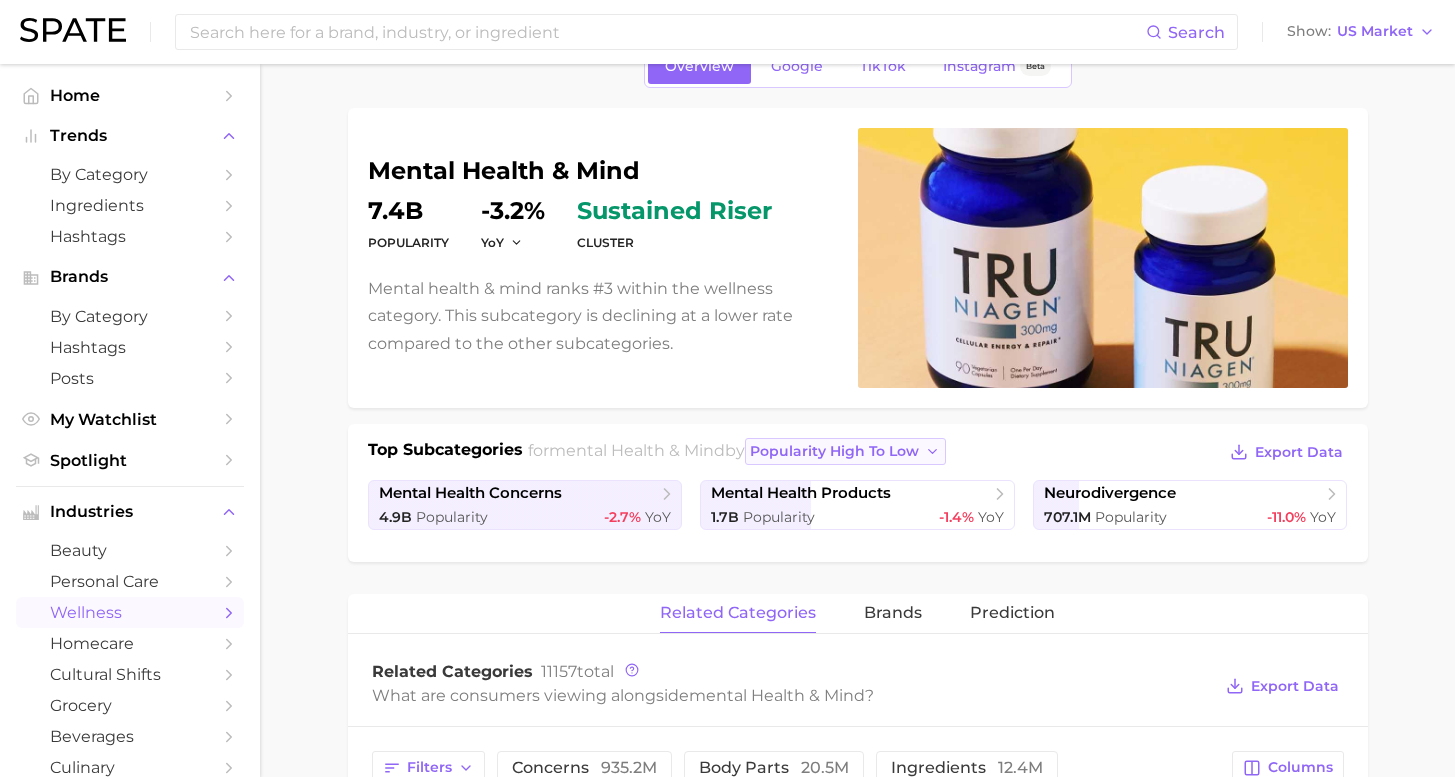click on "popularity high to low" at bounding box center [834, 451] 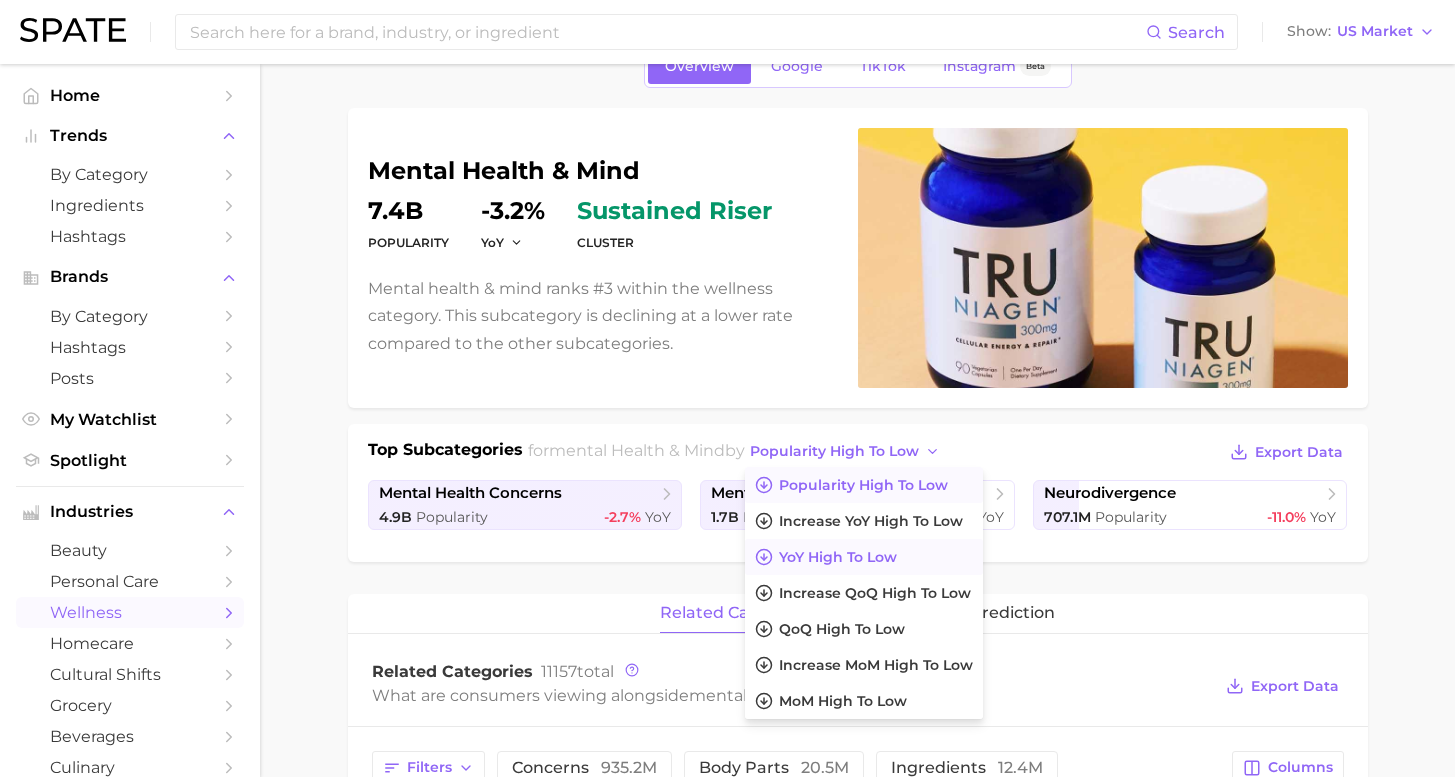 click on "YoY   high to low" at bounding box center [838, 557] 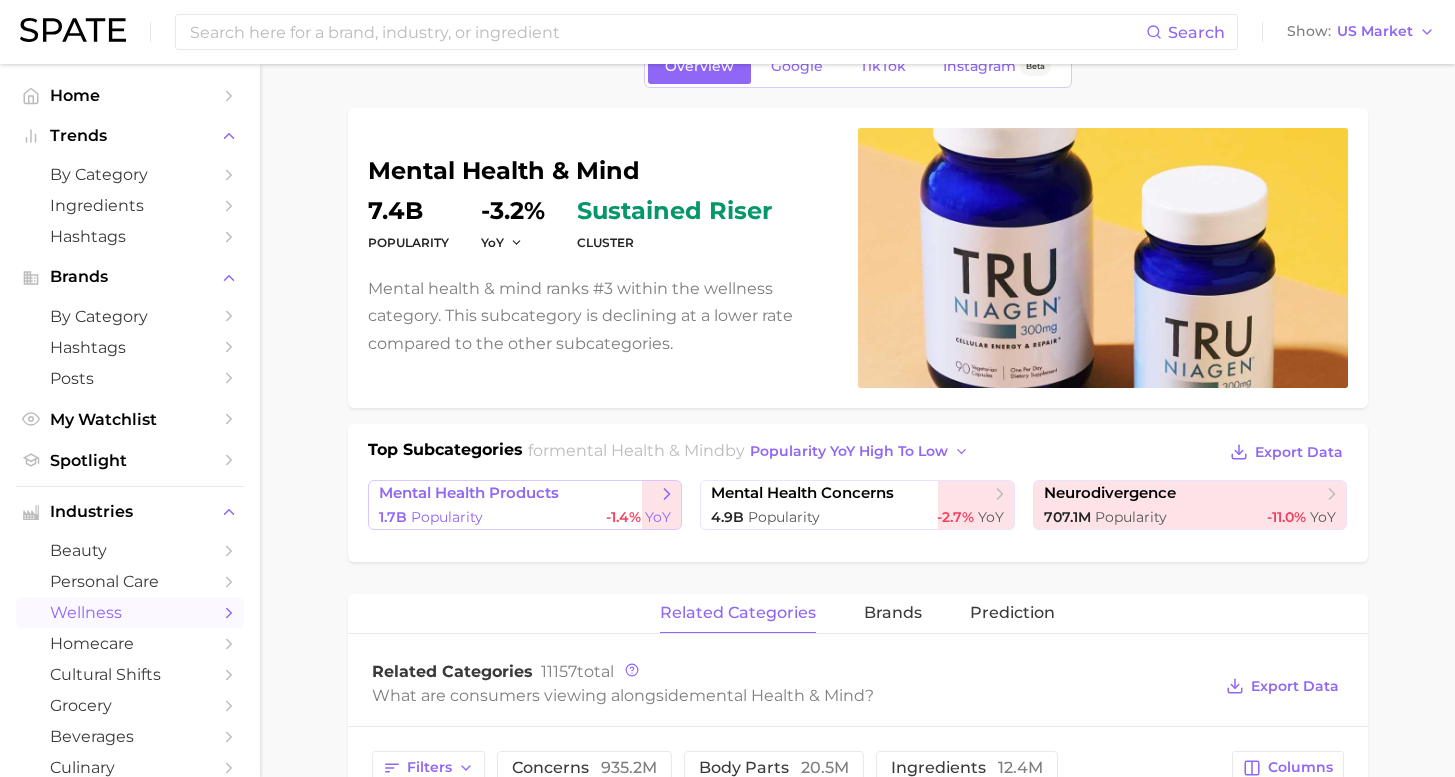 click on "[USERNAME] [USERNAME] [NUMBER]  Popularity -1.4%   YoY" at bounding box center (525, 505) 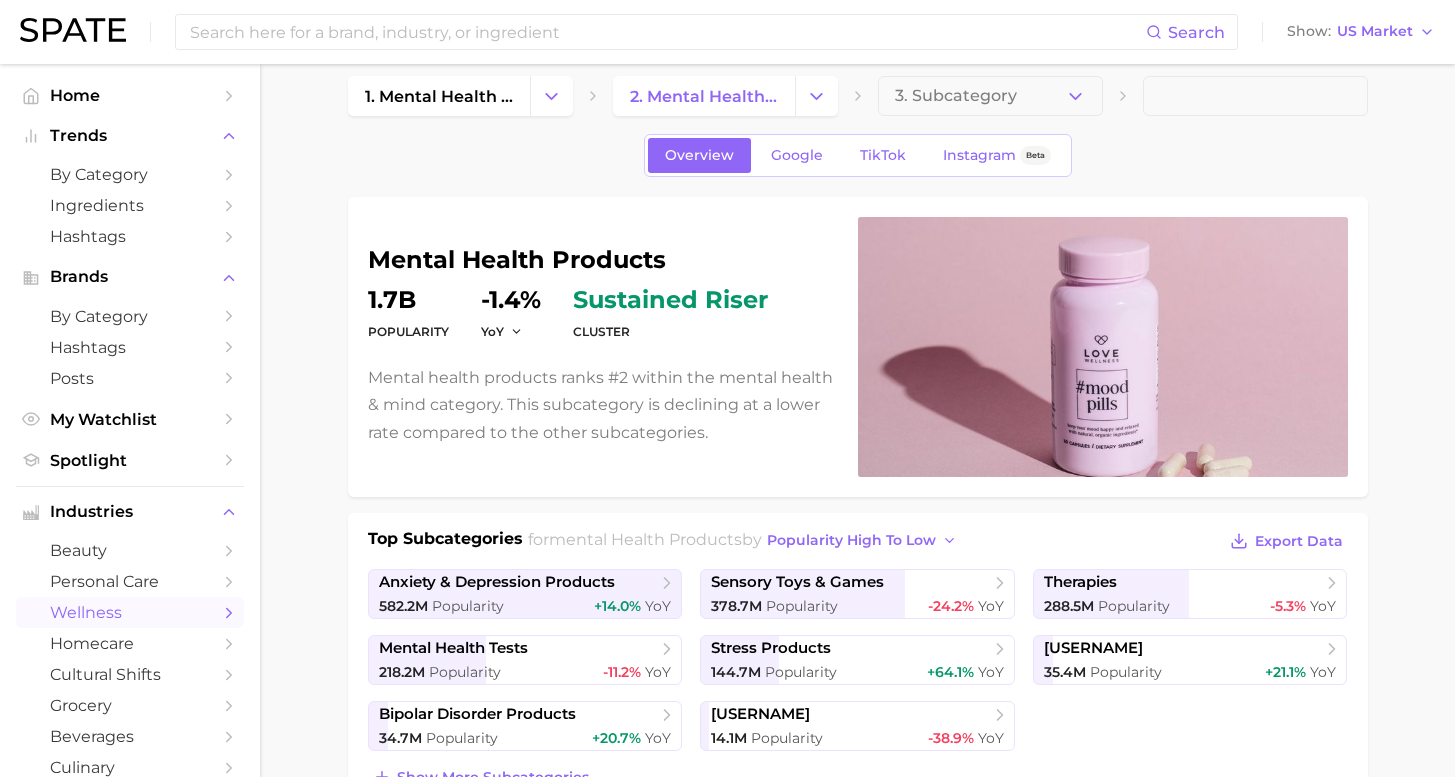 scroll, scrollTop: 209, scrollLeft: 0, axis: vertical 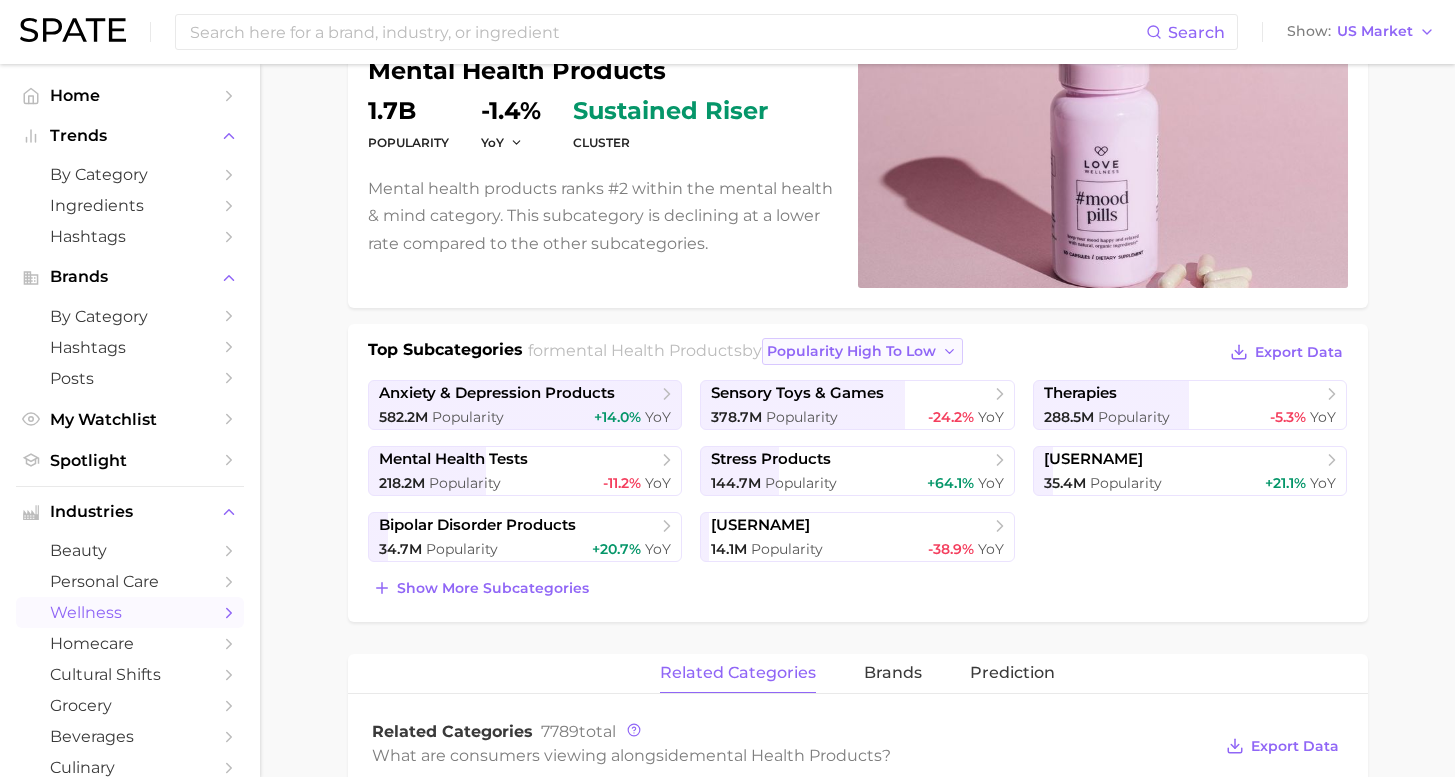 click on "popularity high to low" at bounding box center [862, 351] 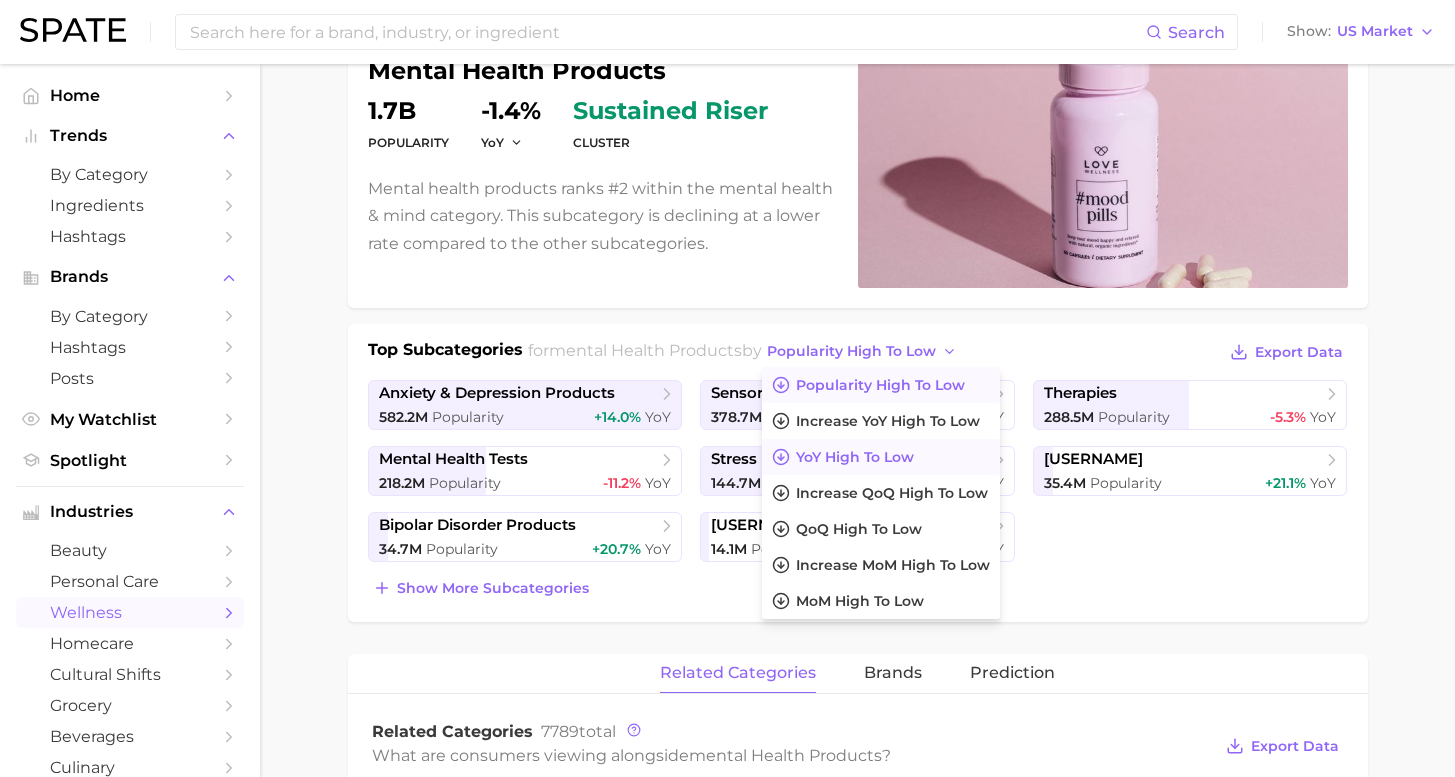 click on "YoY   high to low" at bounding box center [855, 457] 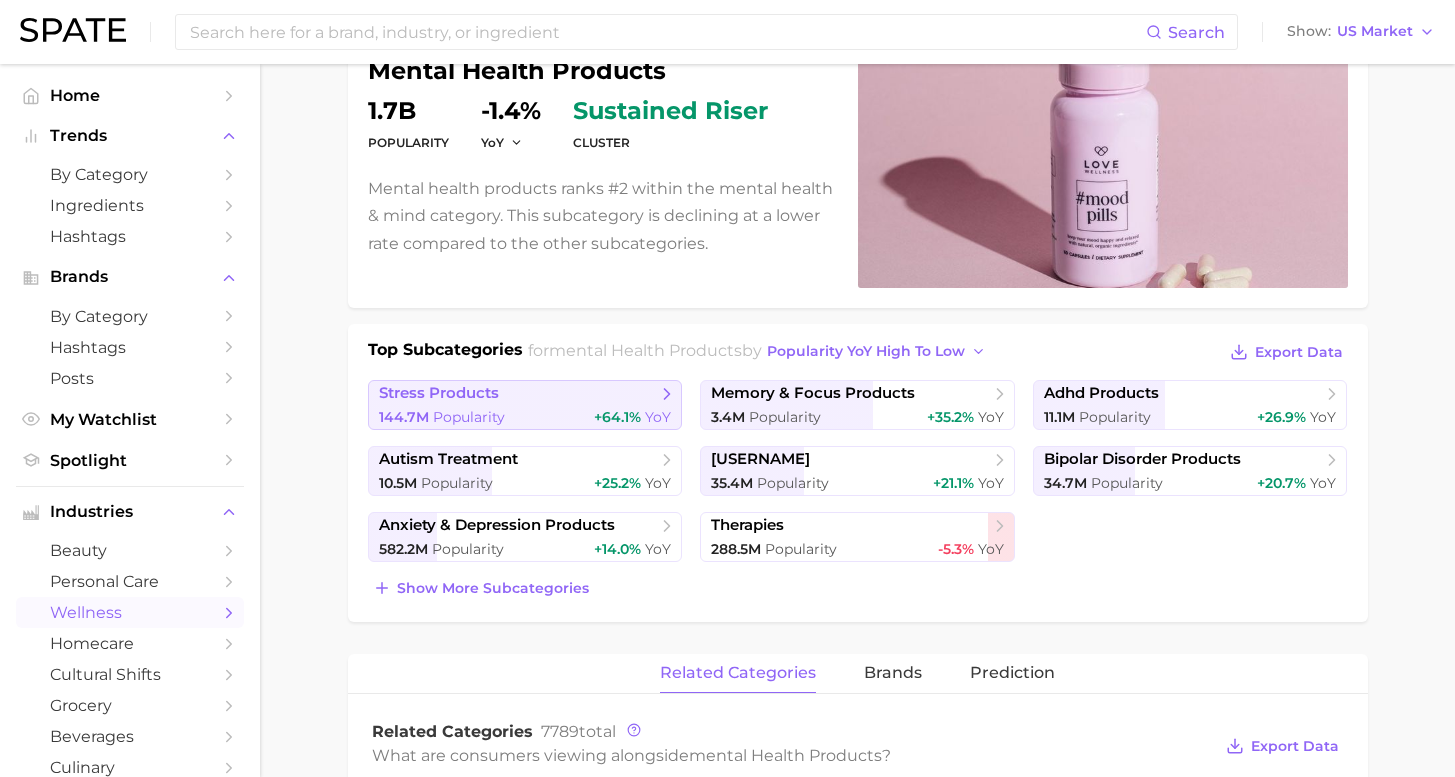 click on "stress products" at bounding box center [518, 394] 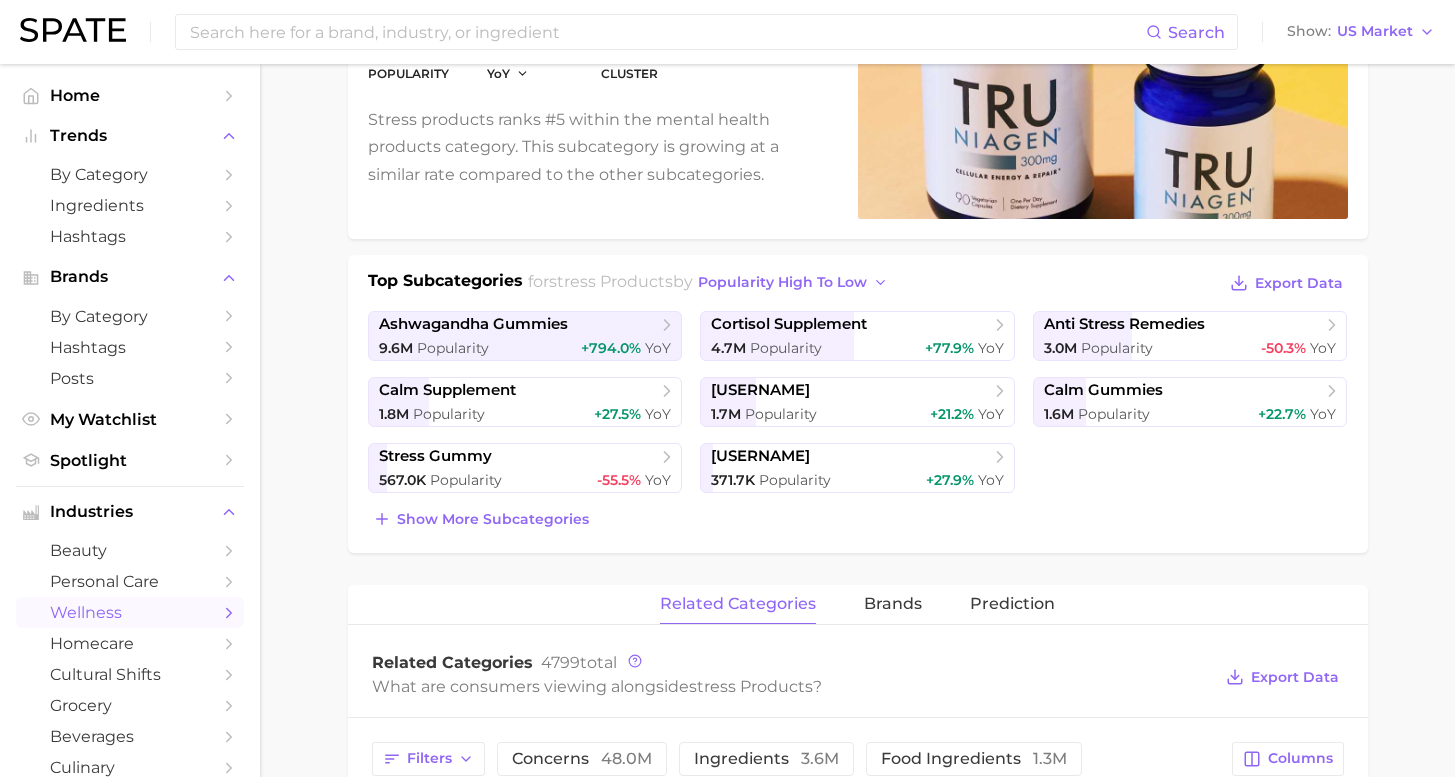 scroll, scrollTop: 731, scrollLeft: 0, axis: vertical 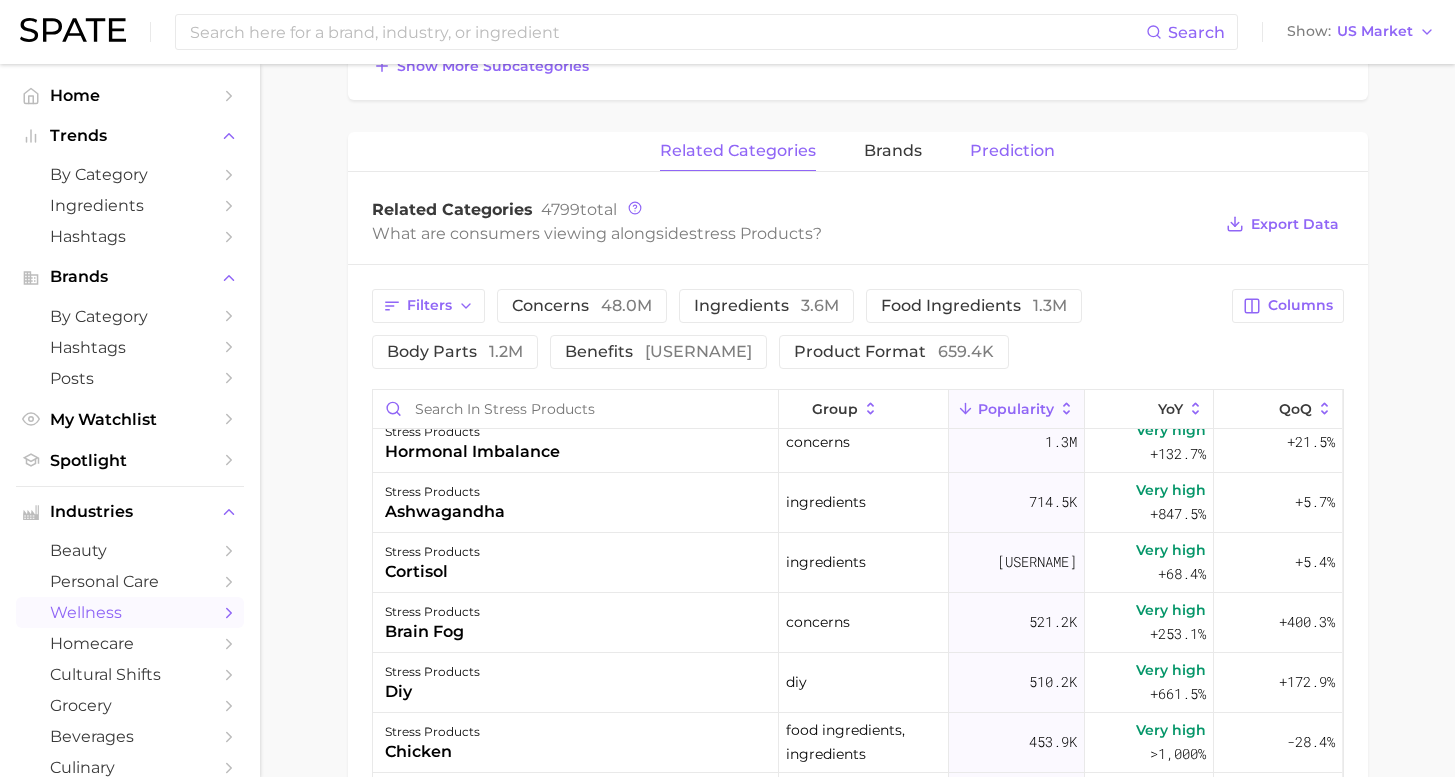 click on "Prediction" at bounding box center [1012, 151] 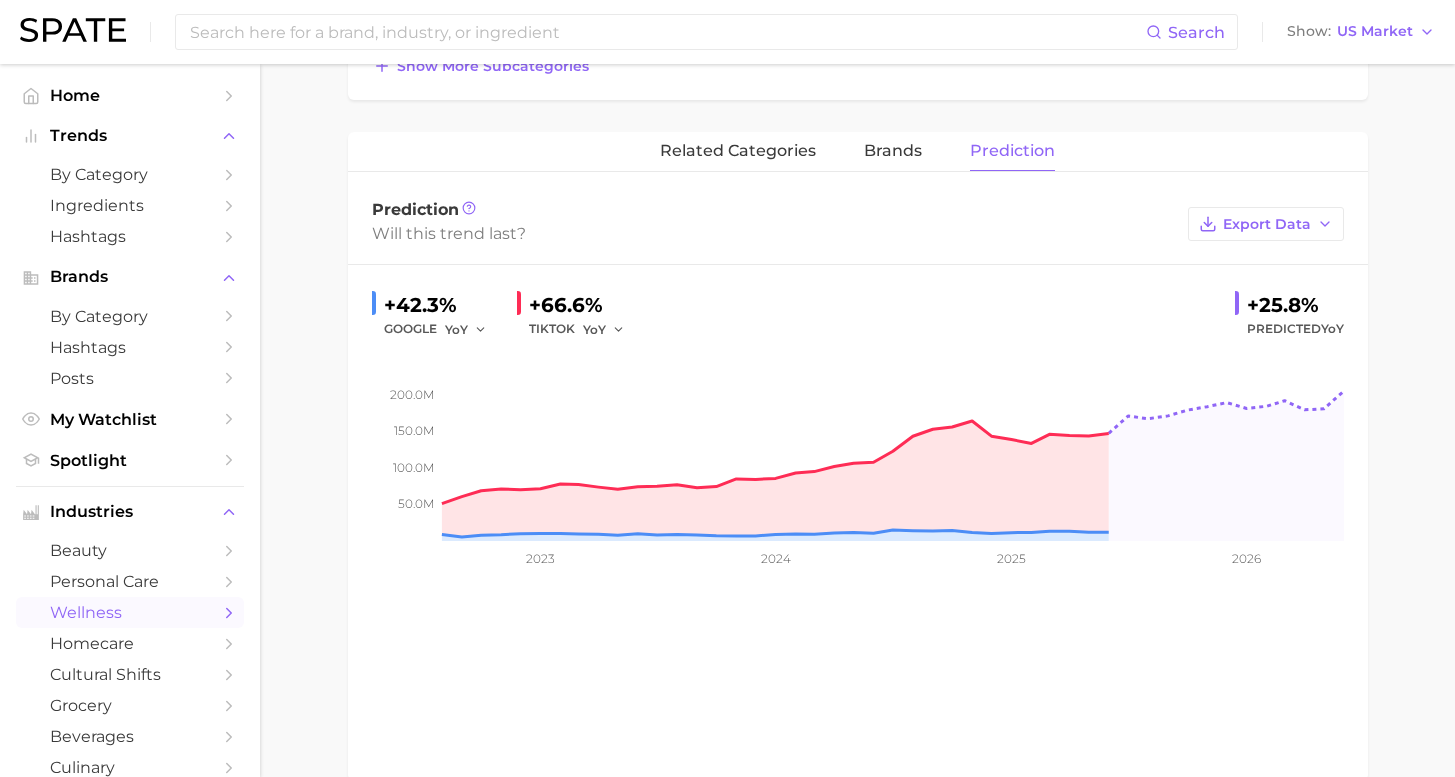 type 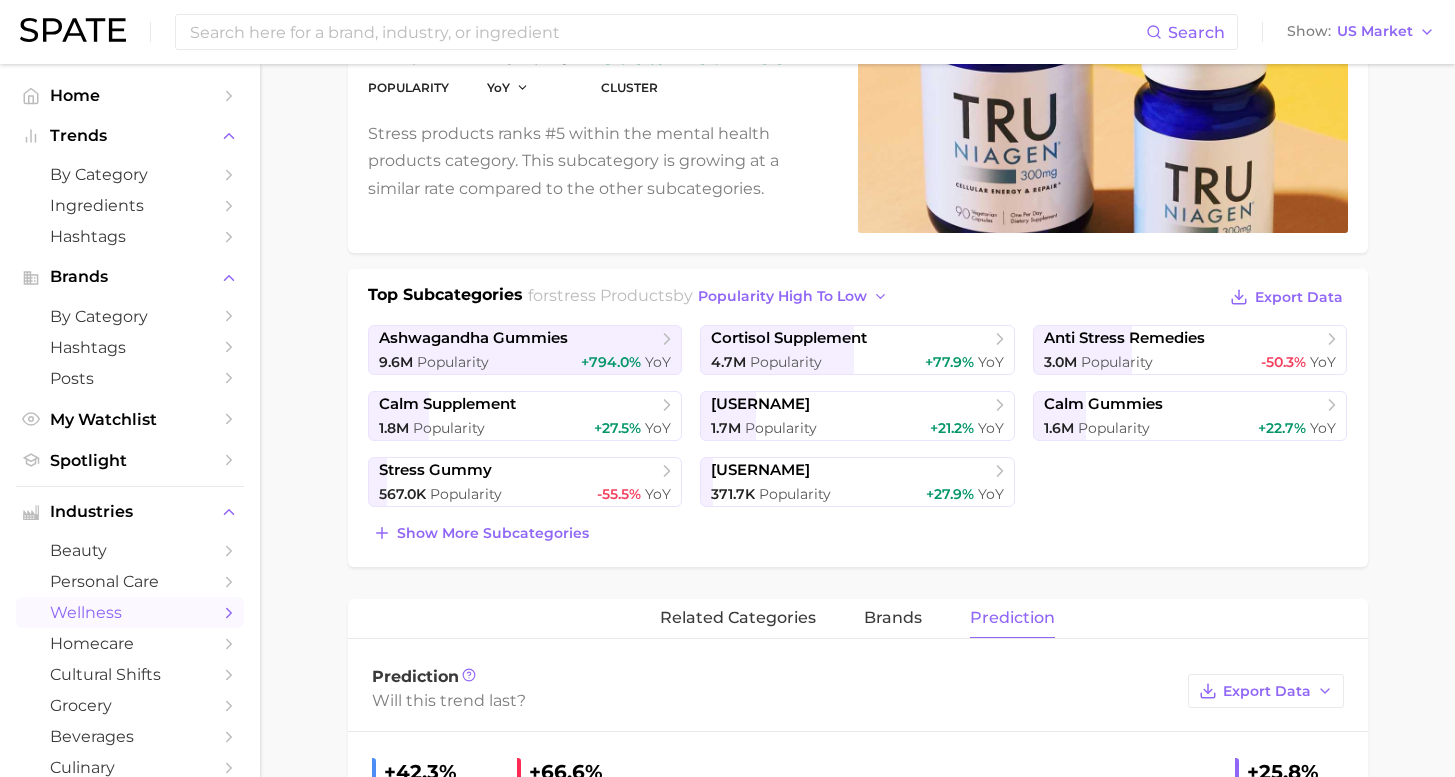 scroll, scrollTop: 107, scrollLeft: 0, axis: vertical 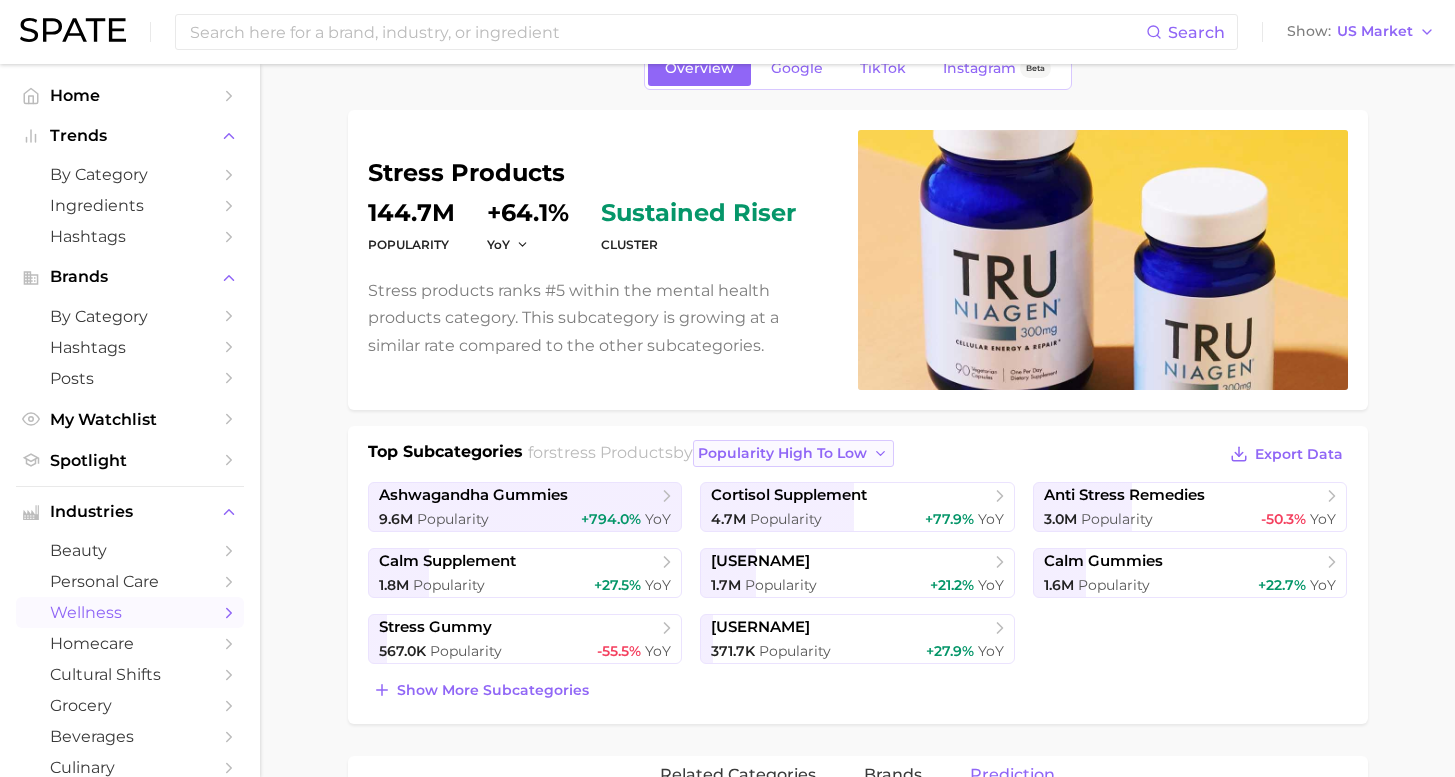click on "popularity high to low" at bounding box center [782, 453] 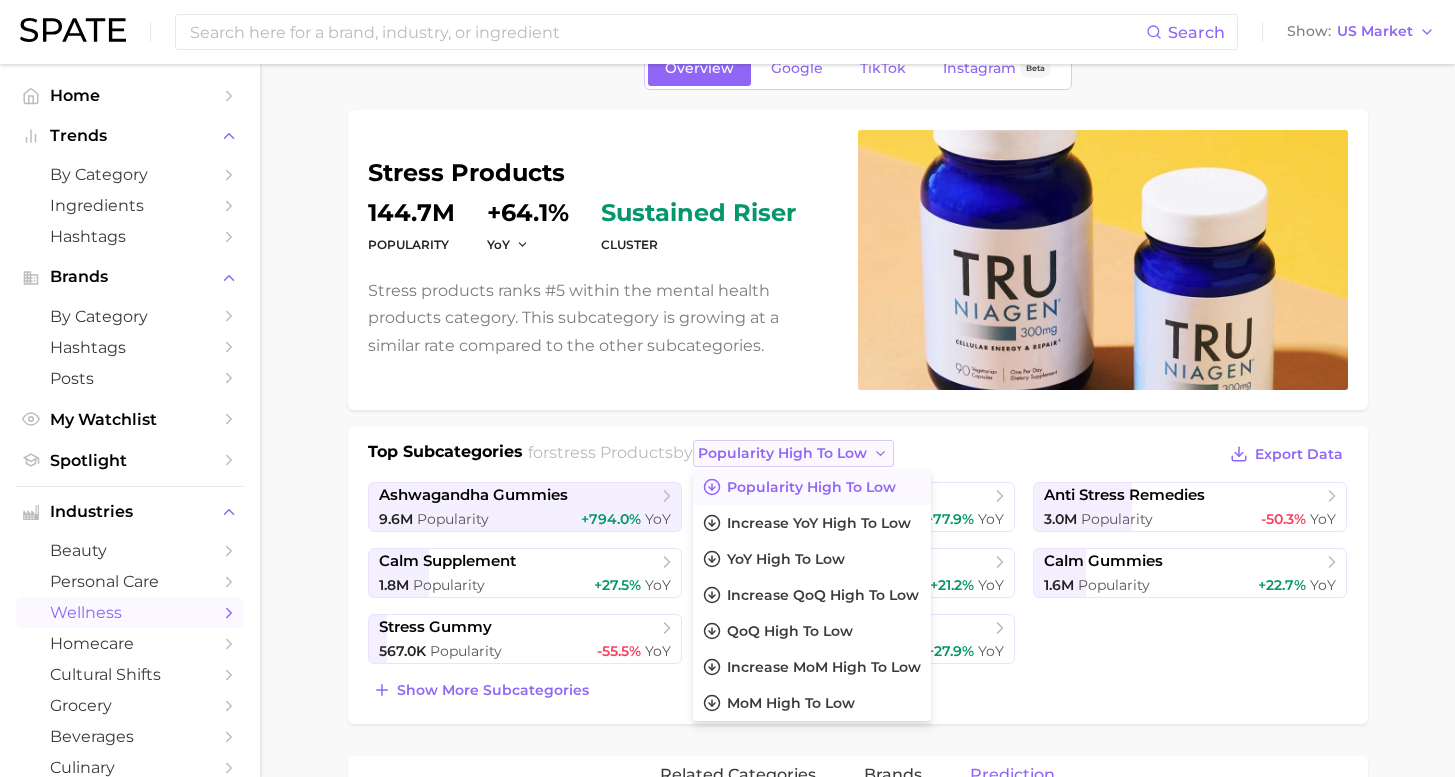 click on "popularity high to low" at bounding box center [782, 453] 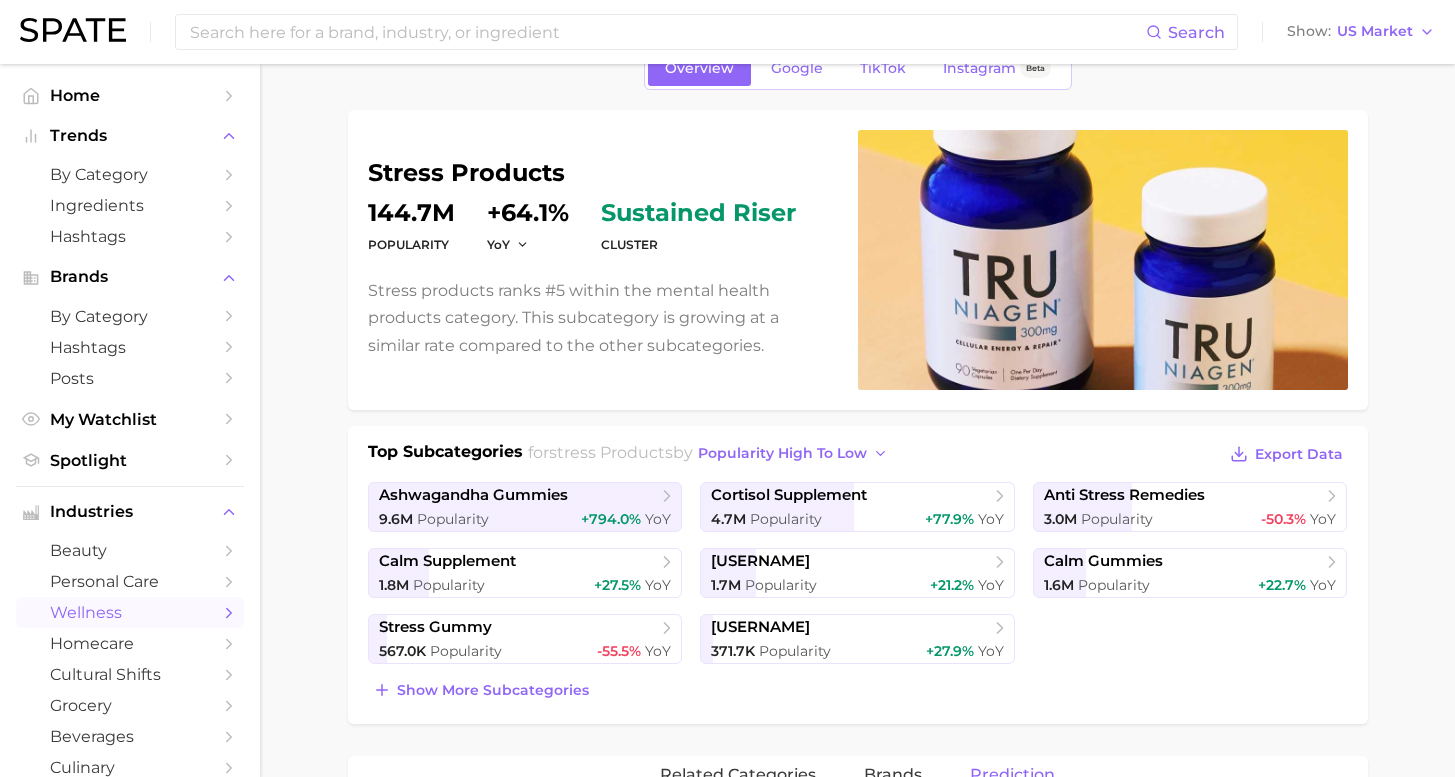 click on "Top Subcategories for stress products by popularity high to low Export Data ashwagandha gummies 9.6m Popularity +794.0% YoY cortisol supplement 4.7m Popularity +77.9% YoY anti stress remedies 3.0m Popularity -50.3% YoY calm supplement 1.8m Popularity +27.5% YoY calm powder 1.7m Popularity +21.2% YoY calm gummies 1.6m Popularity +22.7% YoY stress gummy 567.0k Popularity -55.5% YoY calming tea 371.7k Popularity +27.9% YoY Show more subcategories" at bounding box center [858, 575] 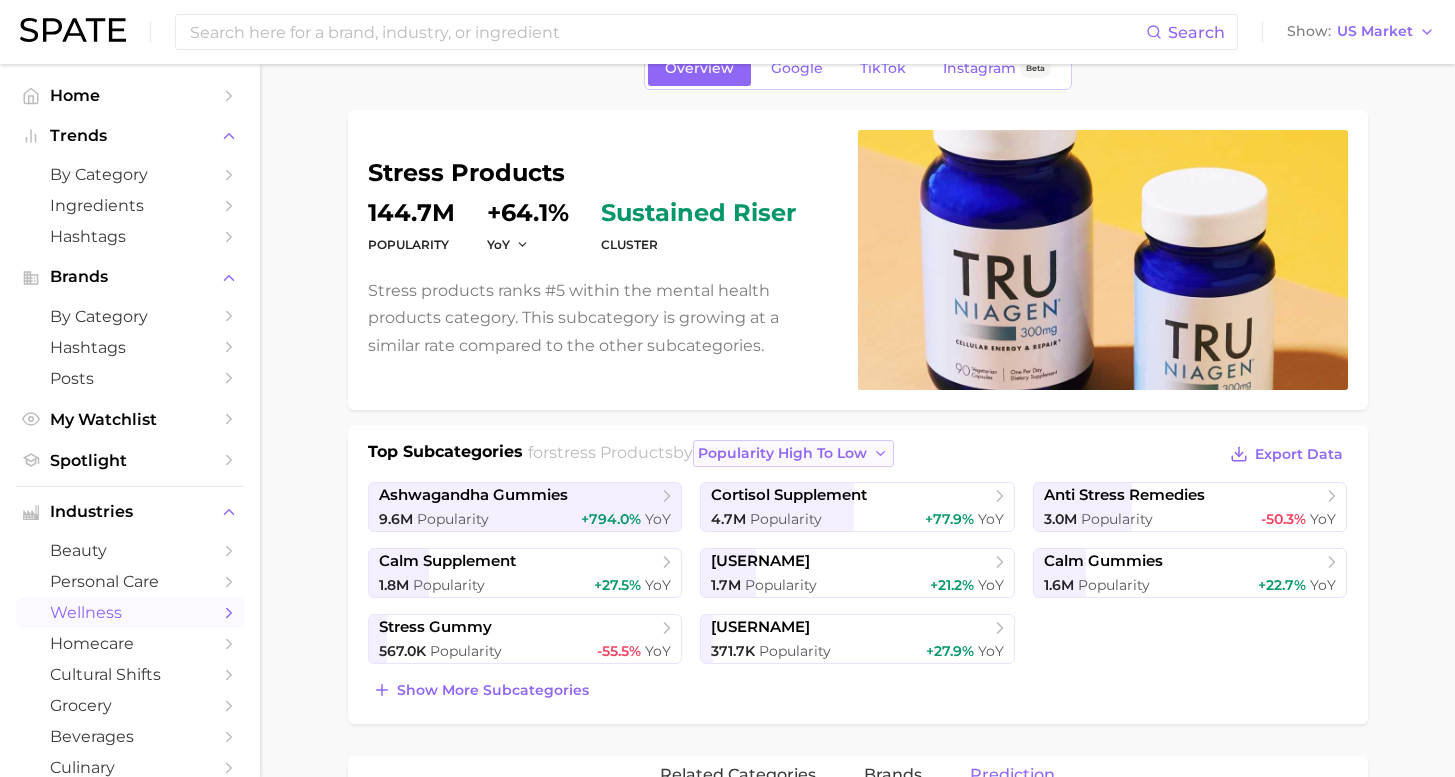 click on "popularity high to low" at bounding box center (782, 453) 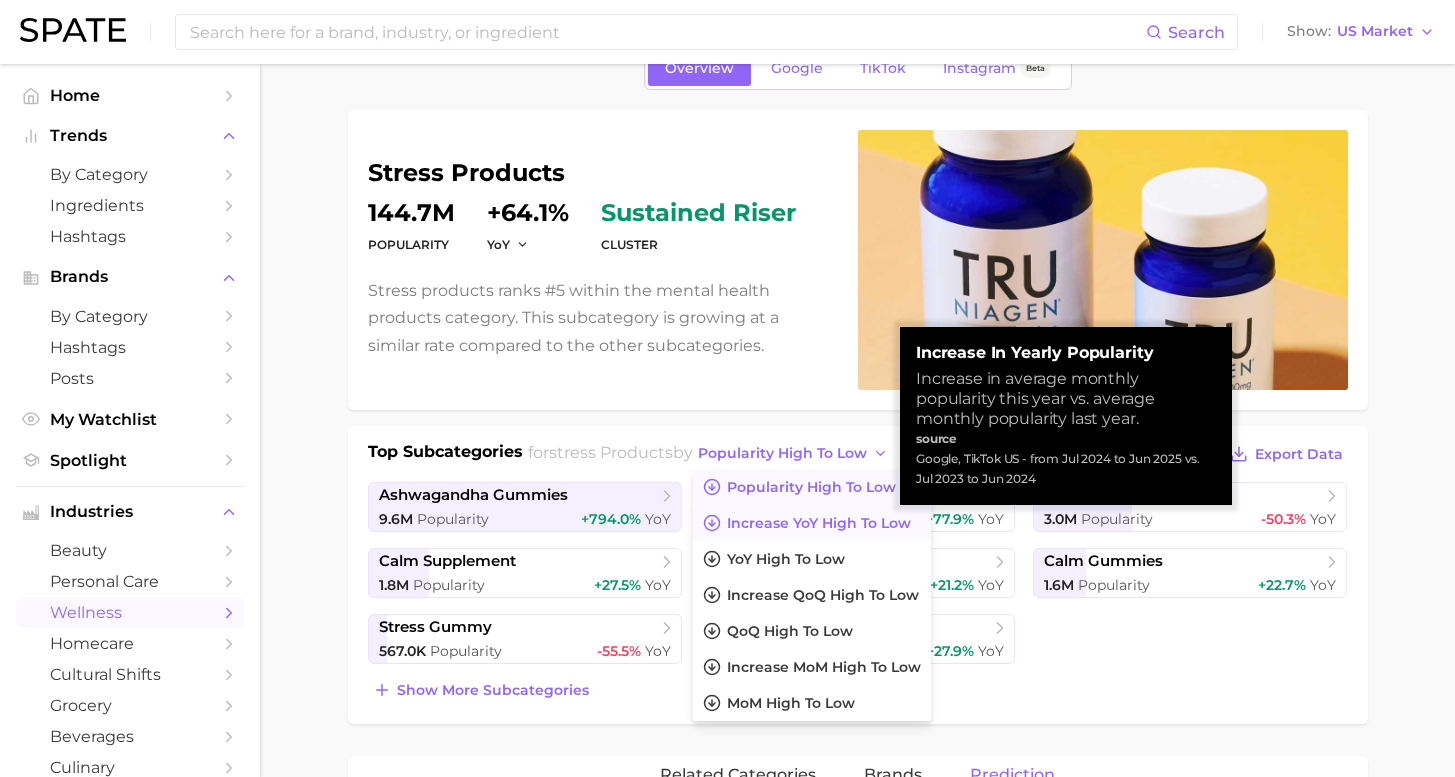 click on "Increase YoY   high to low" at bounding box center (819, 523) 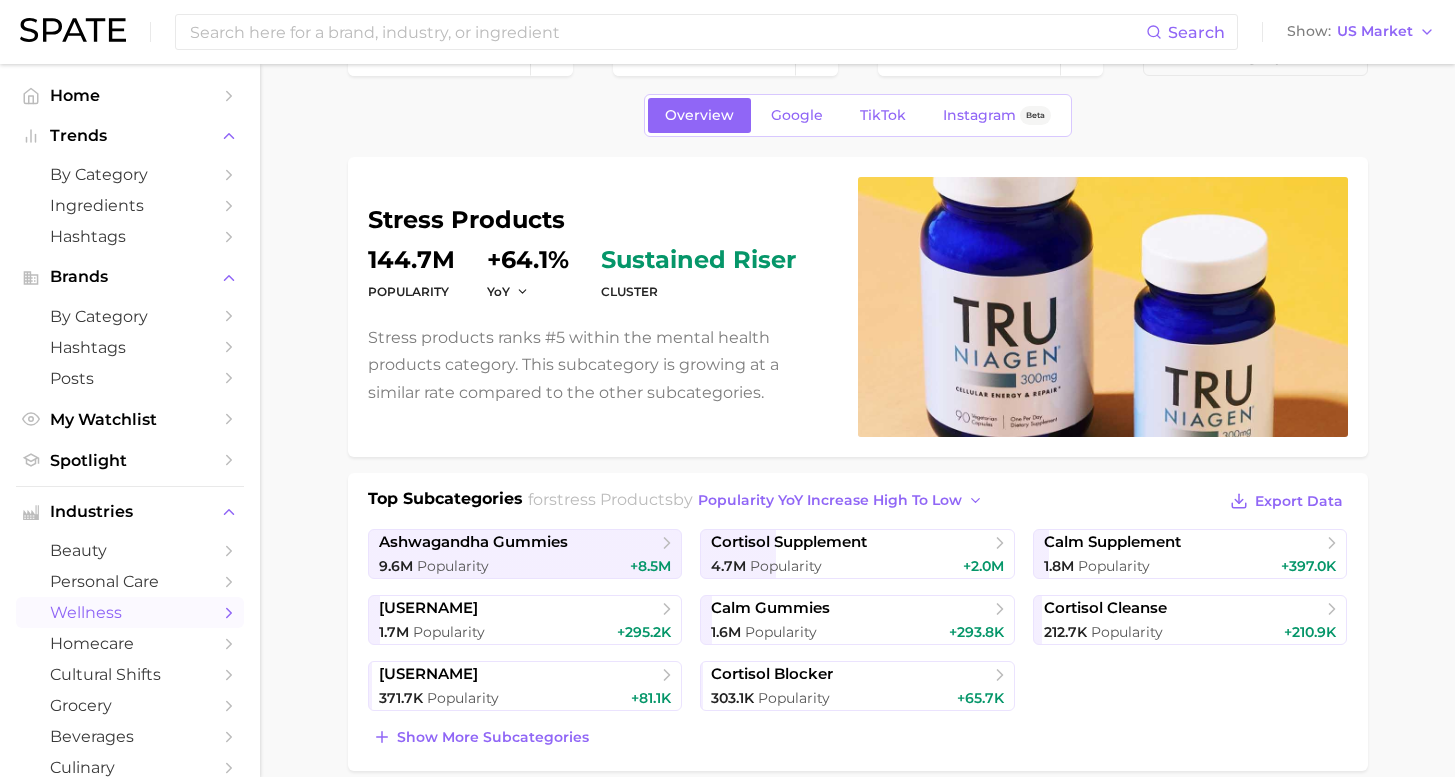 scroll, scrollTop: 155, scrollLeft: 0, axis: vertical 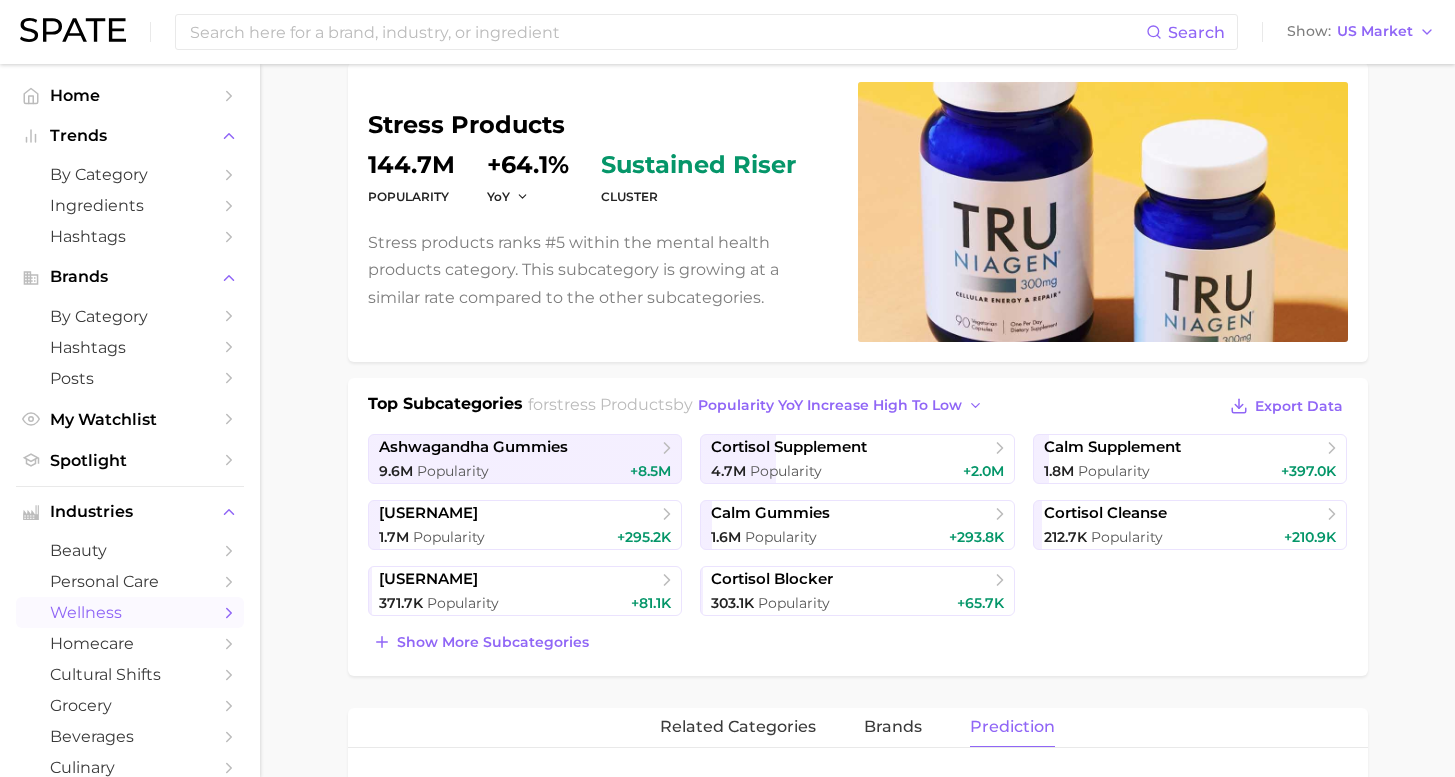 click on "Show more subcategories" at bounding box center [493, 642] 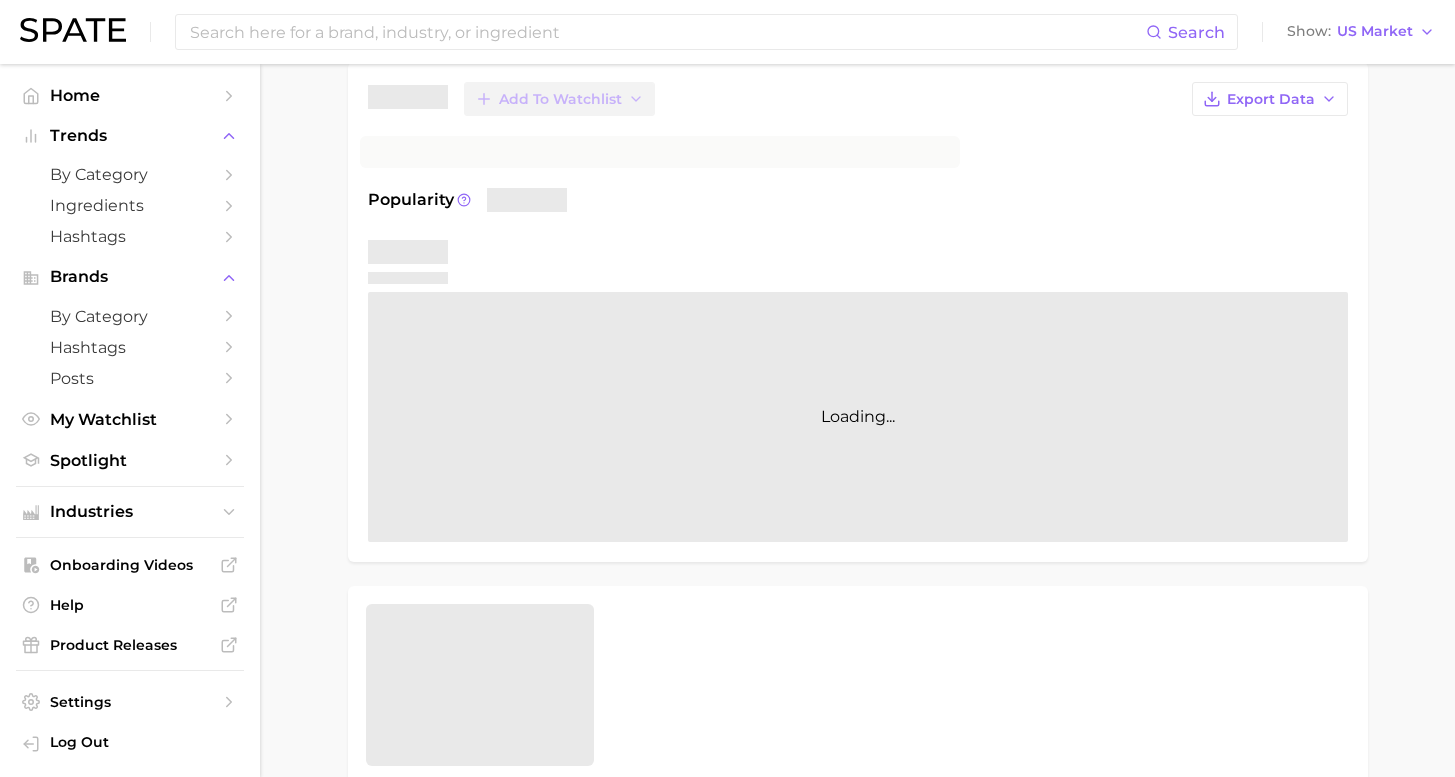 scroll, scrollTop: 0, scrollLeft: 0, axis: both 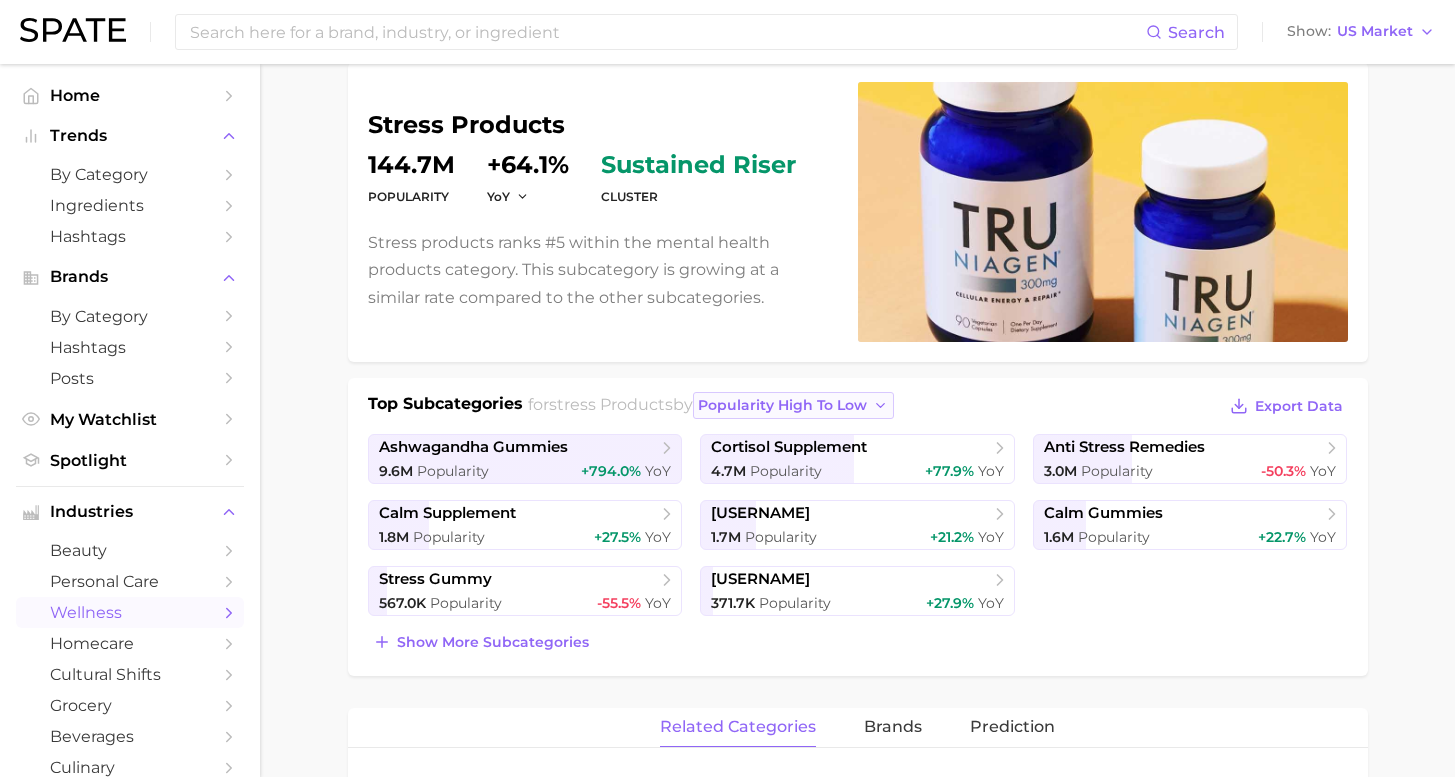 click on "popularity high to low" at bounding box center [782, 405] 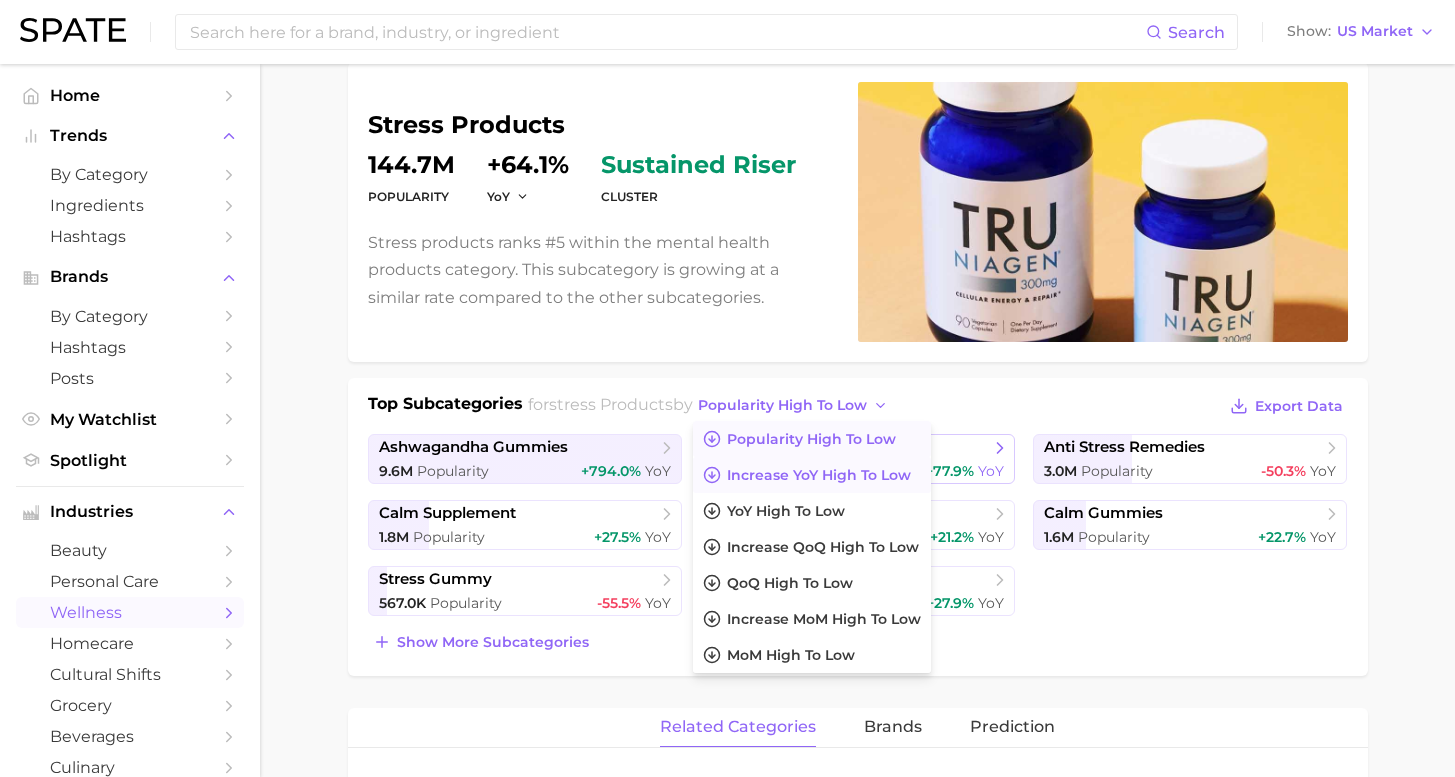 click on "Increase YoY   high to low" at bounding box center (819, 475) 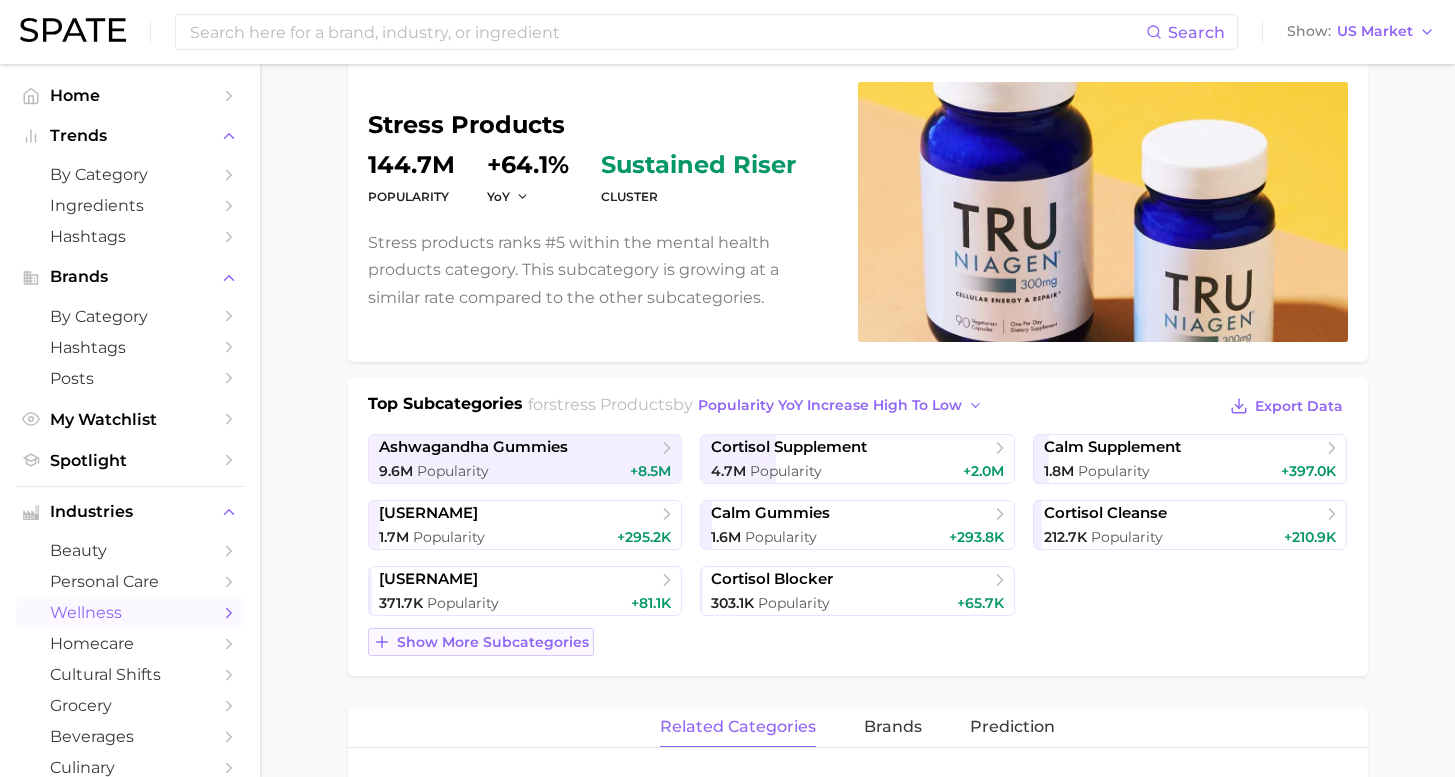 click on "Show more subcategories" at bounding box center [493, 642] 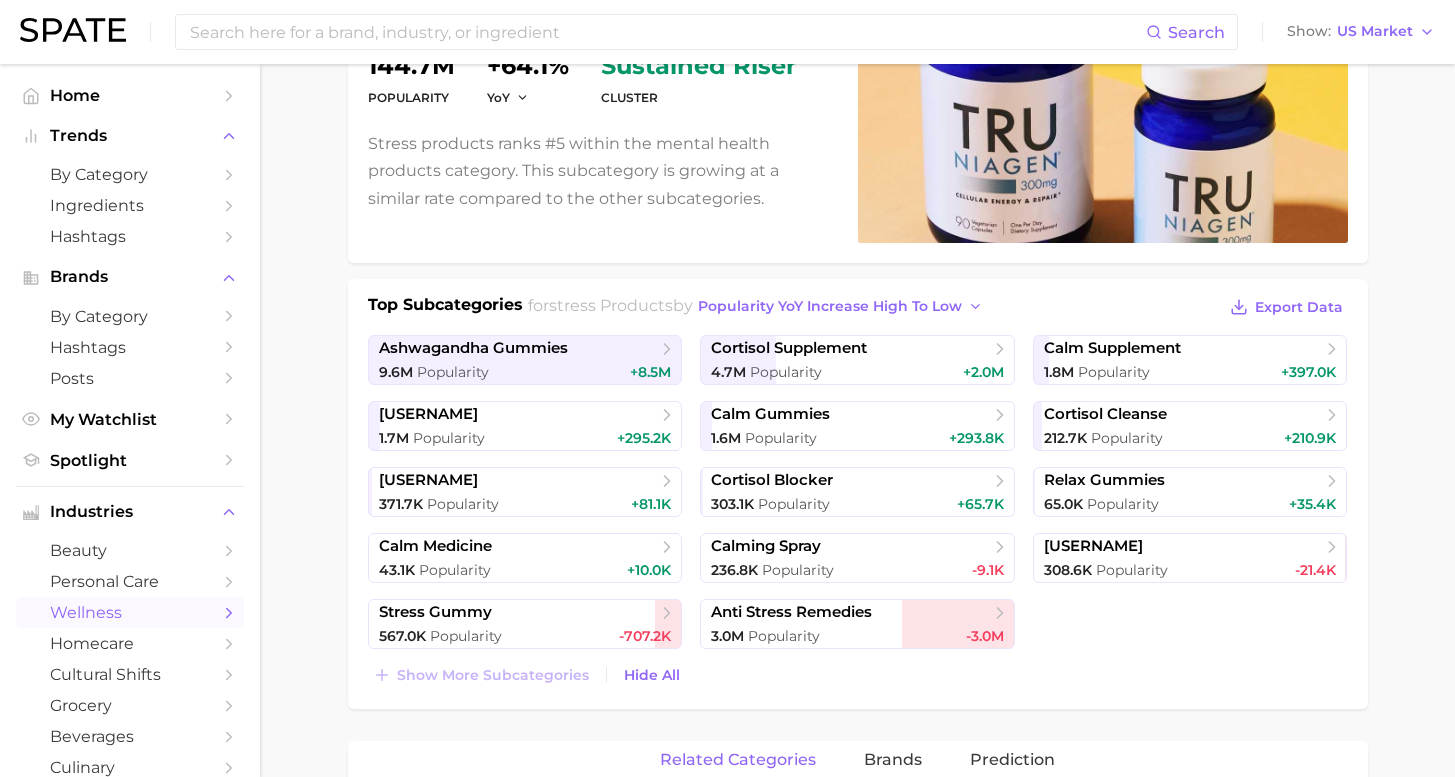 scroll, scrollTop: 0, scrollLeft: 0, axis: both 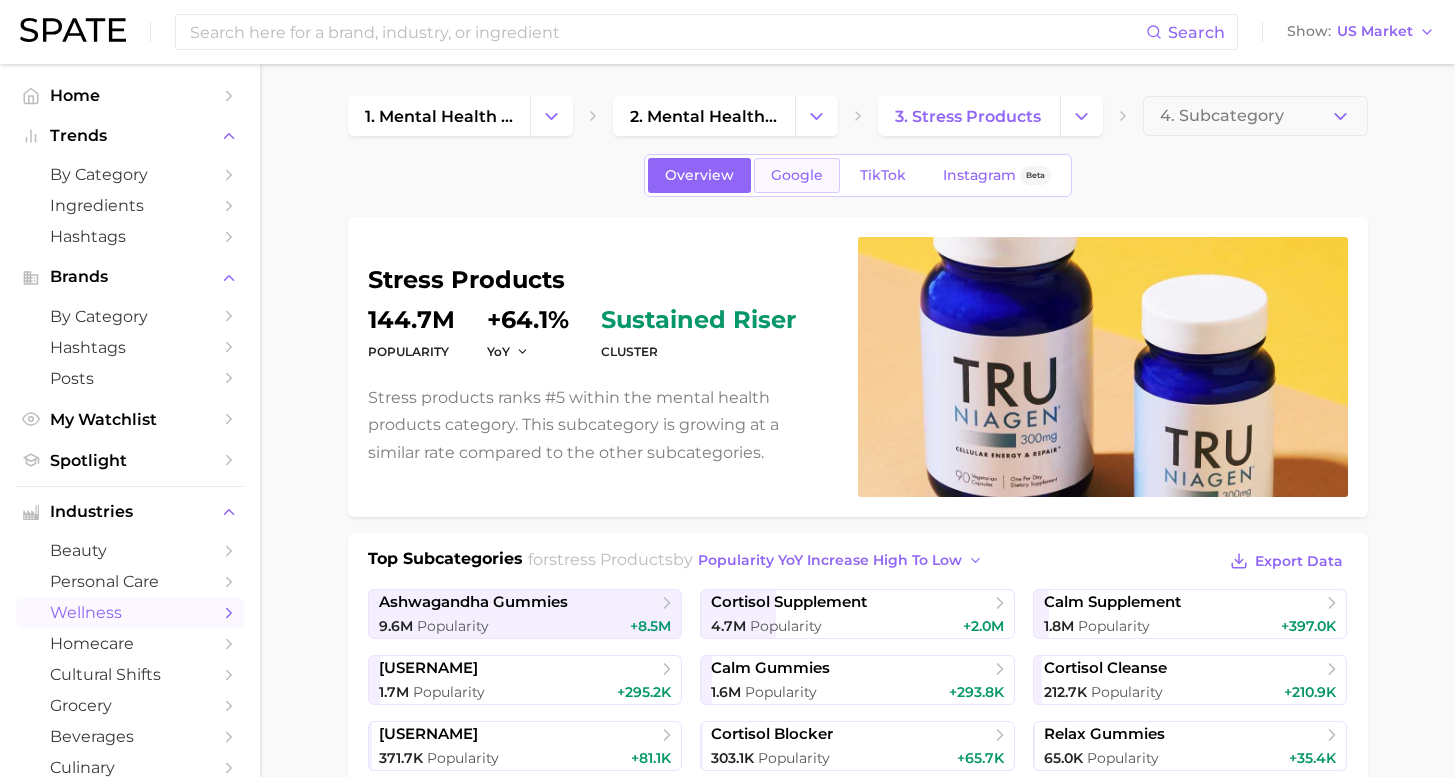 click on "Google" at bounding box center (797, 175) 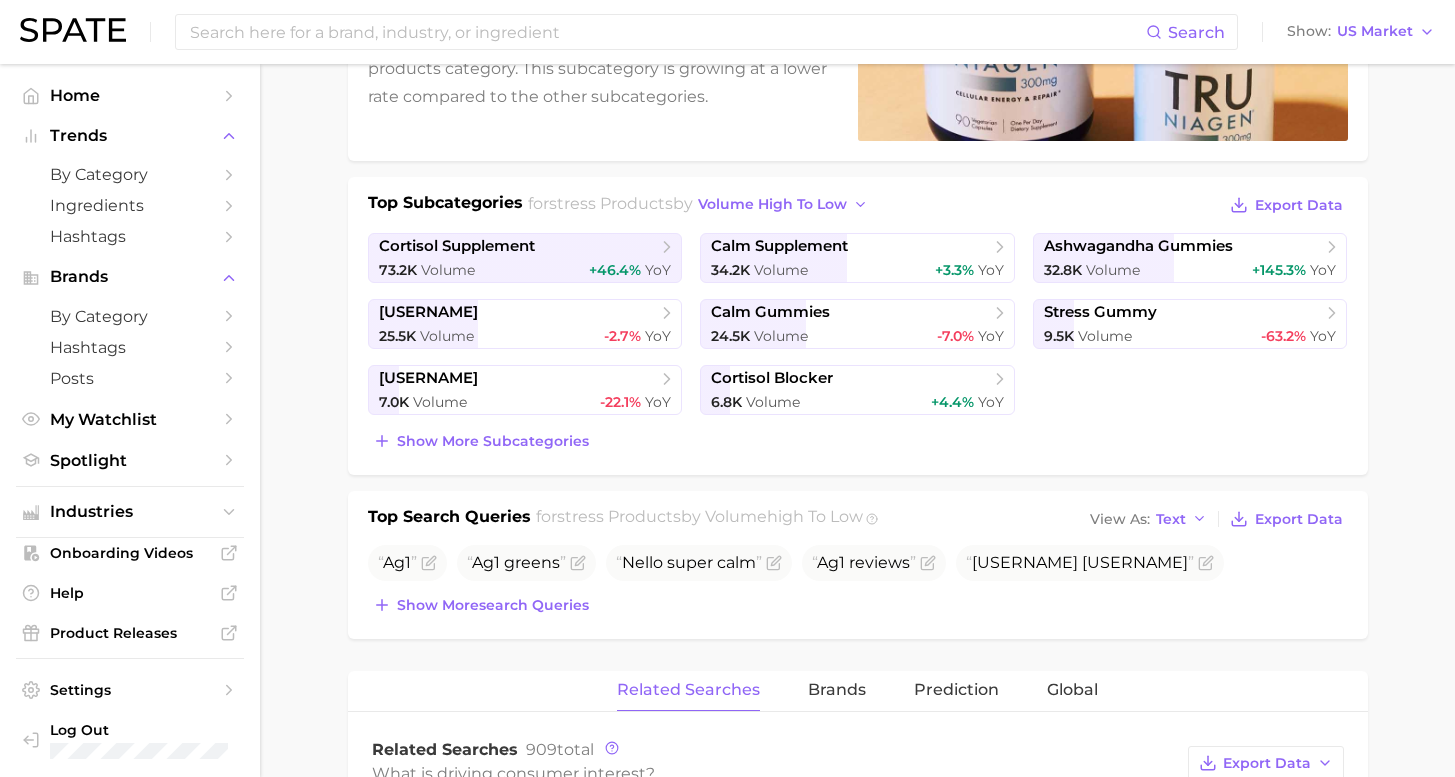 scroll, scrollTop: 577, scrollLeft: 0, axis: vertical 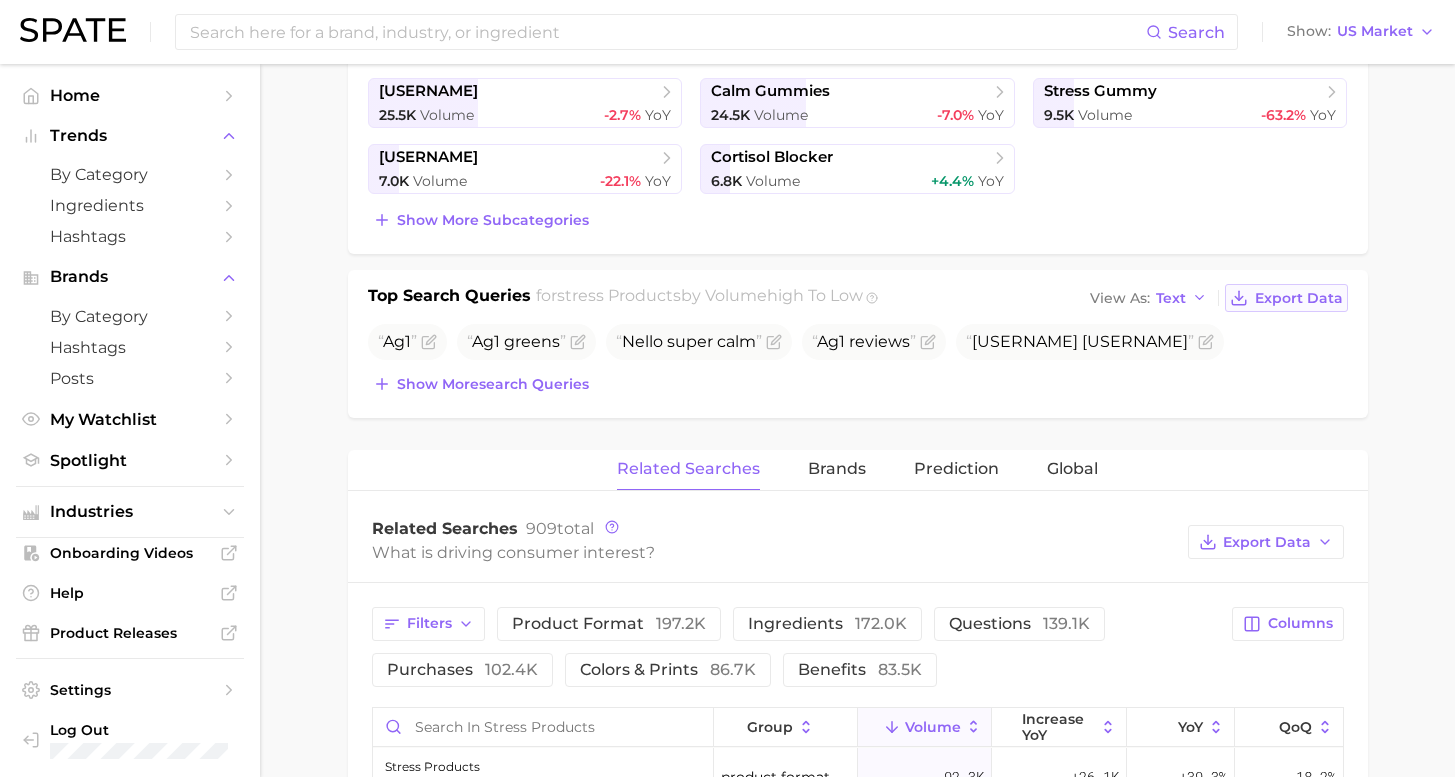 click on "Export Data" at bounding box center (1299, 298) 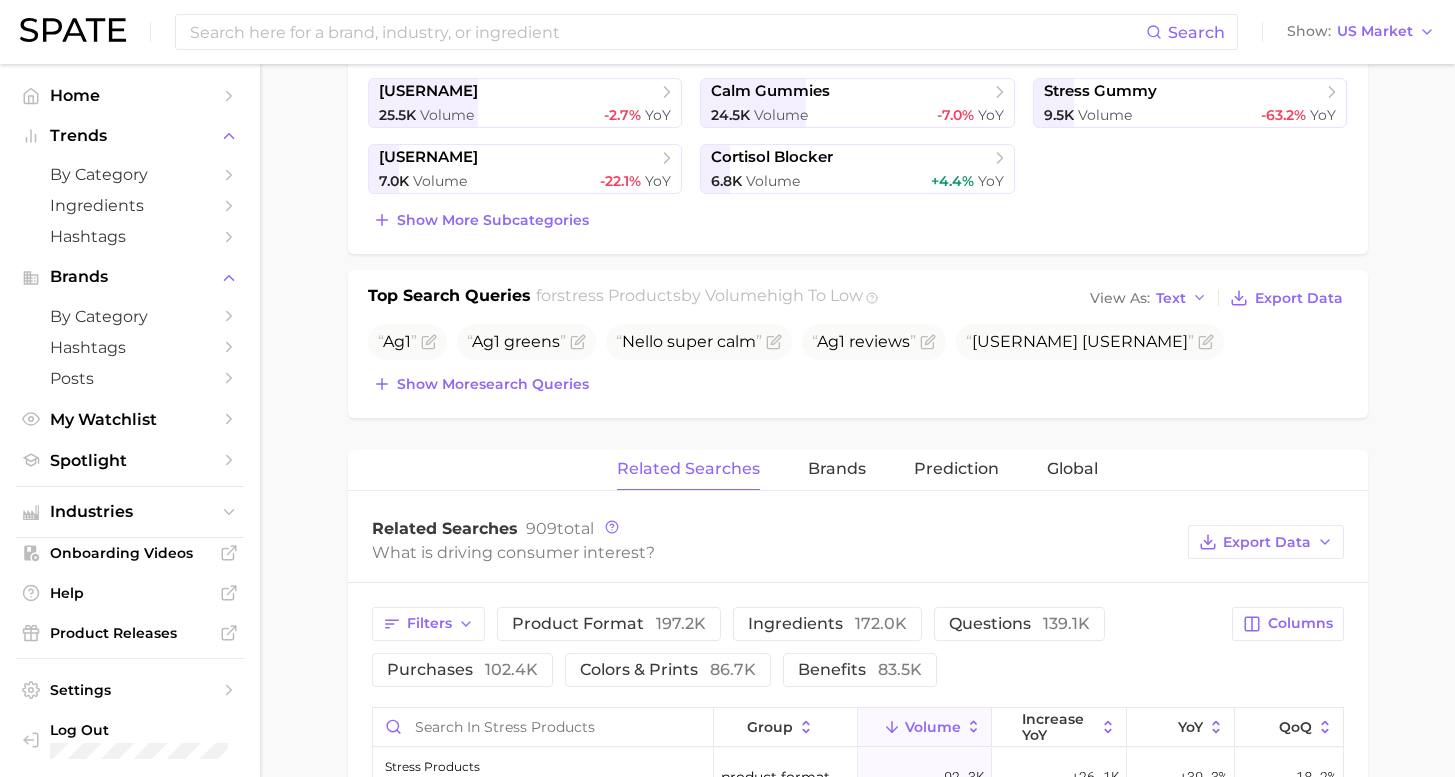 scroll, scrollTop: 0, scrollLeft: 0, axis: both 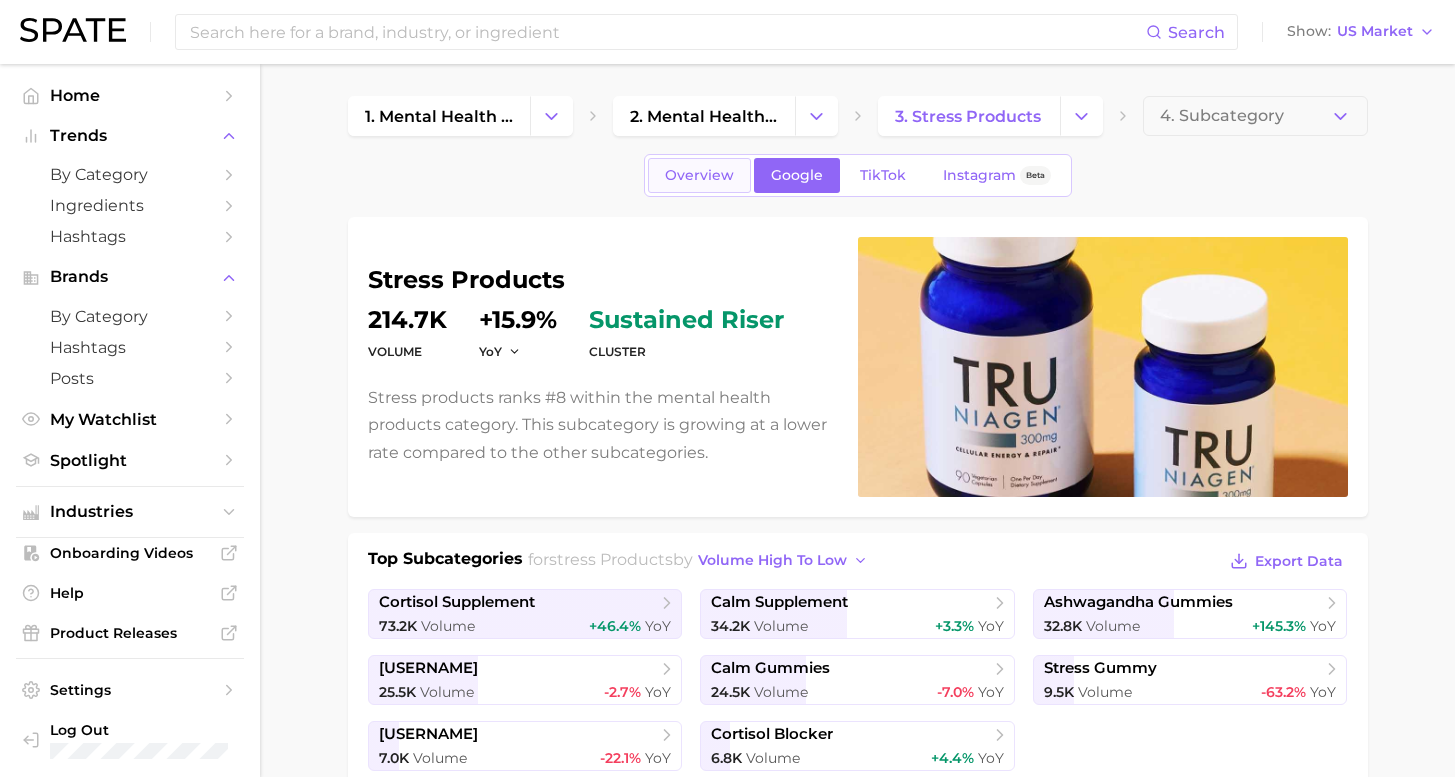 click on "Overview" at bounding box center (699, 175) 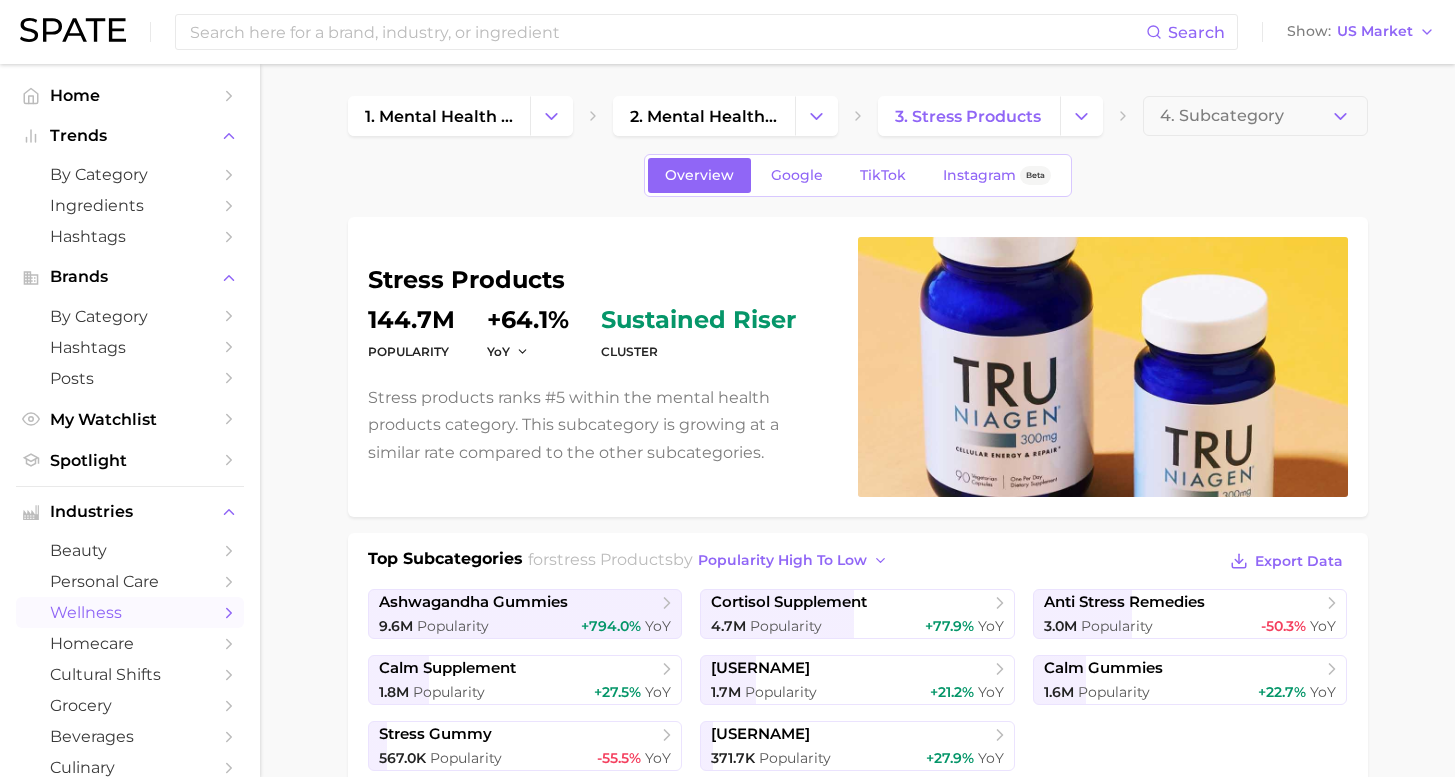 scroll, scrollTop: 676, scrollLeft: 0, axis: vertical 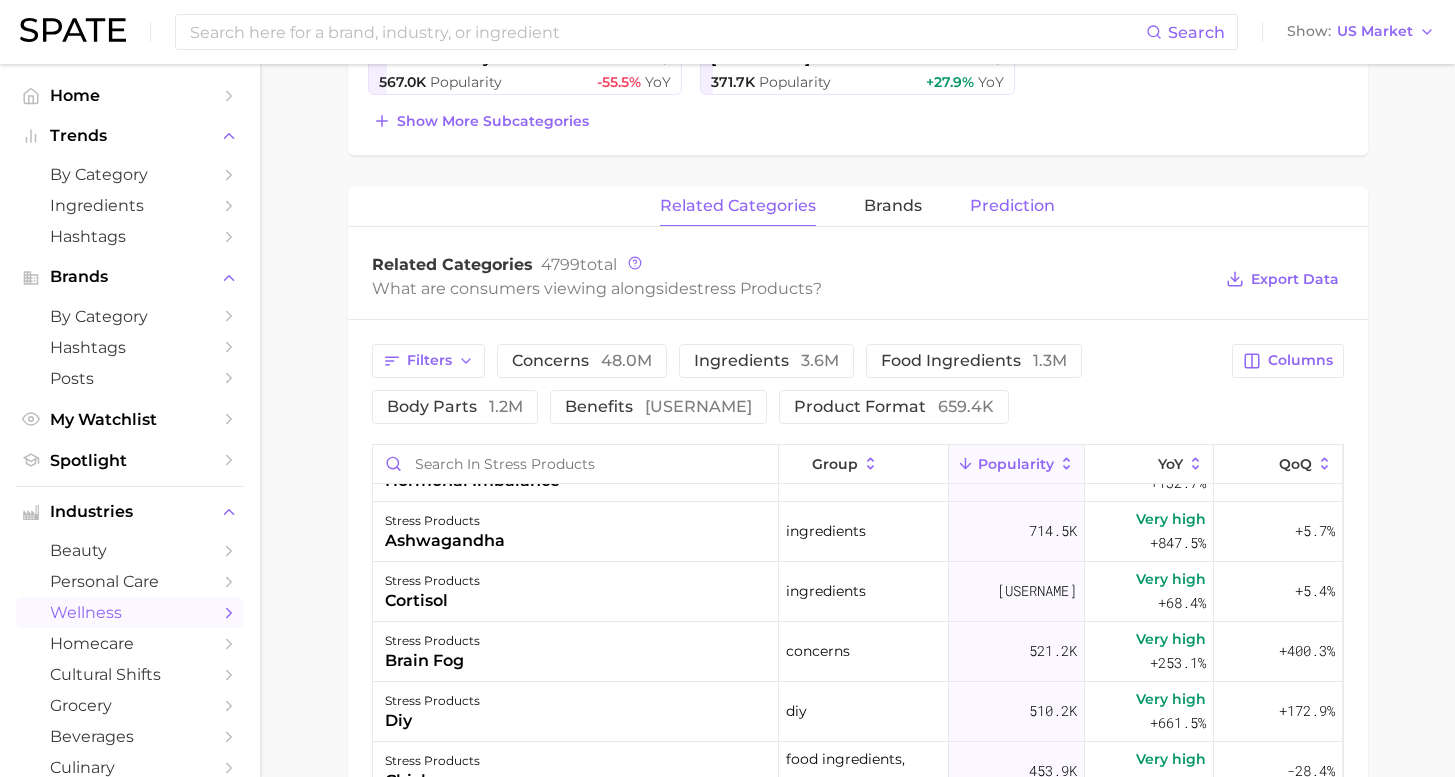 click on "Prediction" at bounding box center (1012, 206) 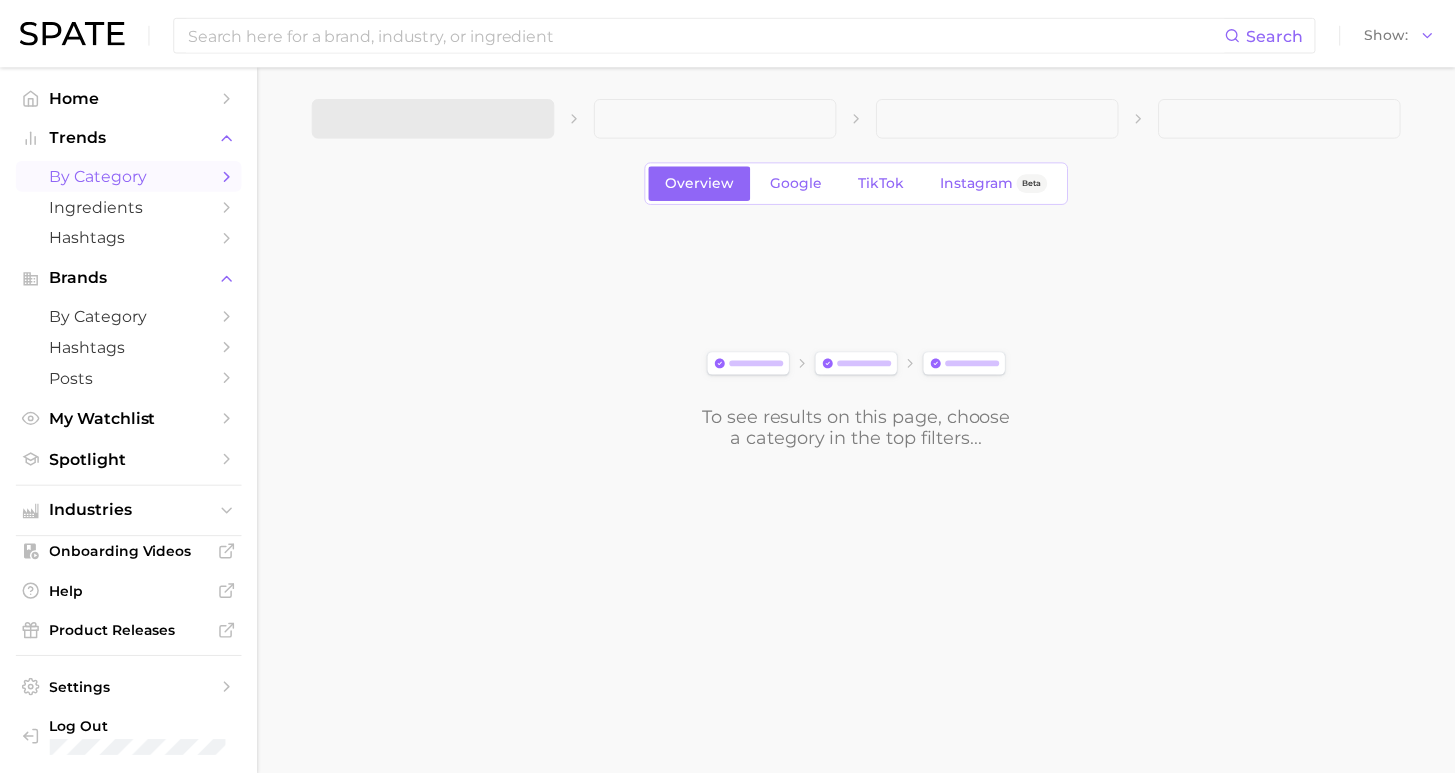 scroll, scrollTop: 0, scrollLeft: 0, axis: both 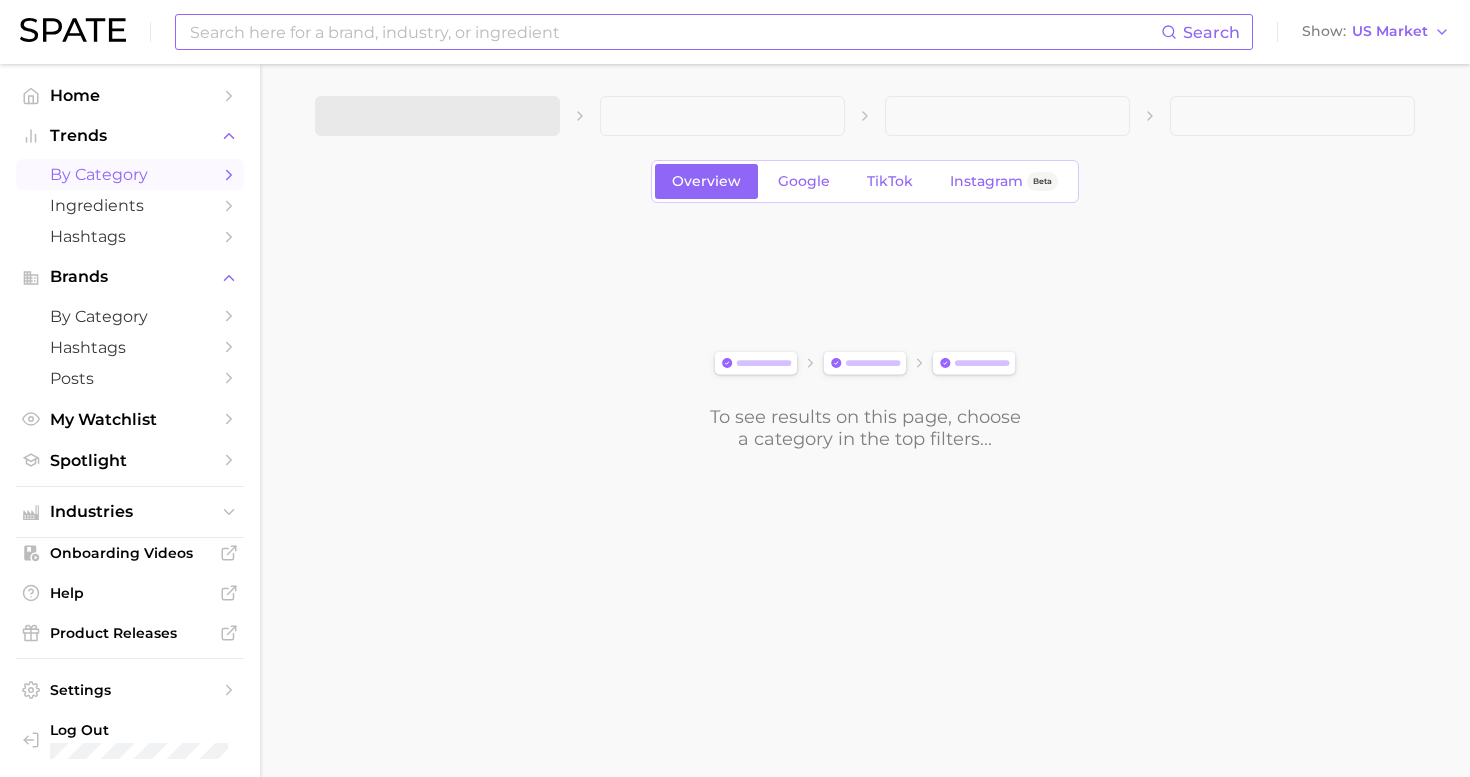 click at bounding box center (674, 32) 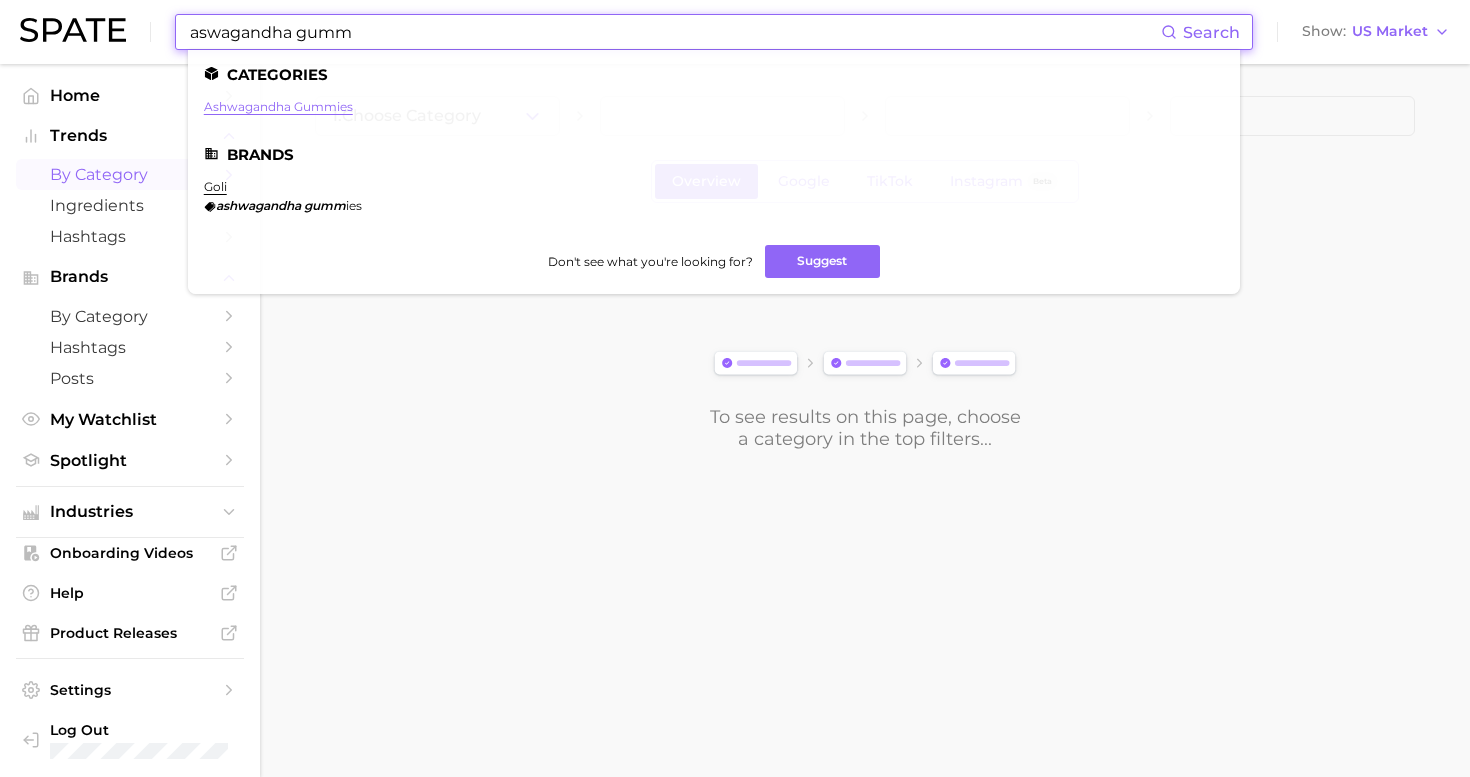 type on "aswagandha gumm" 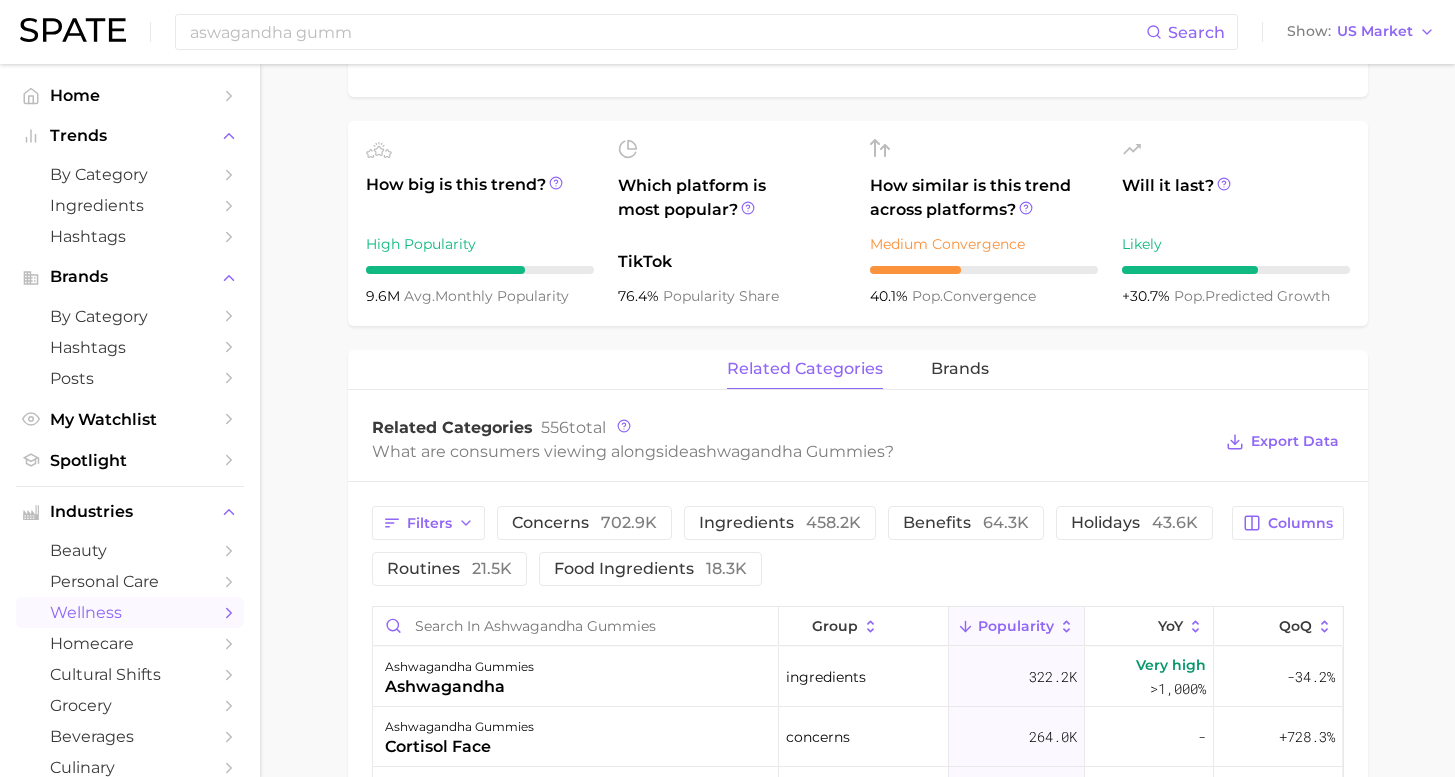 scroll, scrollTop: 446, scrollLeft: 0, axis: vertical 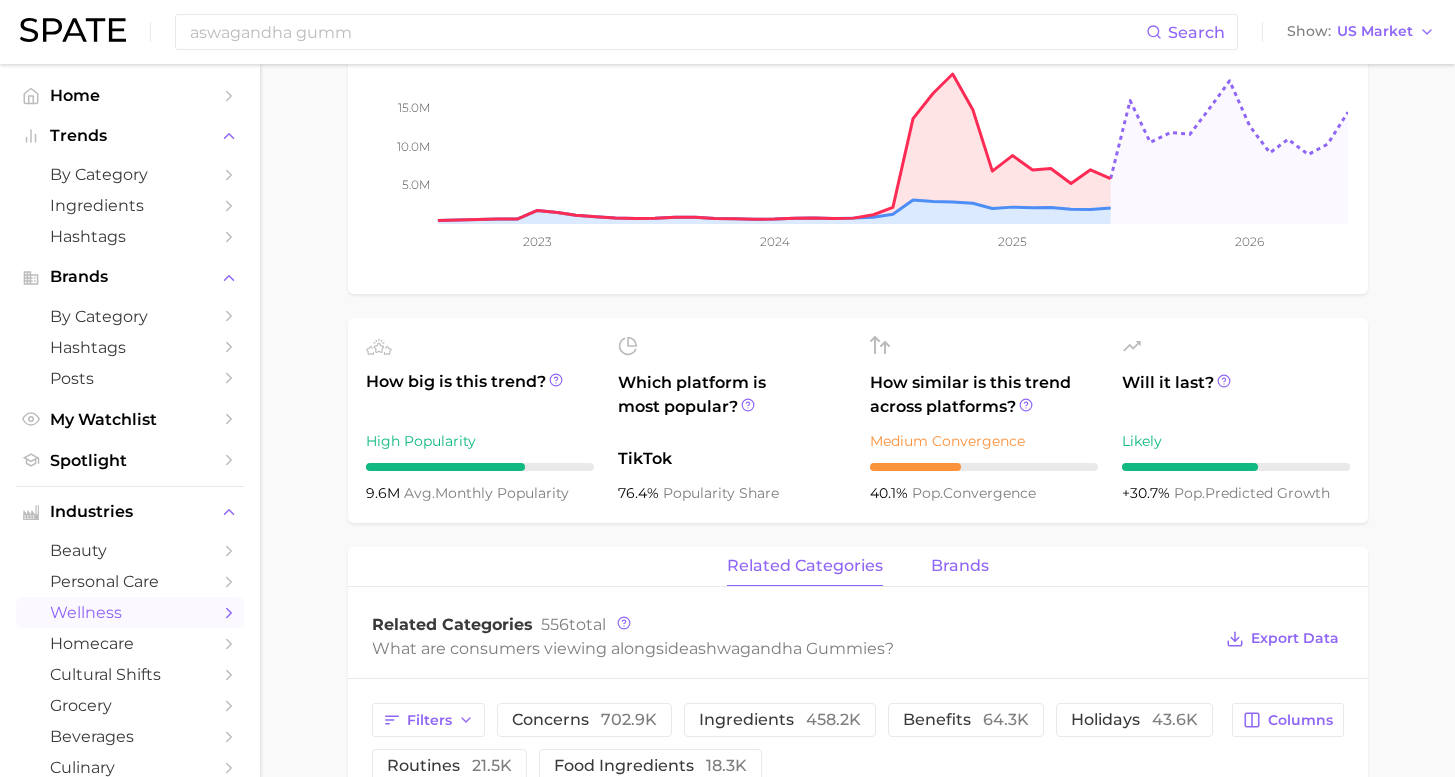 click on "brands" at bounding box center (960, 566) 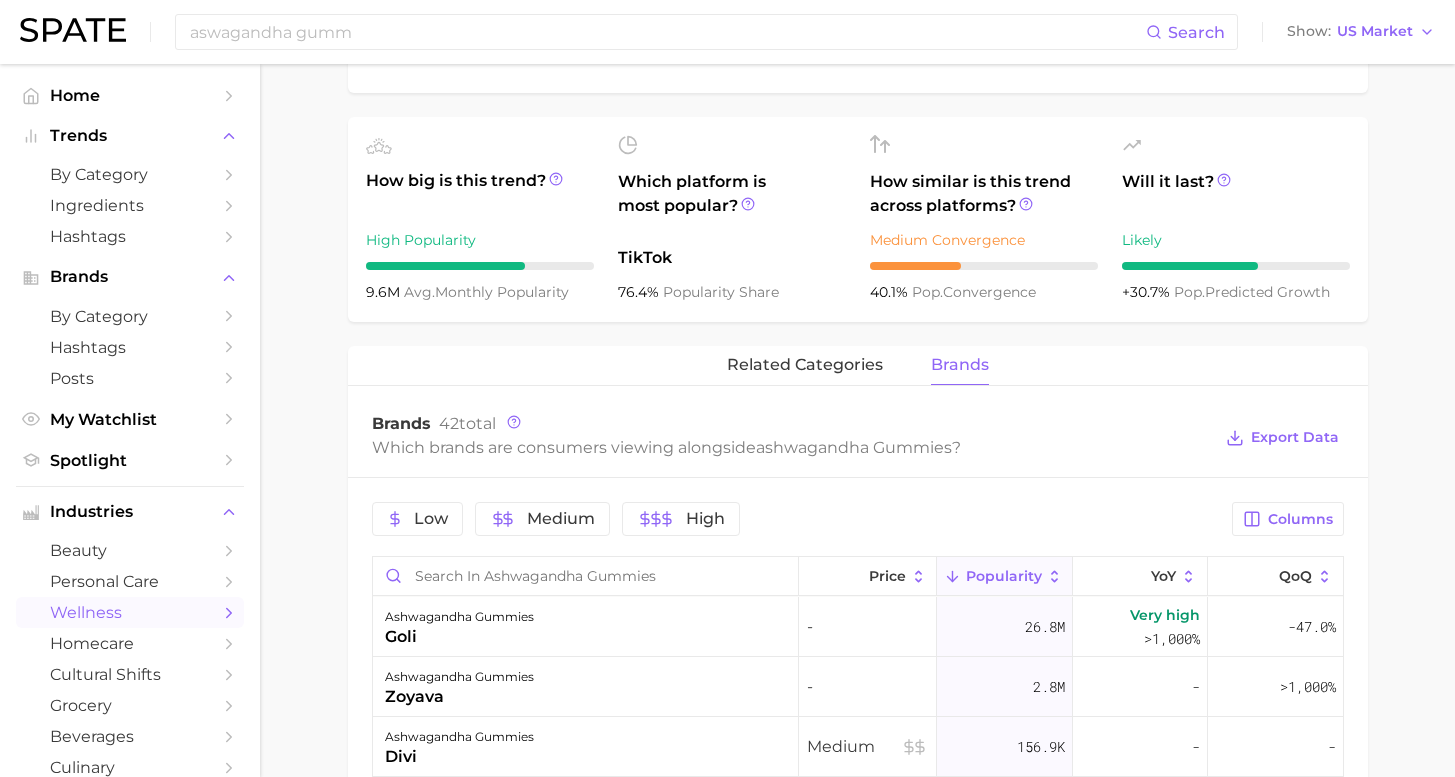 scroll, scrollTop: 823, scrollLeft: 0, axis: vertical 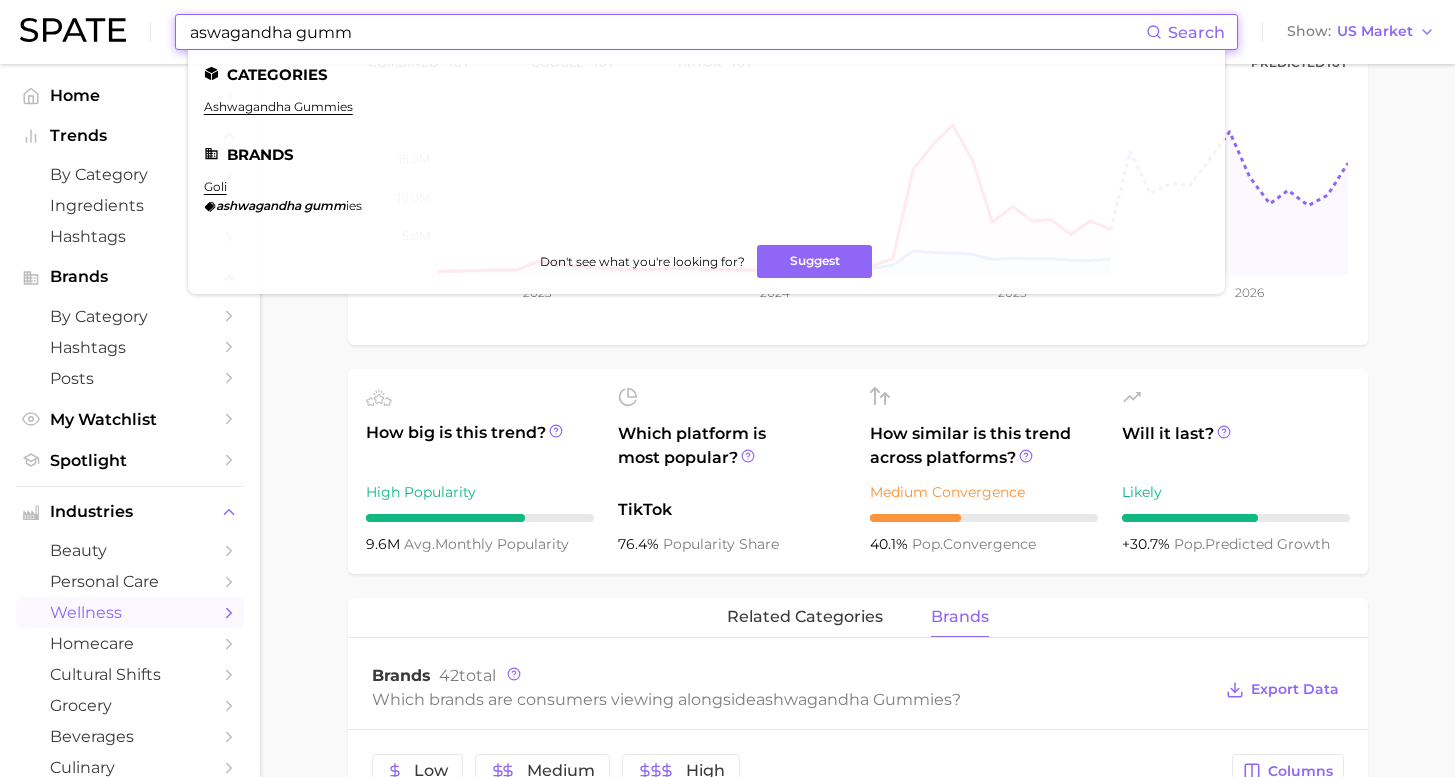 drag, startPoint x: 357, startPoint y: 33, endPoint x: 90, endPoint y: 15, distance: 267.60605 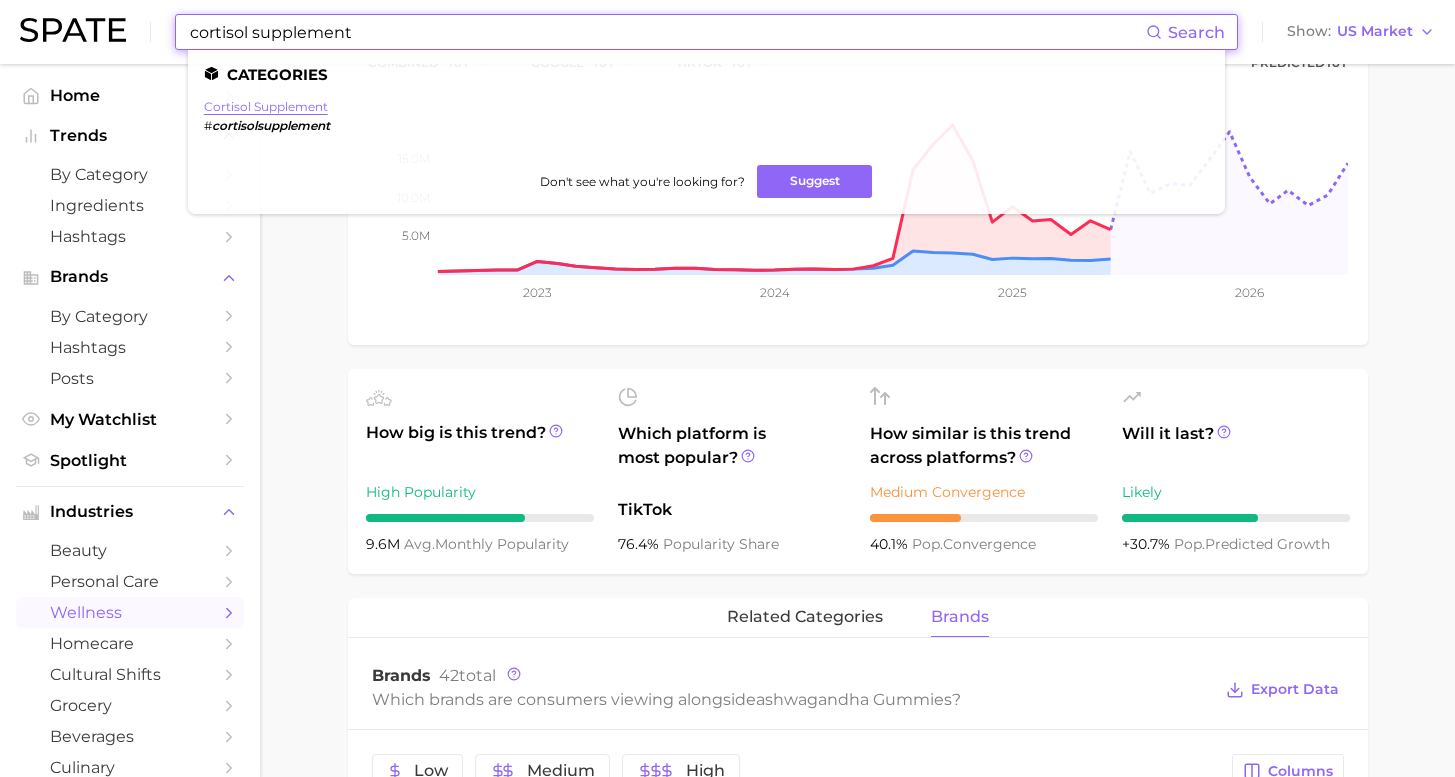 click on "cortisol supplement" at bounding box center (266, 106) 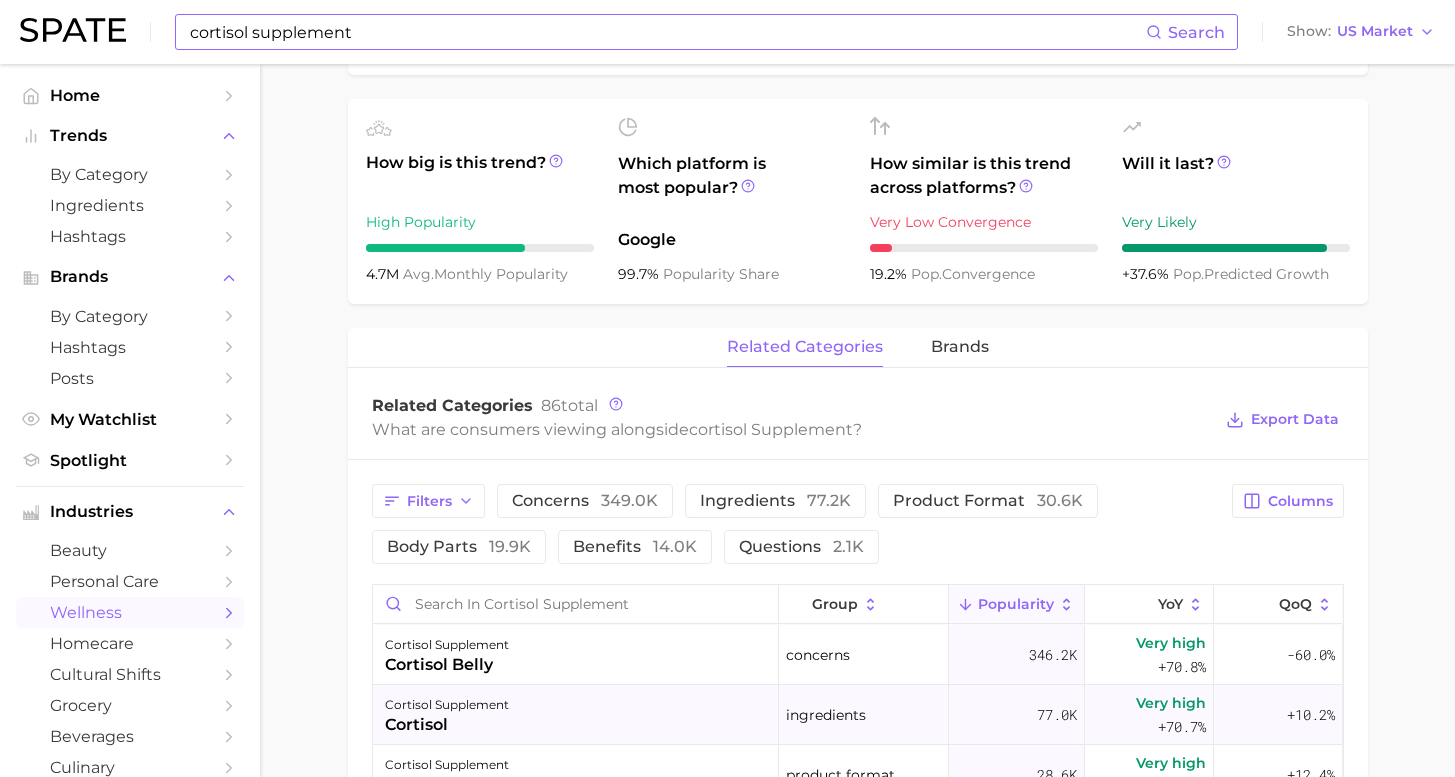 scroll, scrollTop: 933, scrollLeft: 0, axis: vertical 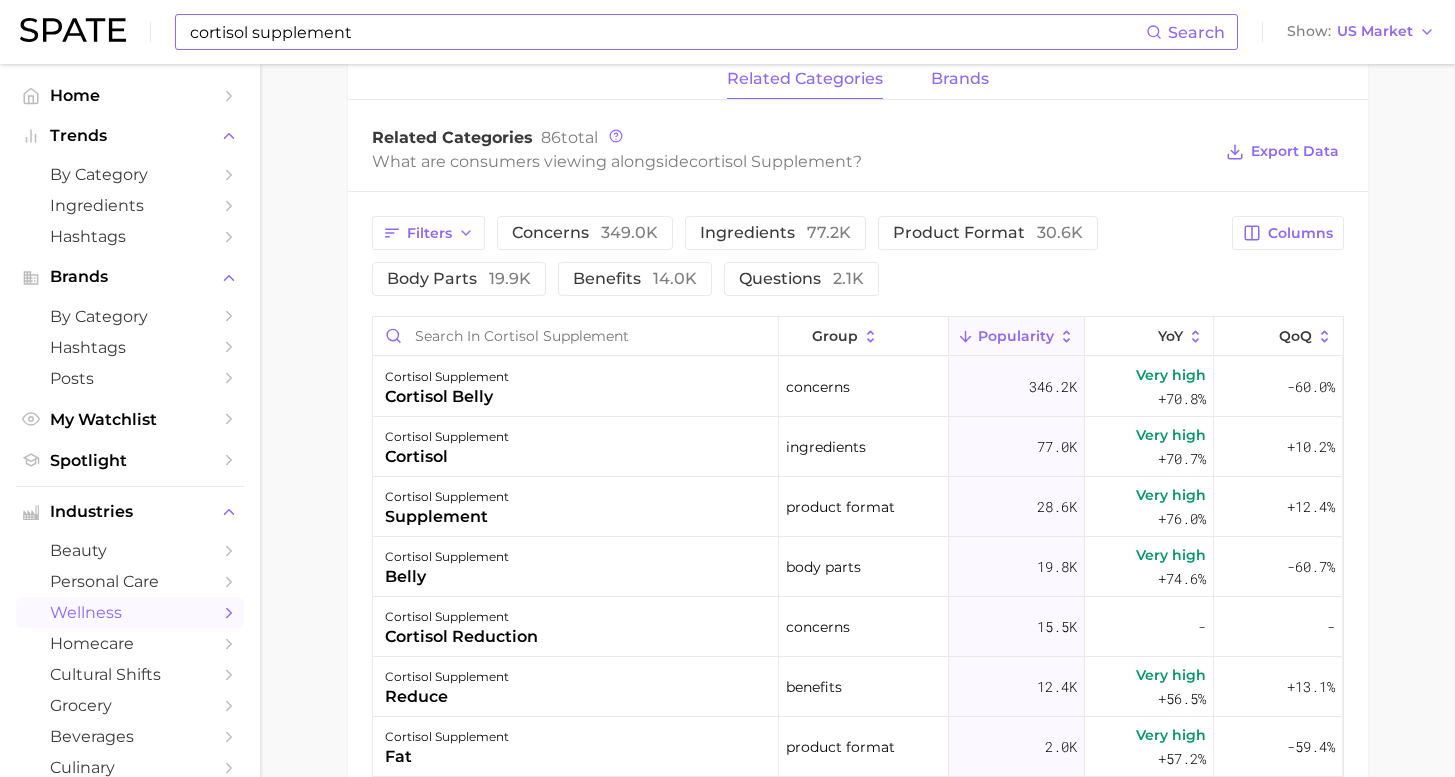 click on "brands" at bounding box center [960, 79] 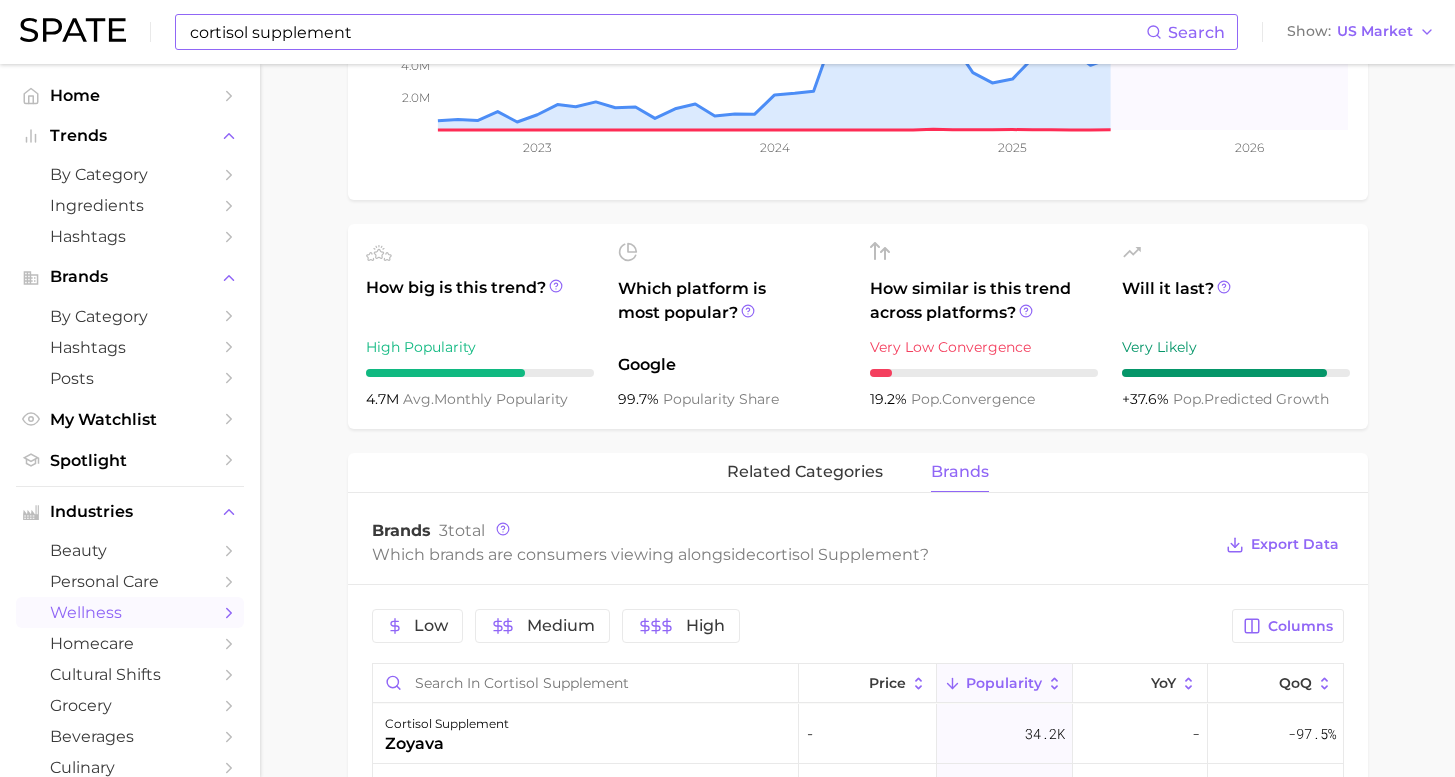scroll, scrollTop: 0, scrollLeft: 0, axis: both 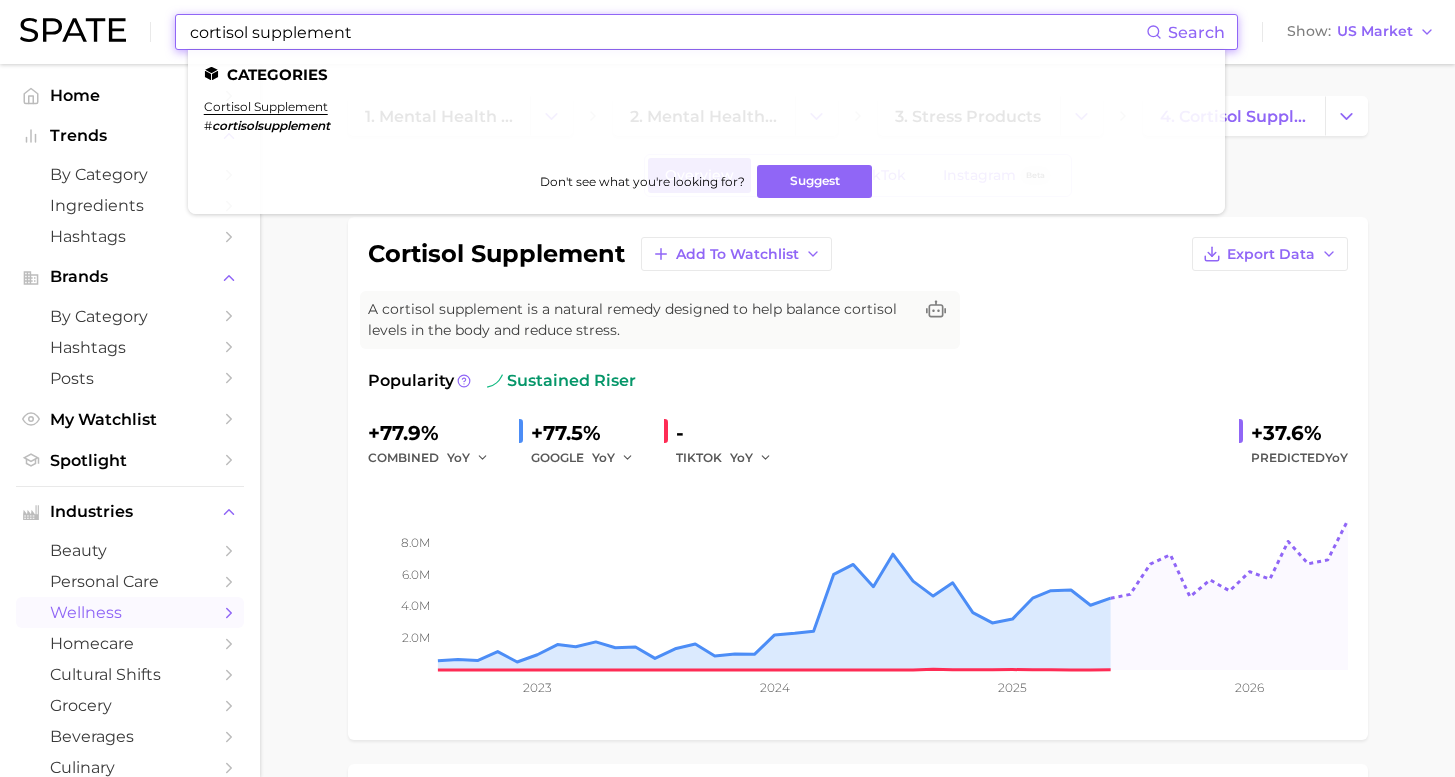 drag, startPoint x: 393, startPoint y: 25, endPoint x: 90, endPoint y: 23, distance: 303.0066 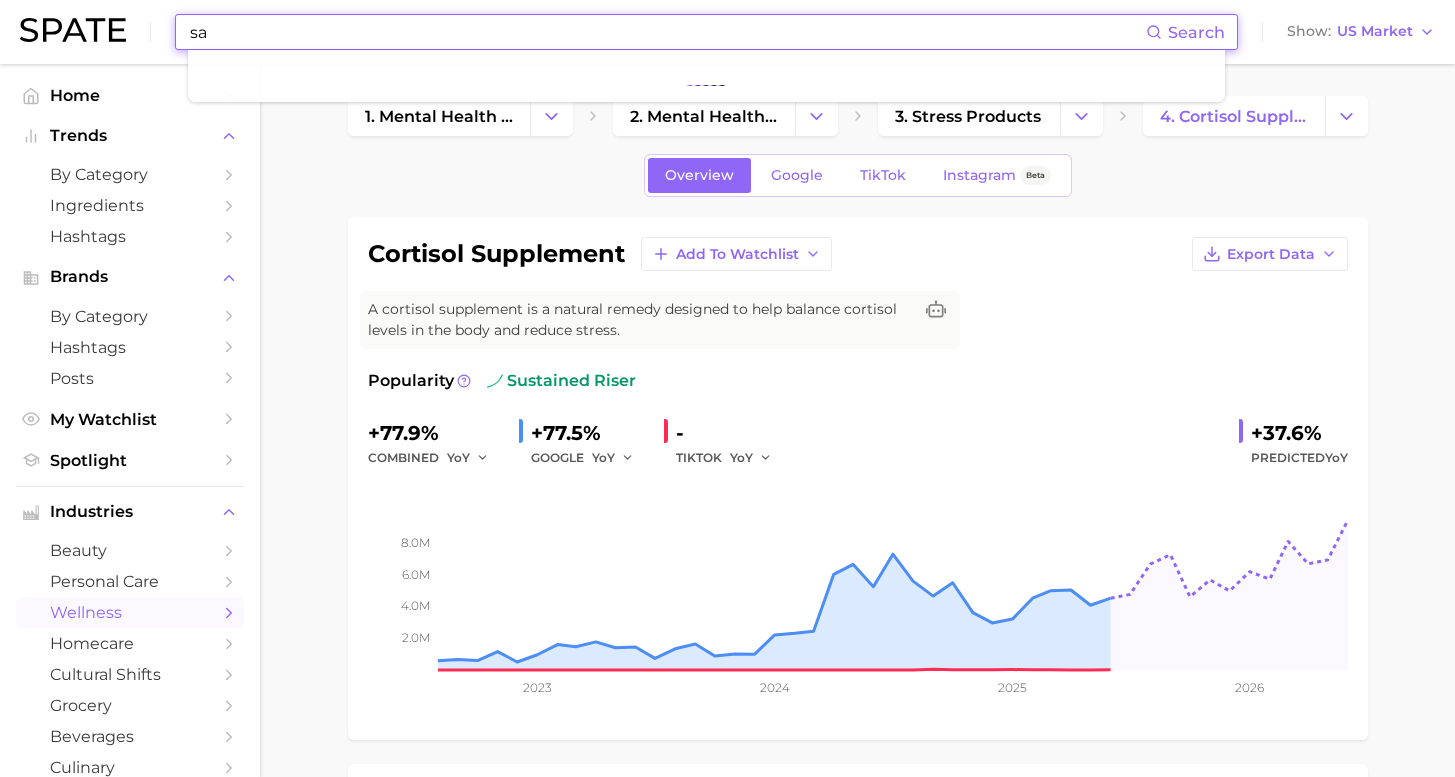 type on "s" 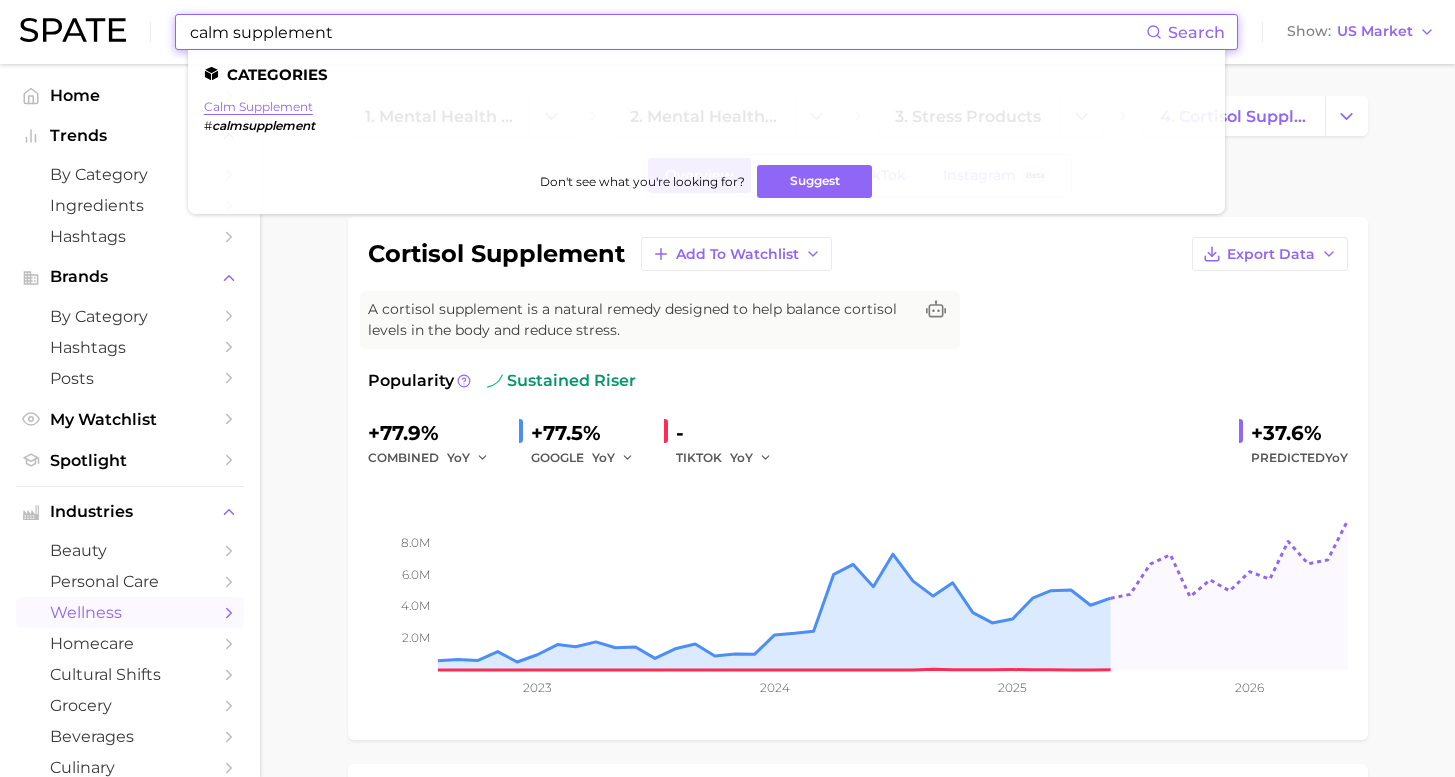 click on "calm supplement" at bounding box center [258, 106] 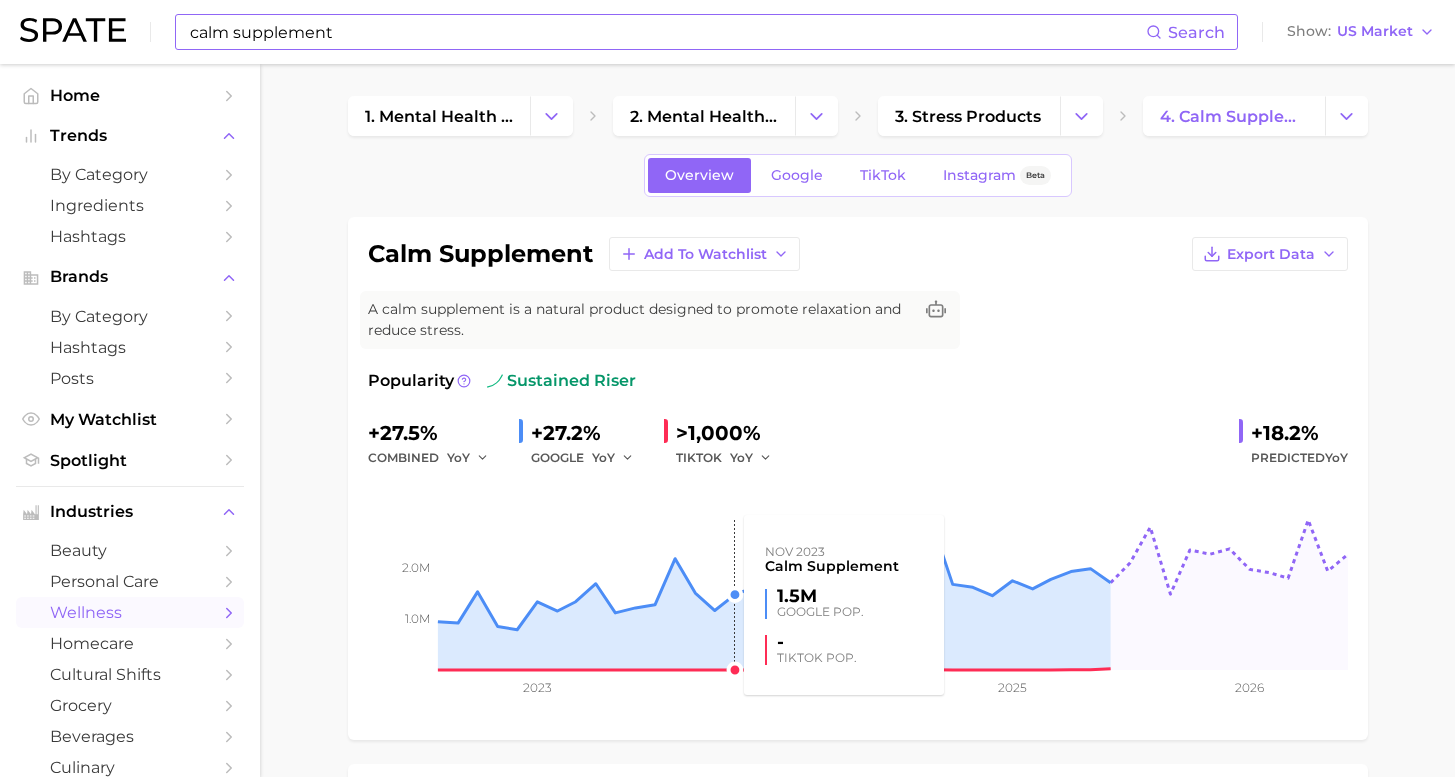scroll, scrollTop: 924, scrollLeft: 0, axis: vertical 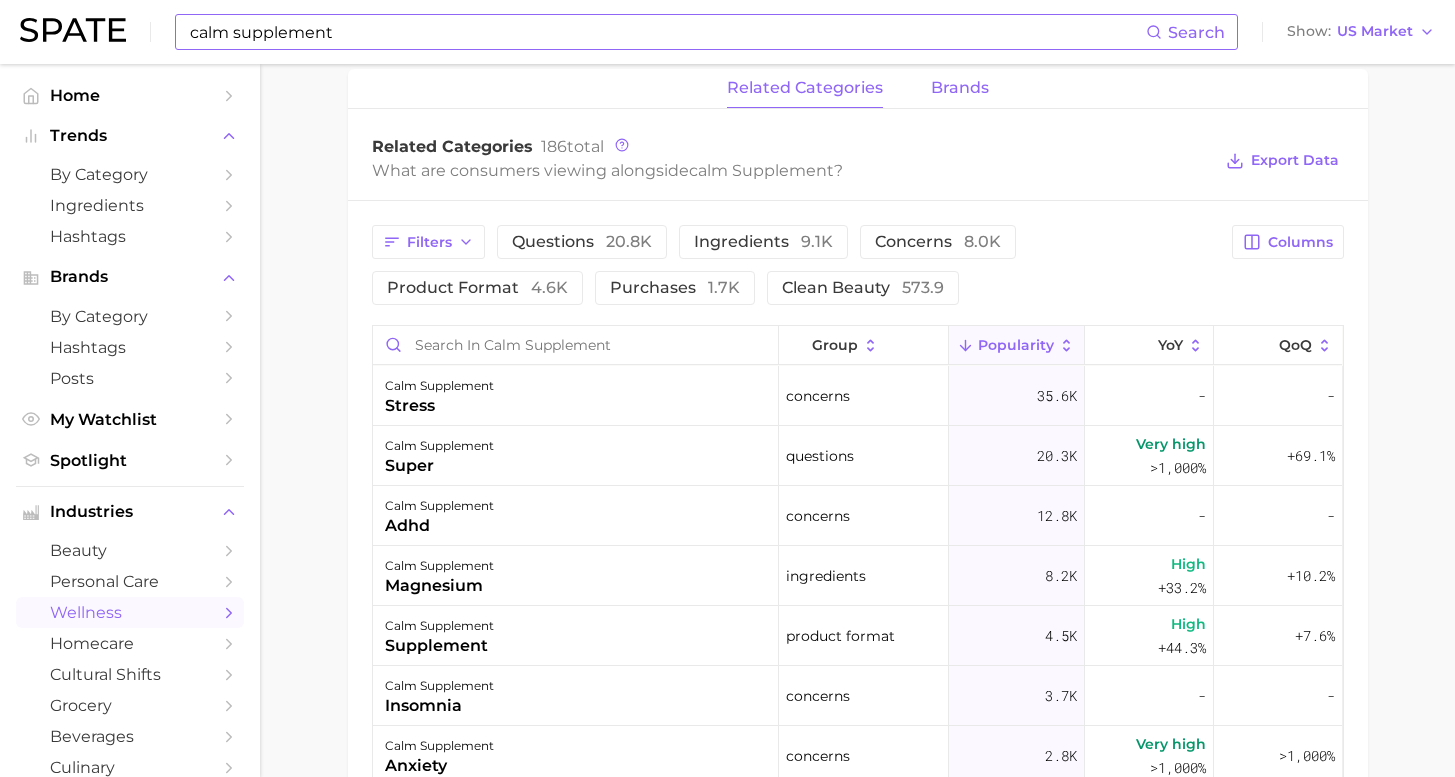 click on "brands" at bounding box center (960, 88) 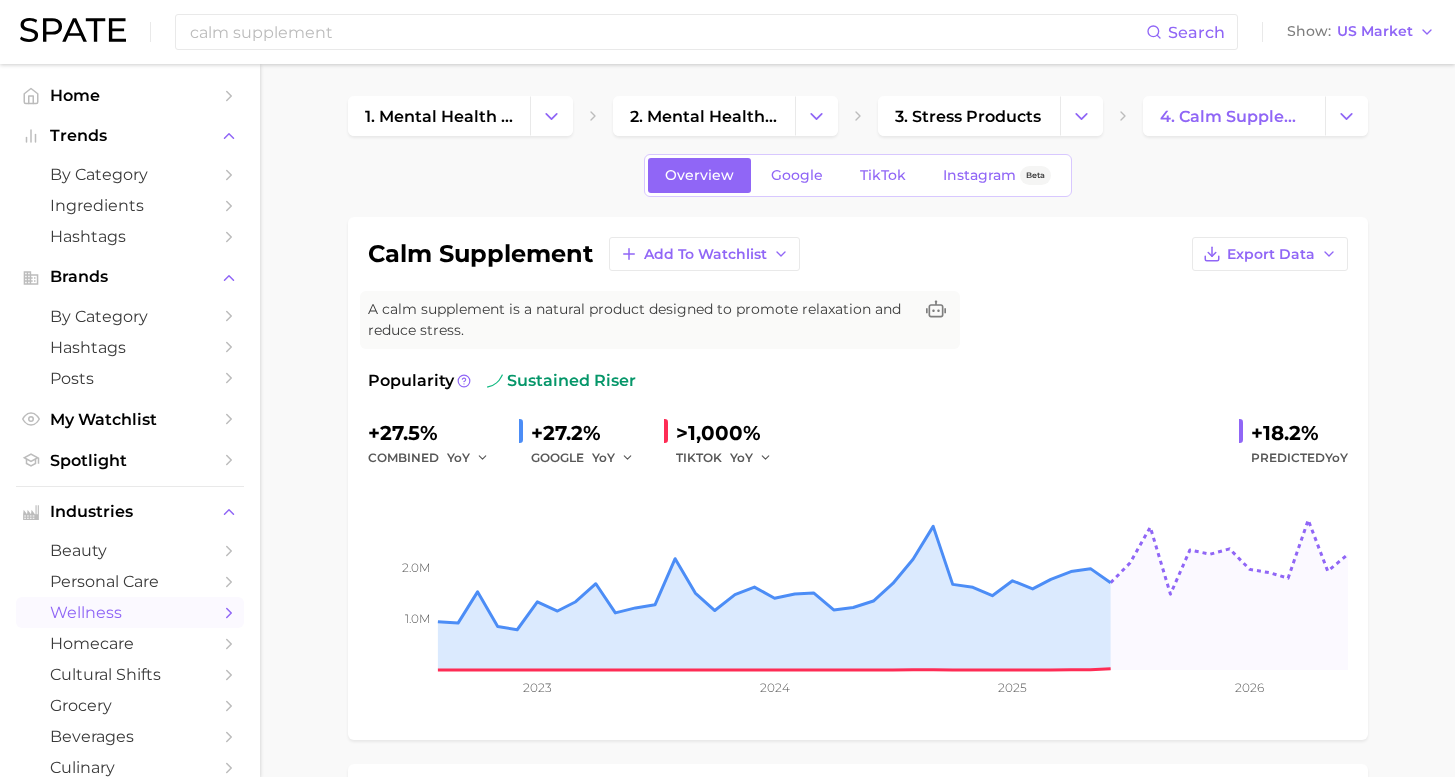 scroll, scrollTop: 1065, scrollLeft: 0, axis: vertical 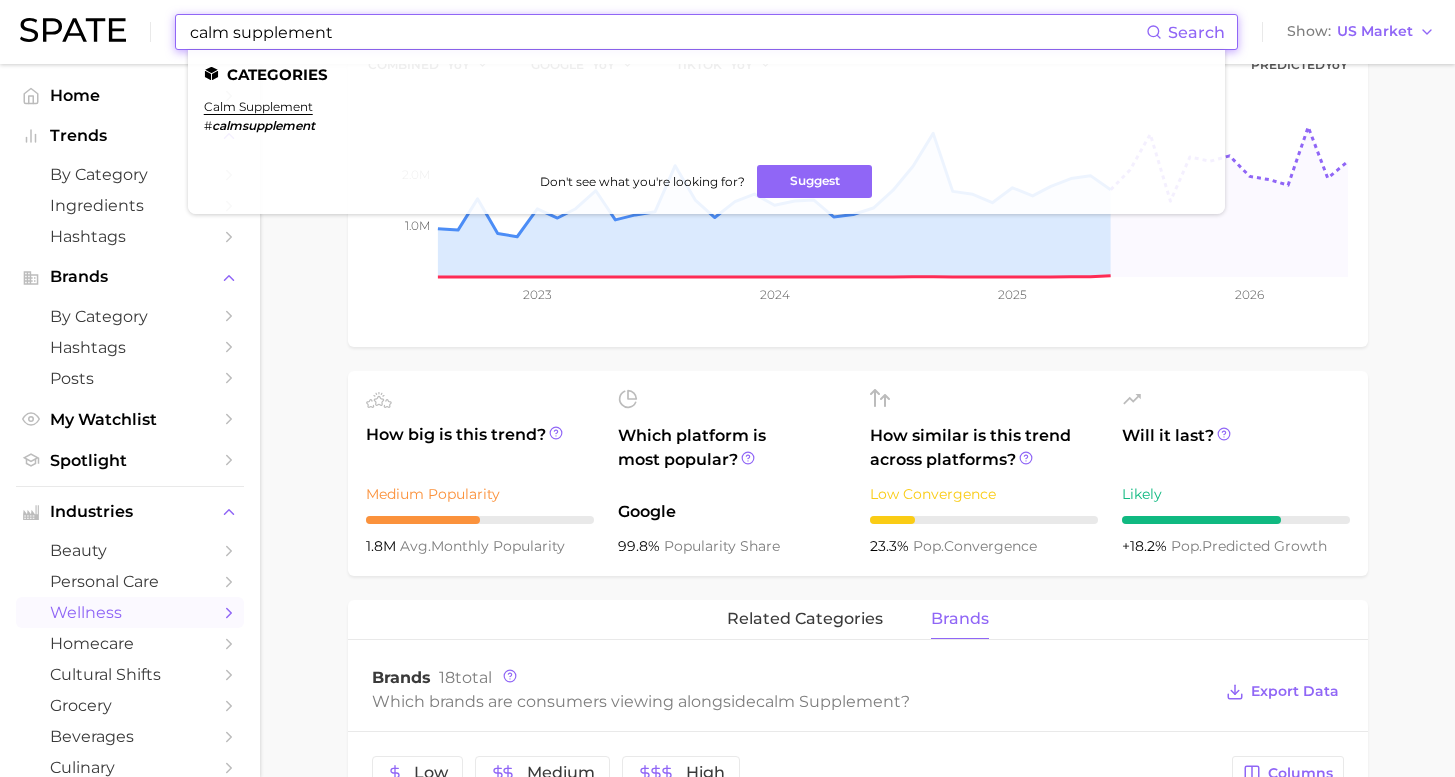 drag, startPoint x: 374, startPoint y: 27, endPoint x: 45, endPoint y: 16, distance: 329.18384 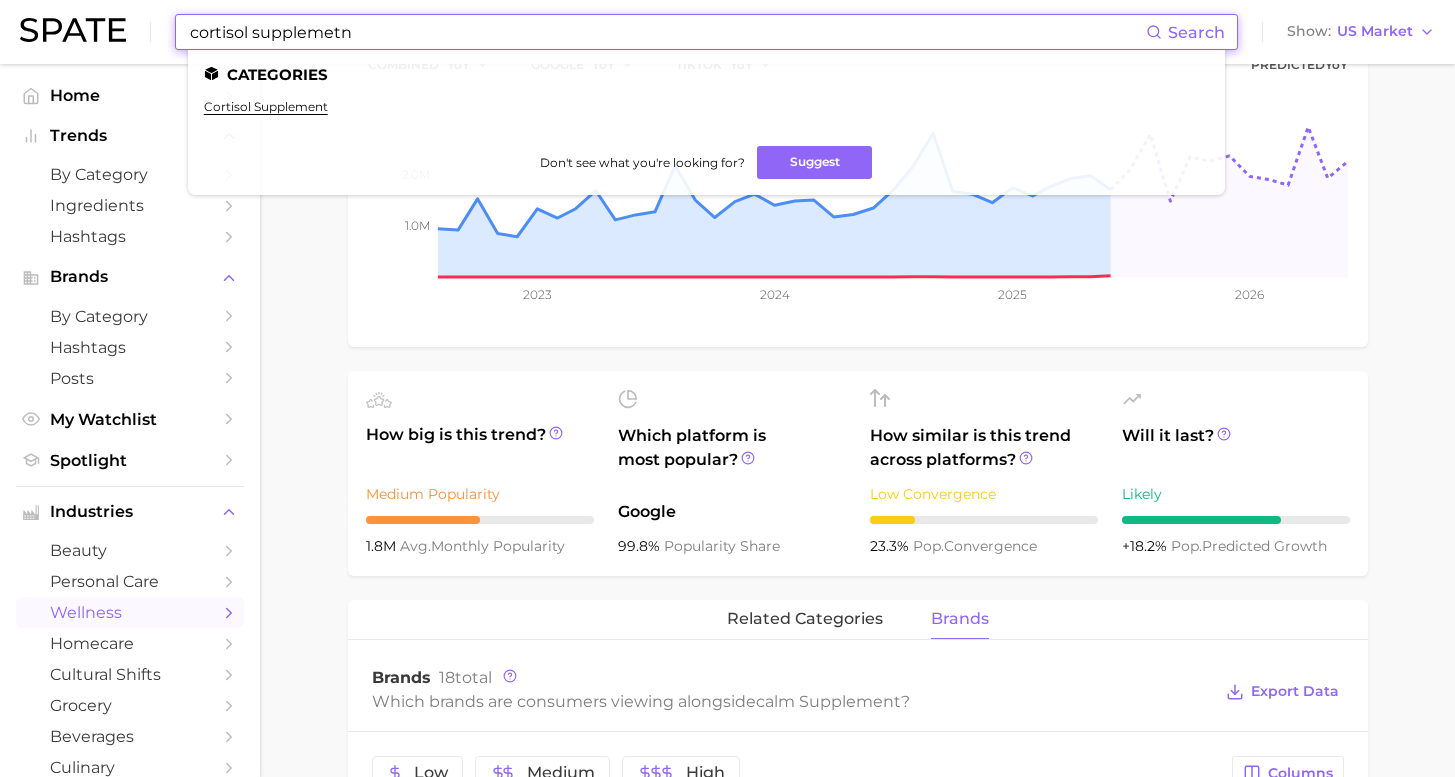 type on "cortisol supplement" 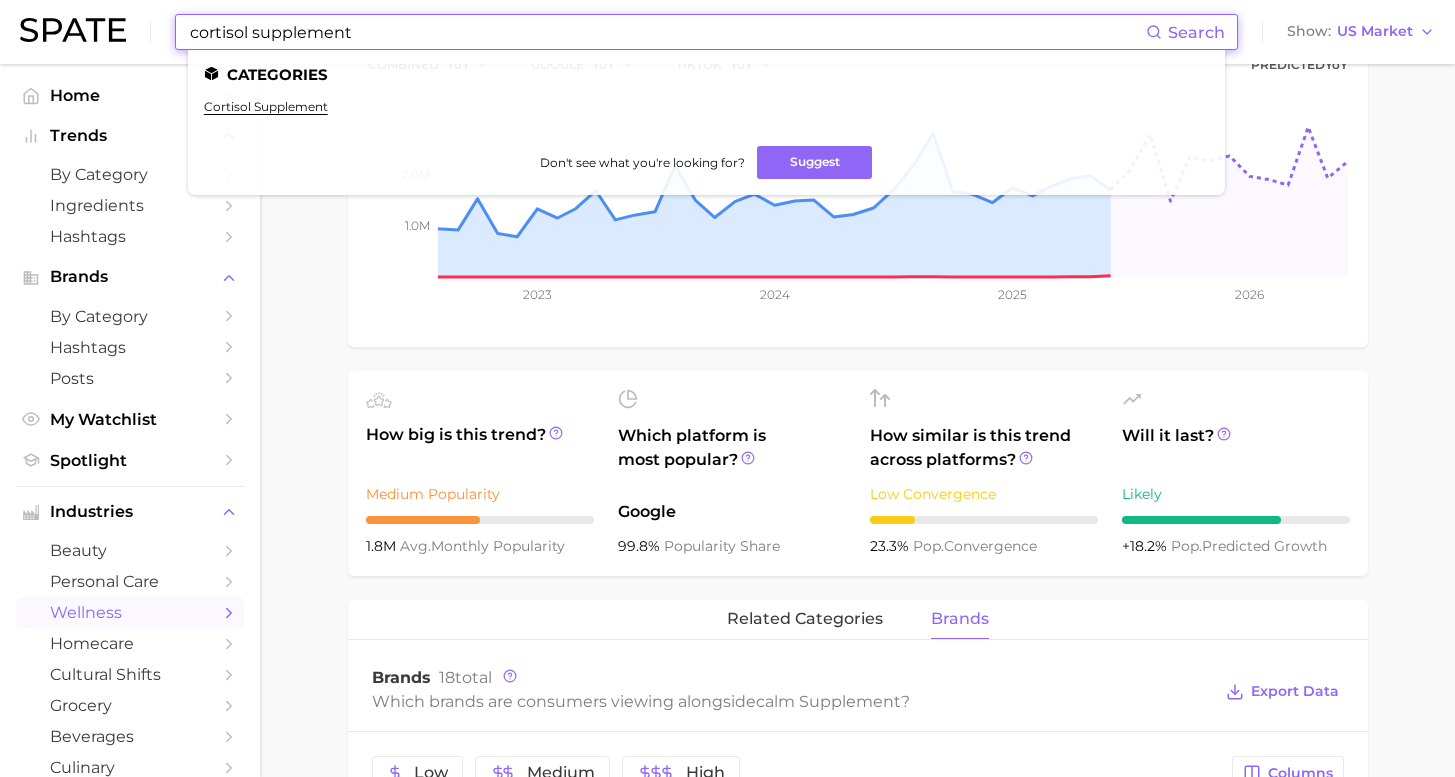 drag, startPoint x: 342, startPoint y: 54, endPoint x: 289, endPoint y: 102, distance: 71.50524 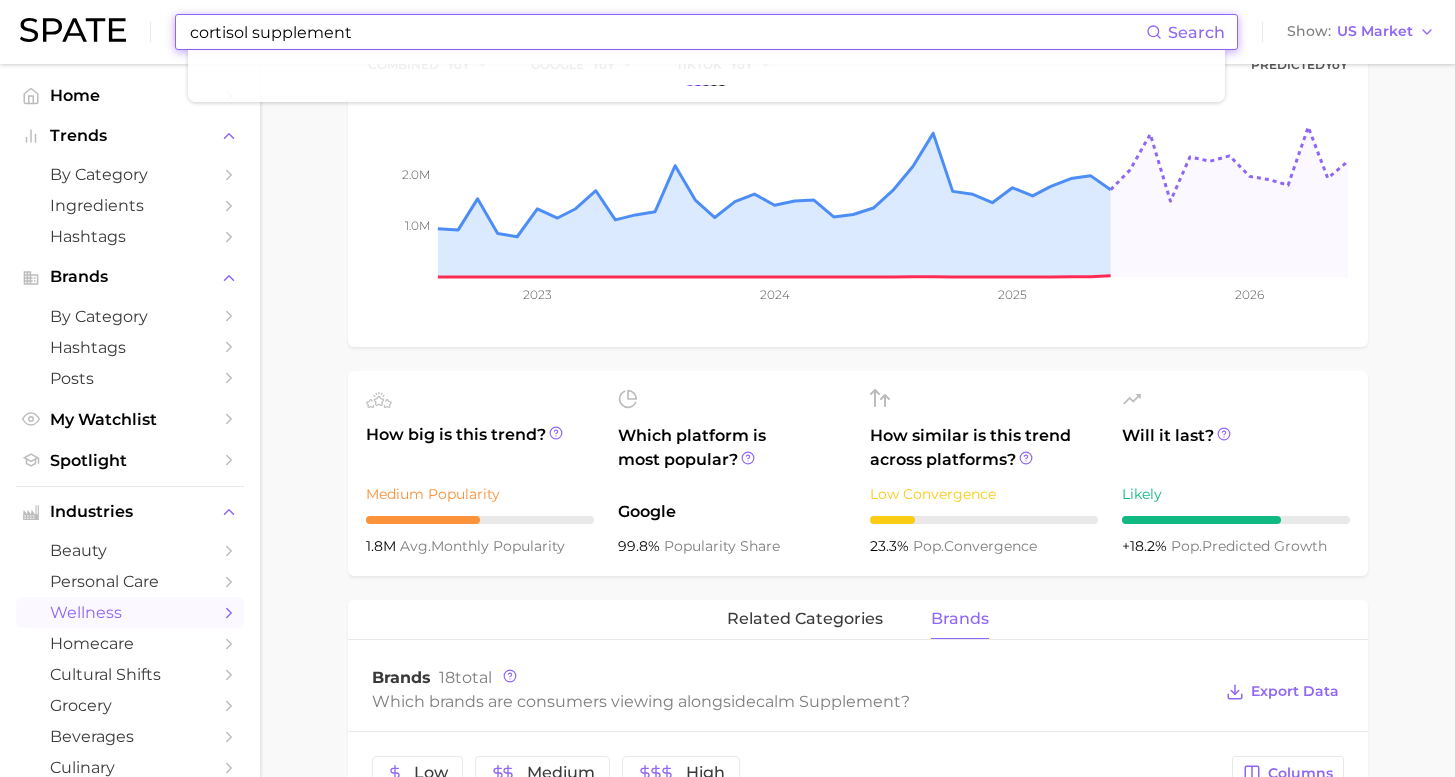 click on "cortisol supplement" at bounding box center [667, 32] 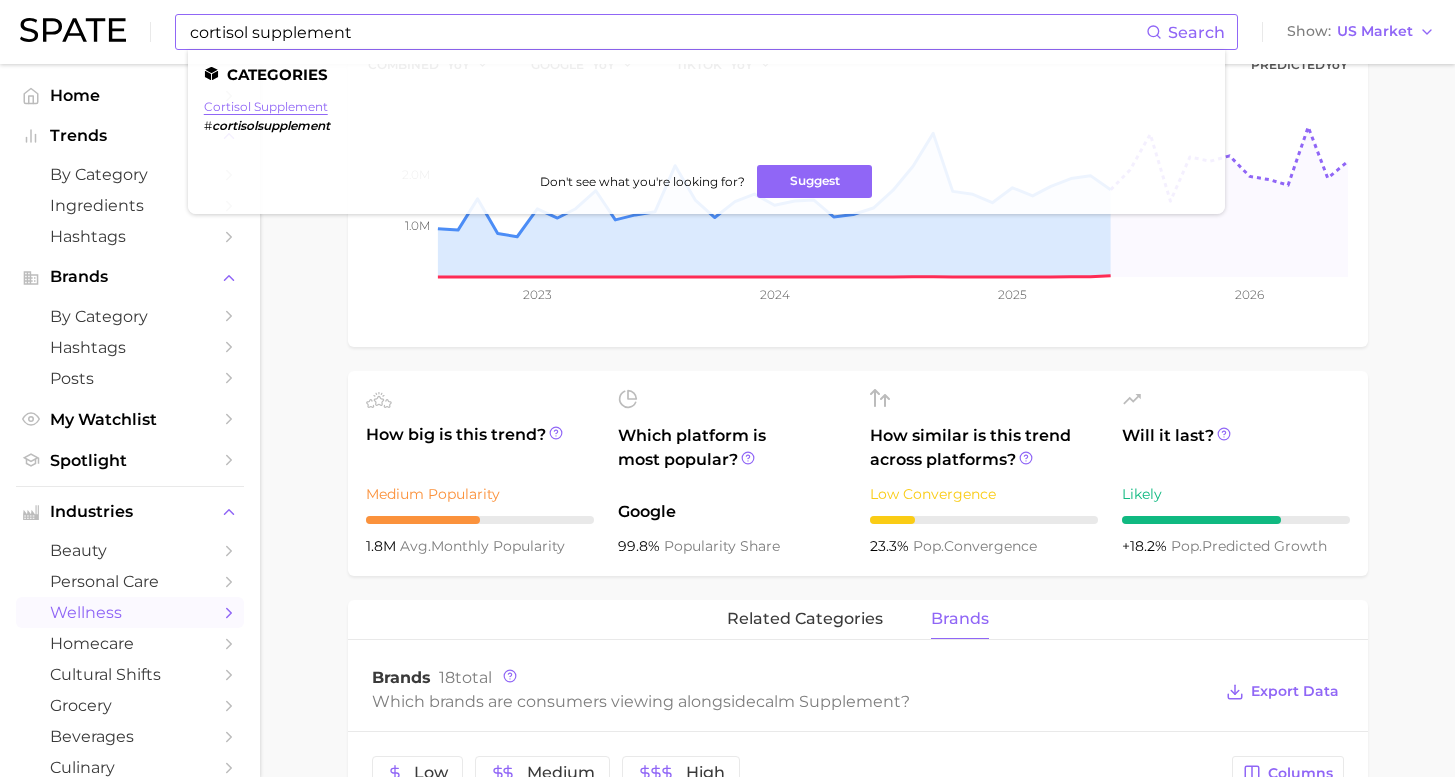 drag, startPoint x: 315, startPoint y: 96, endPoint x: 274, endPoint y: 106, distance: 42.201897 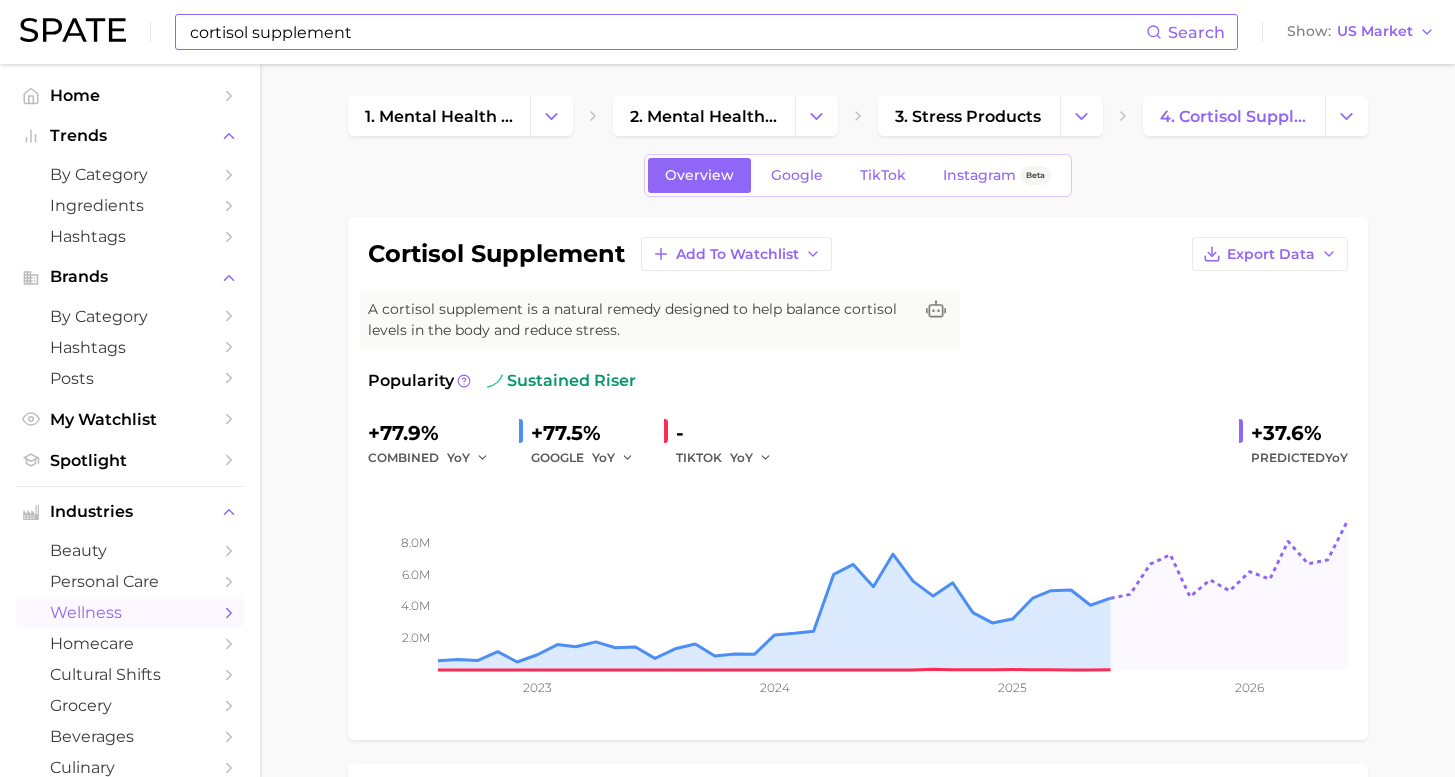 click on "cortisol supplement" at bounding box center (667, 32) 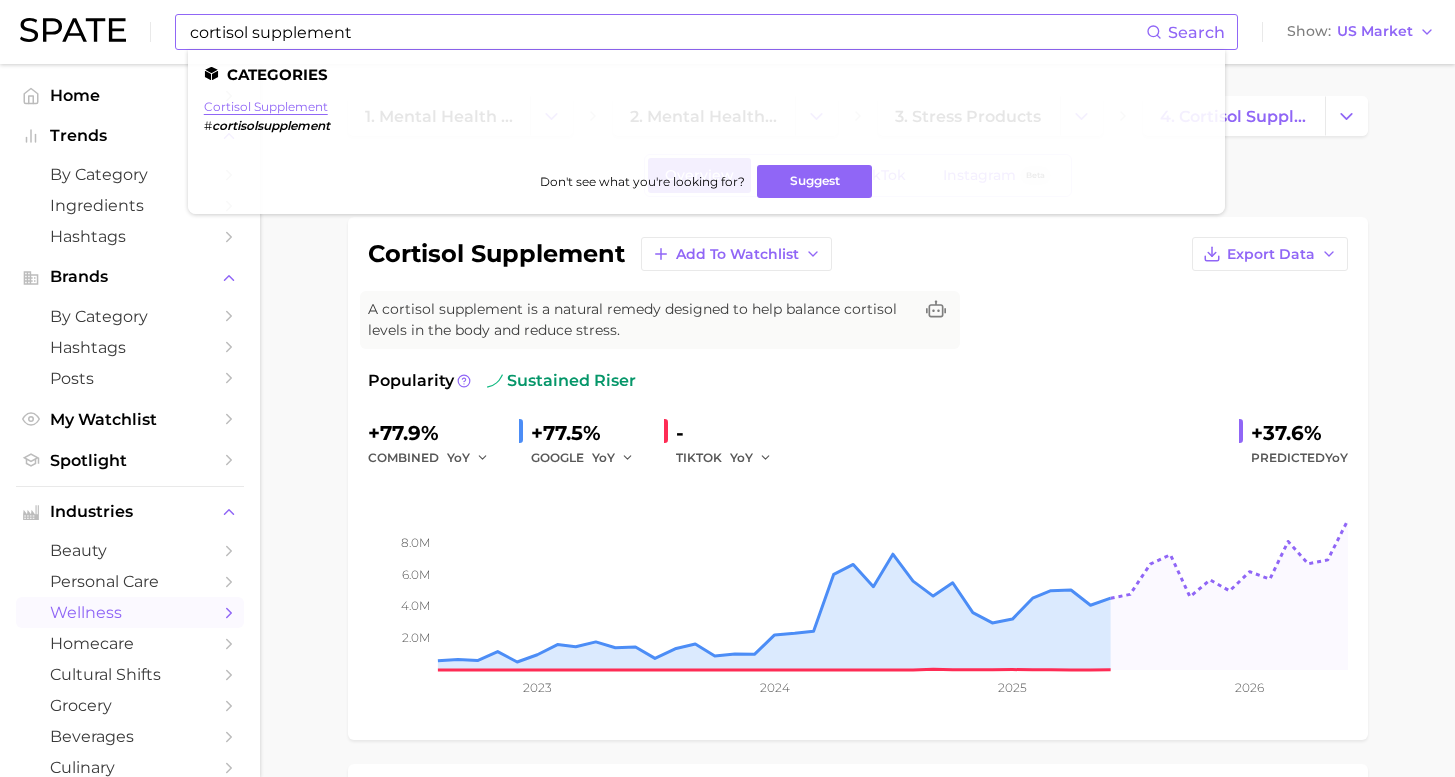 drag, startPoint x: 319, startPoint y: 71, endPoint x: 291, endPoint y: 105, distance: 44.04543 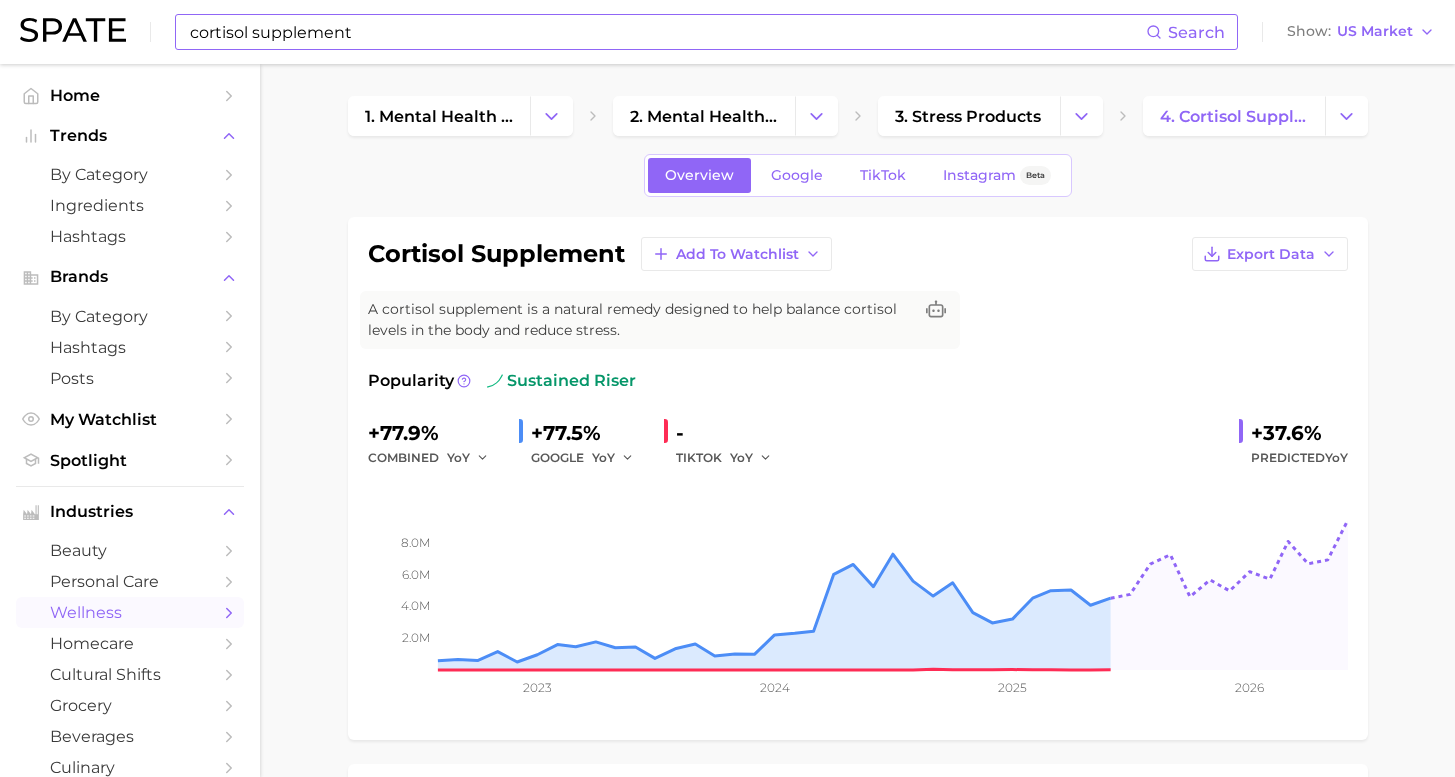 click on "cortisol supplement" at bounding box center (667, 32) 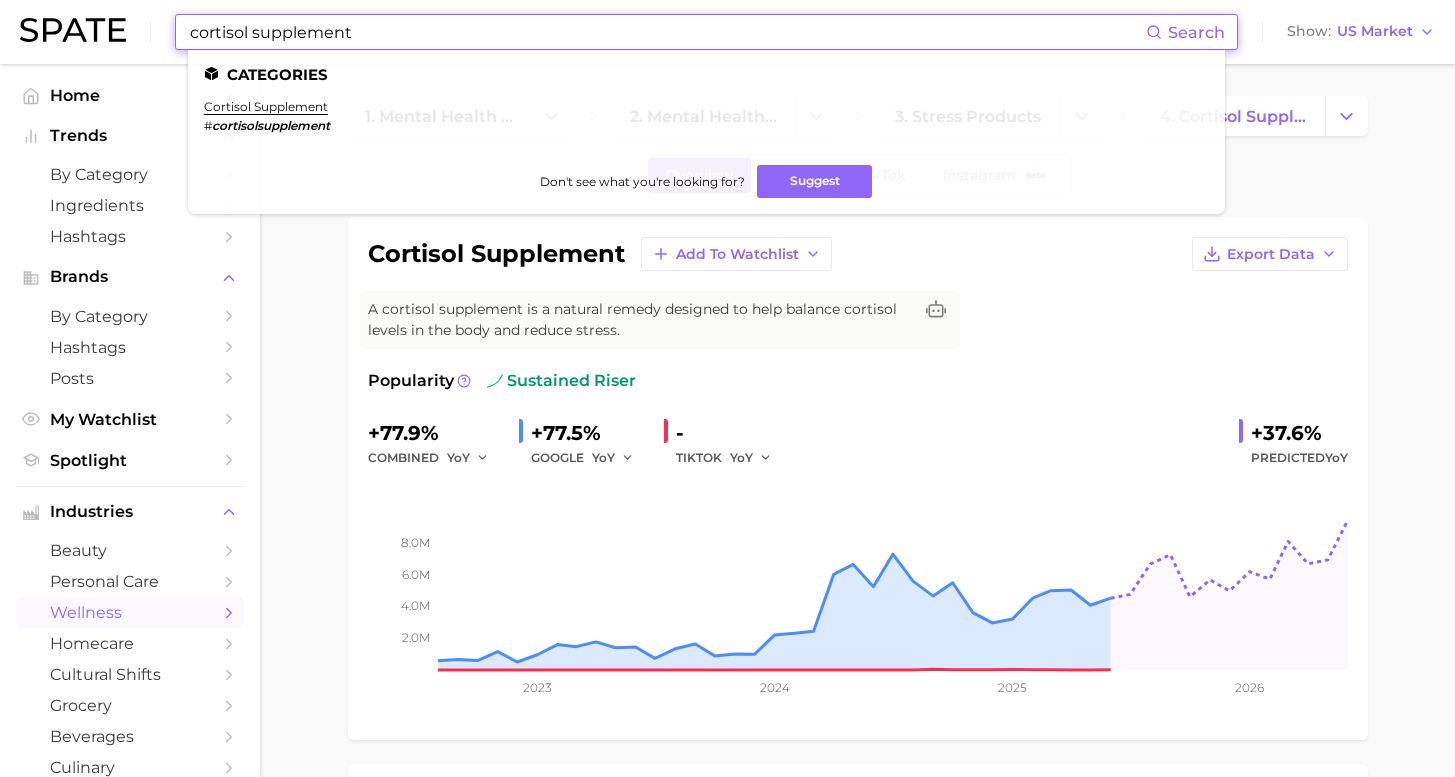 drag, startPoint x: 424, startPoint y: 63, endPoint x: 383, endPoint y: 37, distance: 48.548943 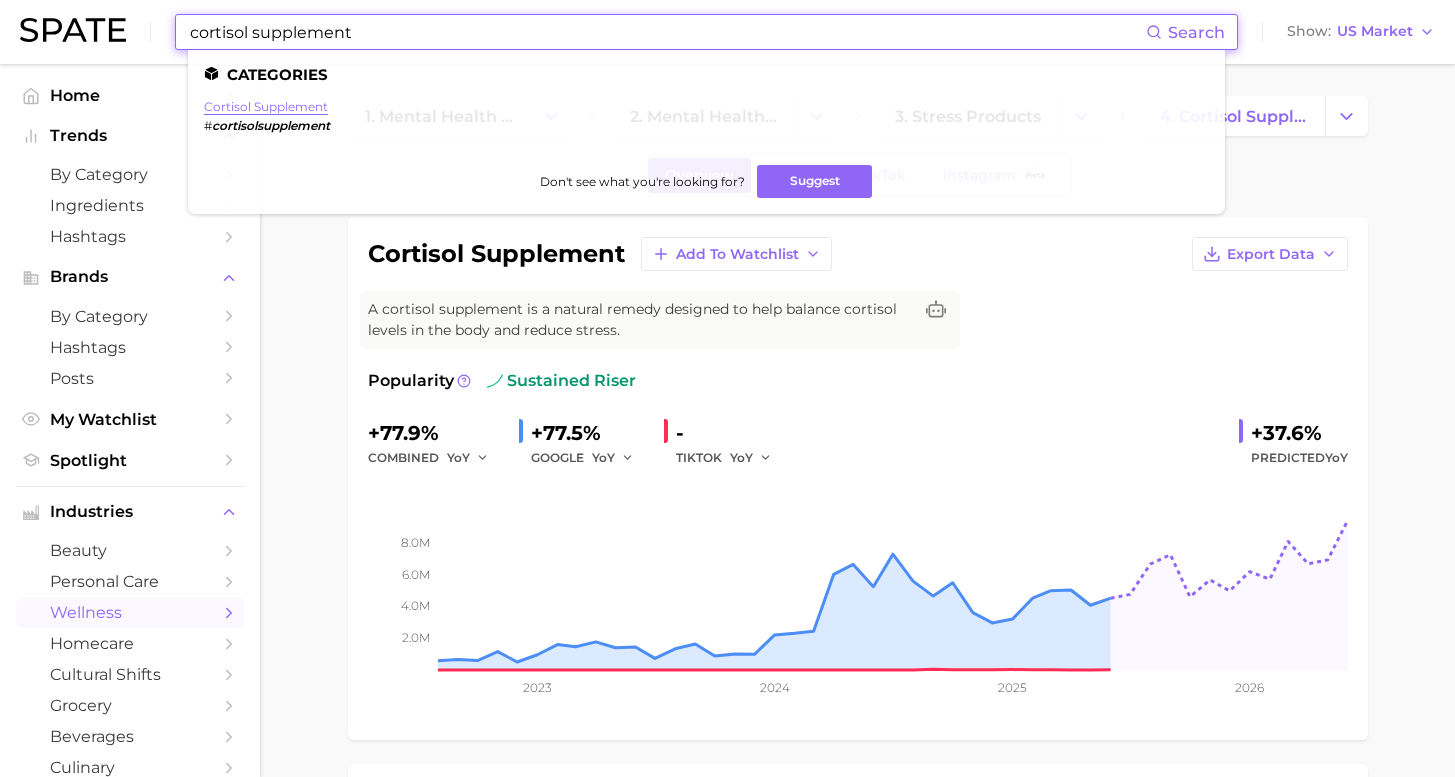 click on "cortisol supplement" at bounding box center [266, 106] 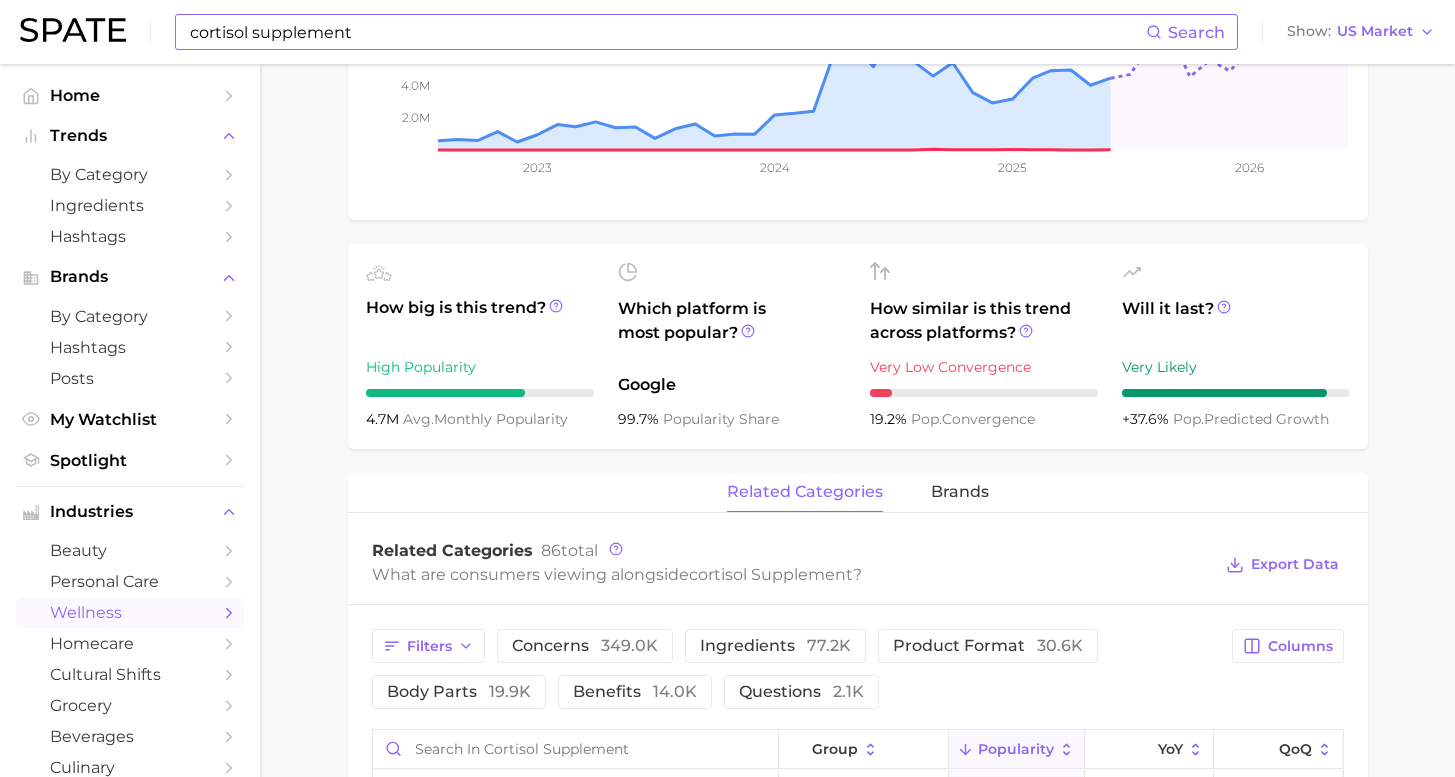 scroll, scrollTop: 707, scrollLeft: 0, axis: vertical 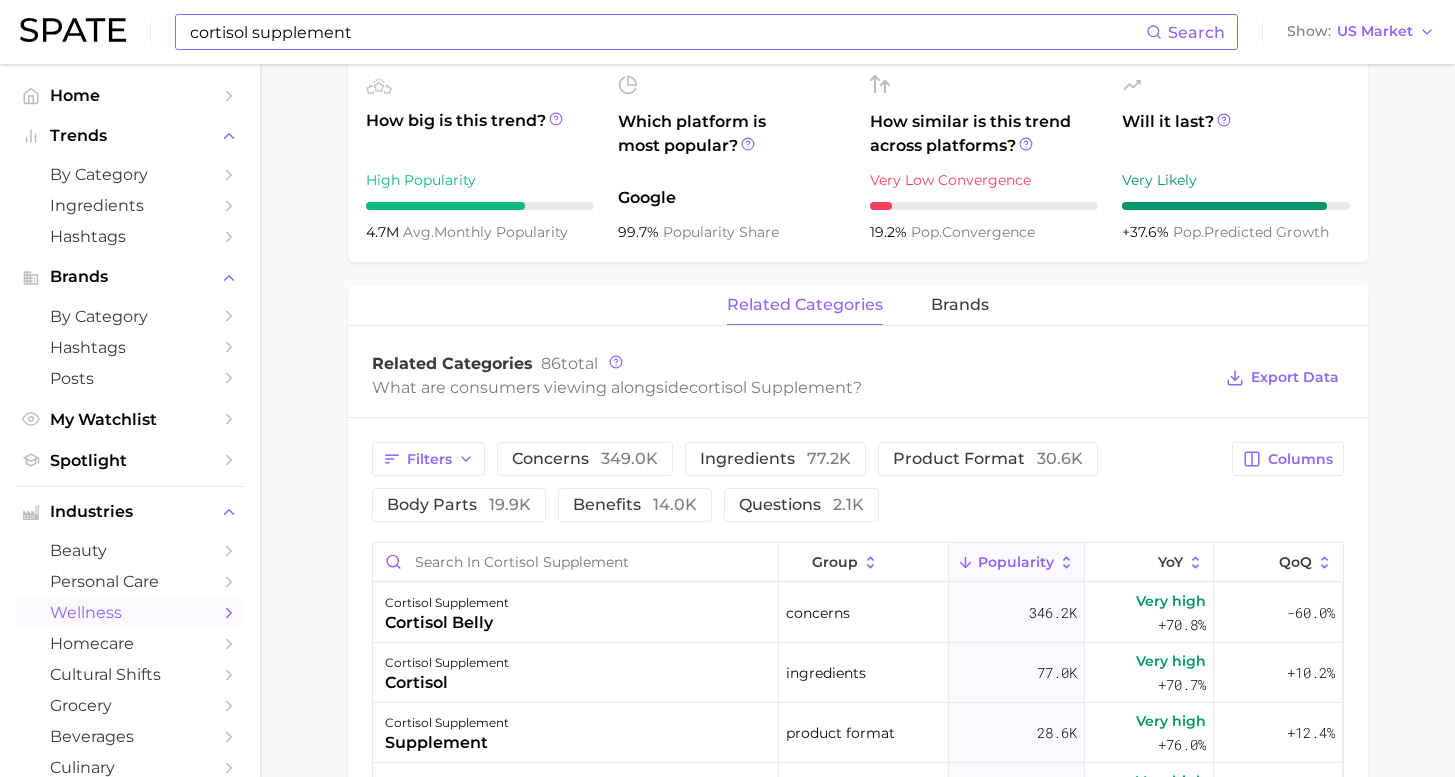 drag, startPoint x: 961, startPoint y: 307, endPoint x: 988, endPoint y: 308, distance: 27.018513 